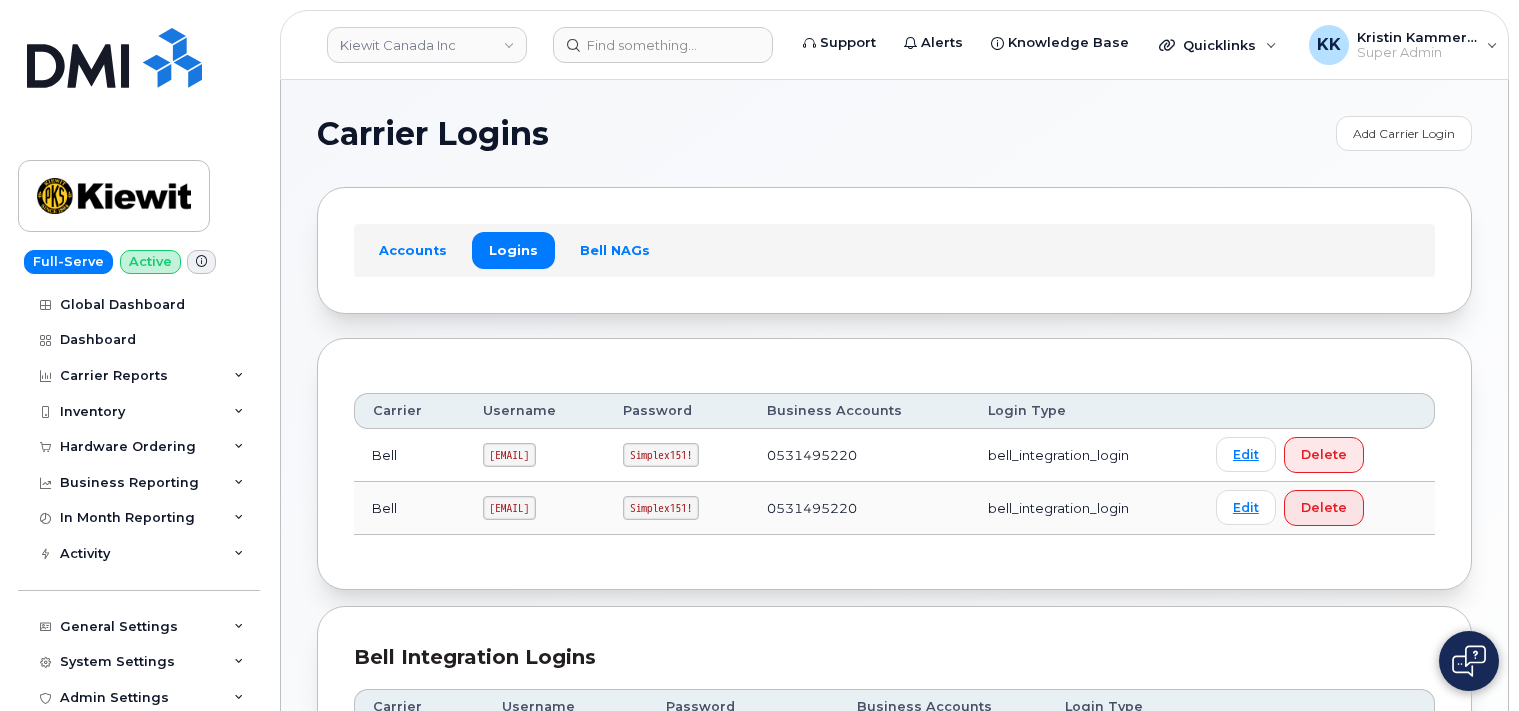 scroll, scrollTop: 422, scrollLeft: 0, axis: vertical 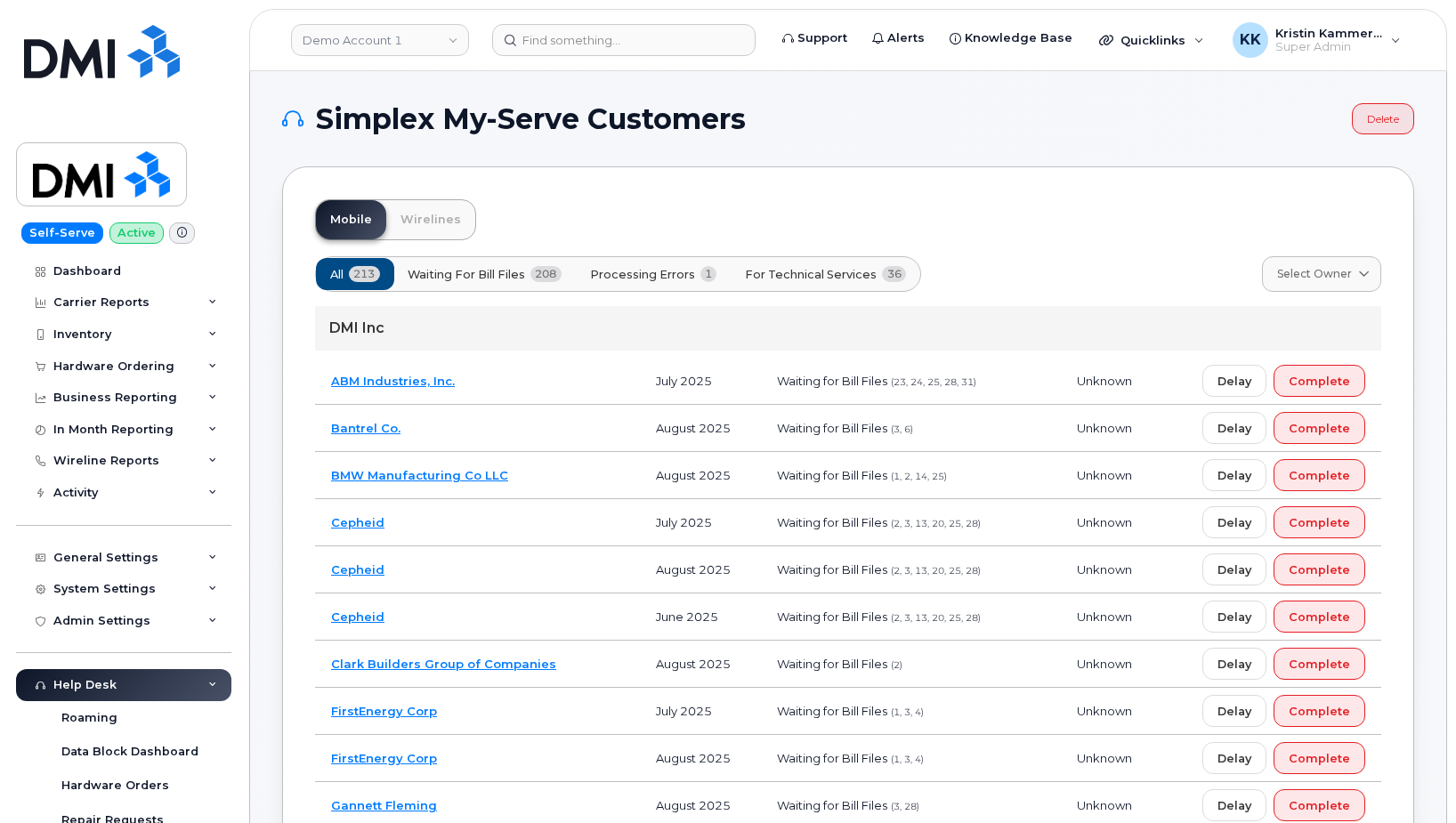 click on "Processing Errors" at bounding box center (643, 274) 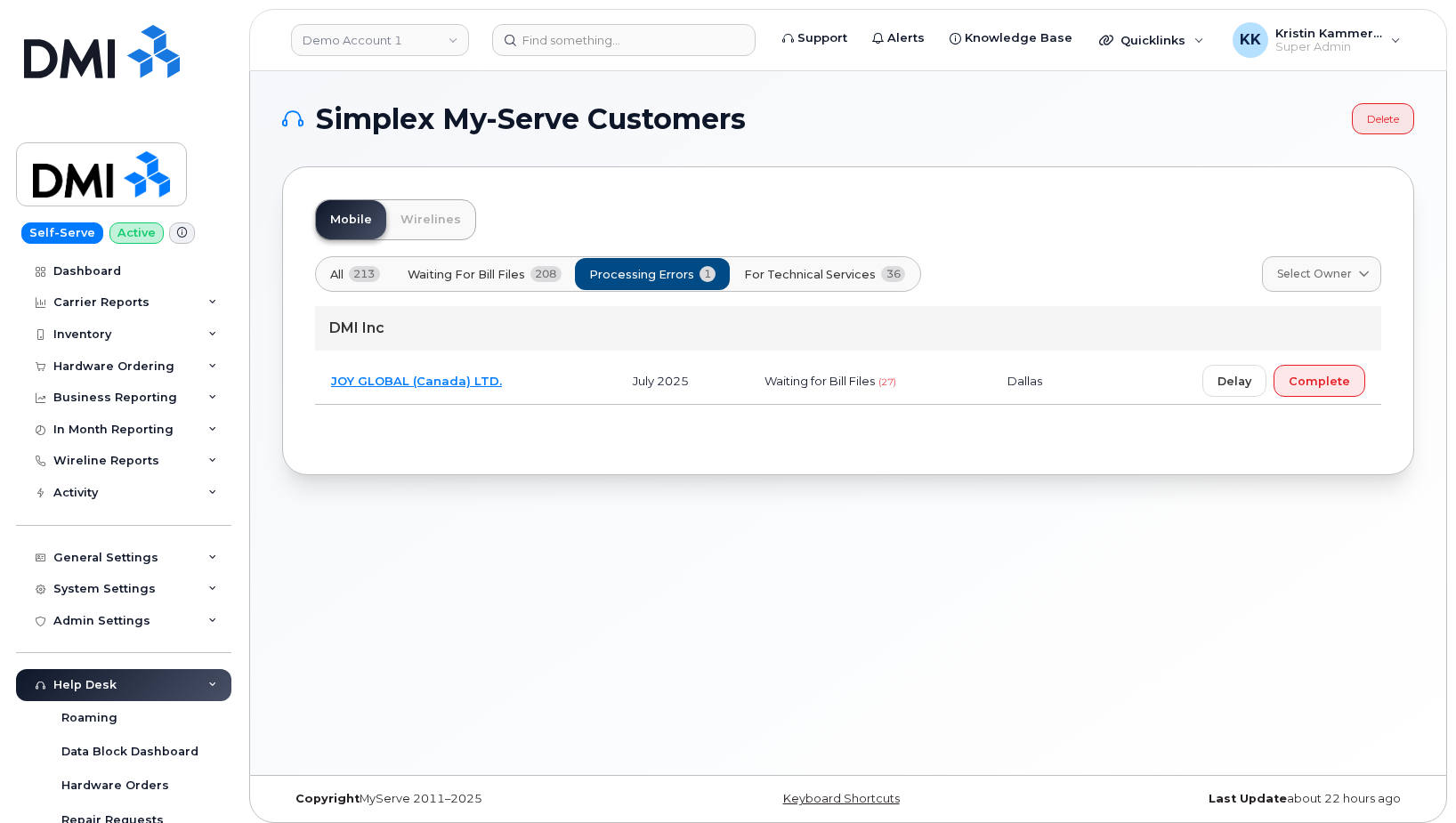 click on "For Technical Services 36" 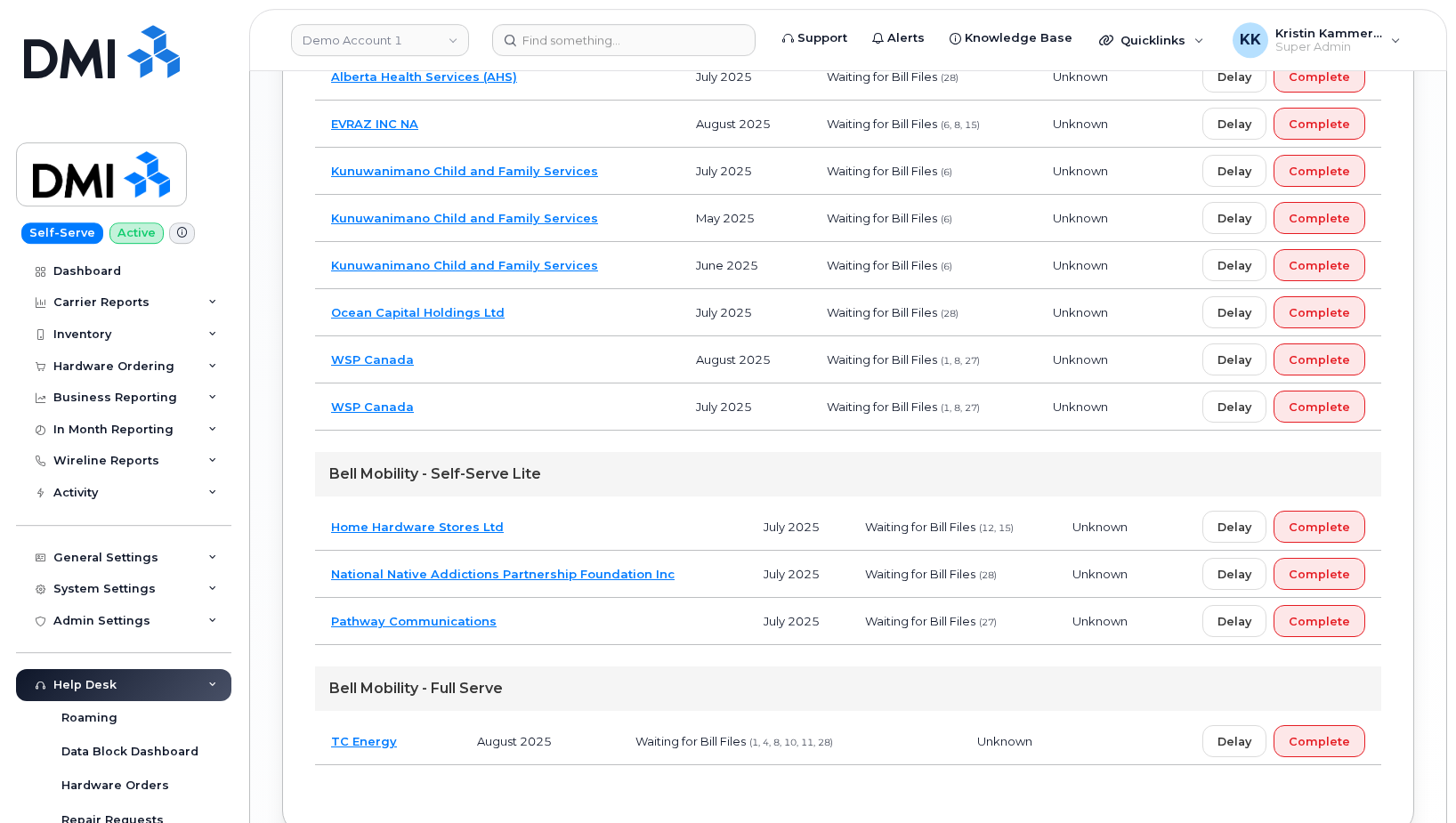 scroll, scrollTop: 1683, scrollLeft: 0, axis: vertical 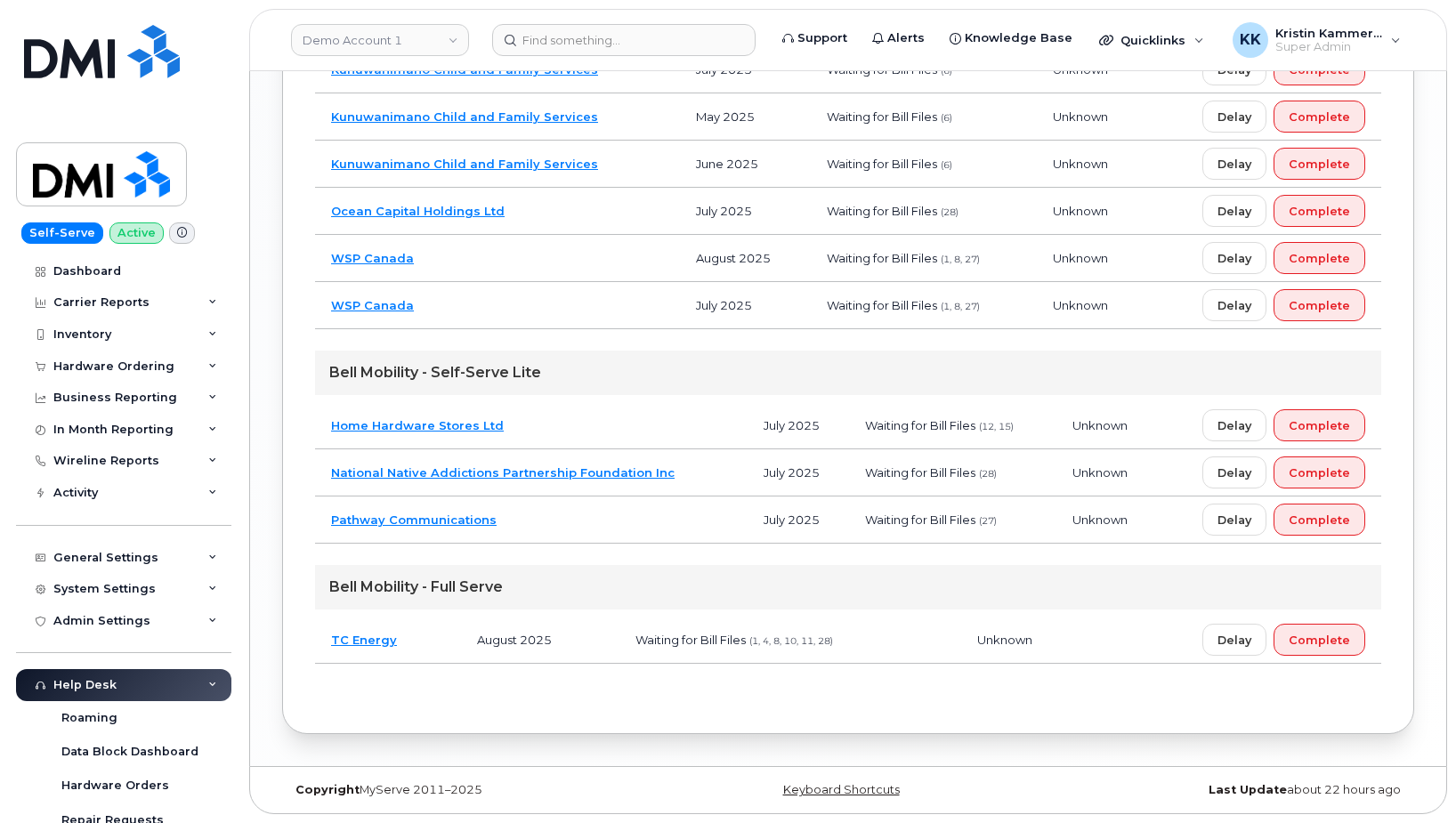 click on "All 213 Waiting for Bill Files 208 Processing Errors 1 For Technical Services 36 Select Owner All Dallas Unknown DMI Inc ABM Industries, Inc. July 2025 Waiting for Bill Files (23, 24, 25, 28, 31) Unknown Delay Complete BMW Manufacturing Co LLC August 2025 Waiting for Bill Files (1, 2, 14, 25) Unknown Delay Complete Cepheid July 2025 Waiting for Bill Files (2, 3, 13, 20, 25, 28) Unknown Delay Complete Cepheid August 2025 Waiting for Bill Files (2, 3, 13, 20, 25, 28) Unknown Delay Complete Cepheid June 2025 Waiting for Bill Files (2, 3, 13, 20, 25, 28) Unknown Delay Complete FirstEnergy Corp July 2025 Waiting for Bill Files (1, 3, 4) Unknown Delay Complete FirstEnergy Corp August 2025 Waiting for Bill Files (1, 3, 4) Unknown Delay Complete Gannett Fleming August 2025 Waiting for Bill Files (3, 28) Unknown Delay Complete Hilton Domestic Operating Company Inc July 2025 Waiting for Bill Files (16, 17, 25, 28) Unknown Delay Complete JD Irving July 2025 Waiting for Bill Files (28) Unknown Delay Complete July 2025" at bounding box center [848, -382] 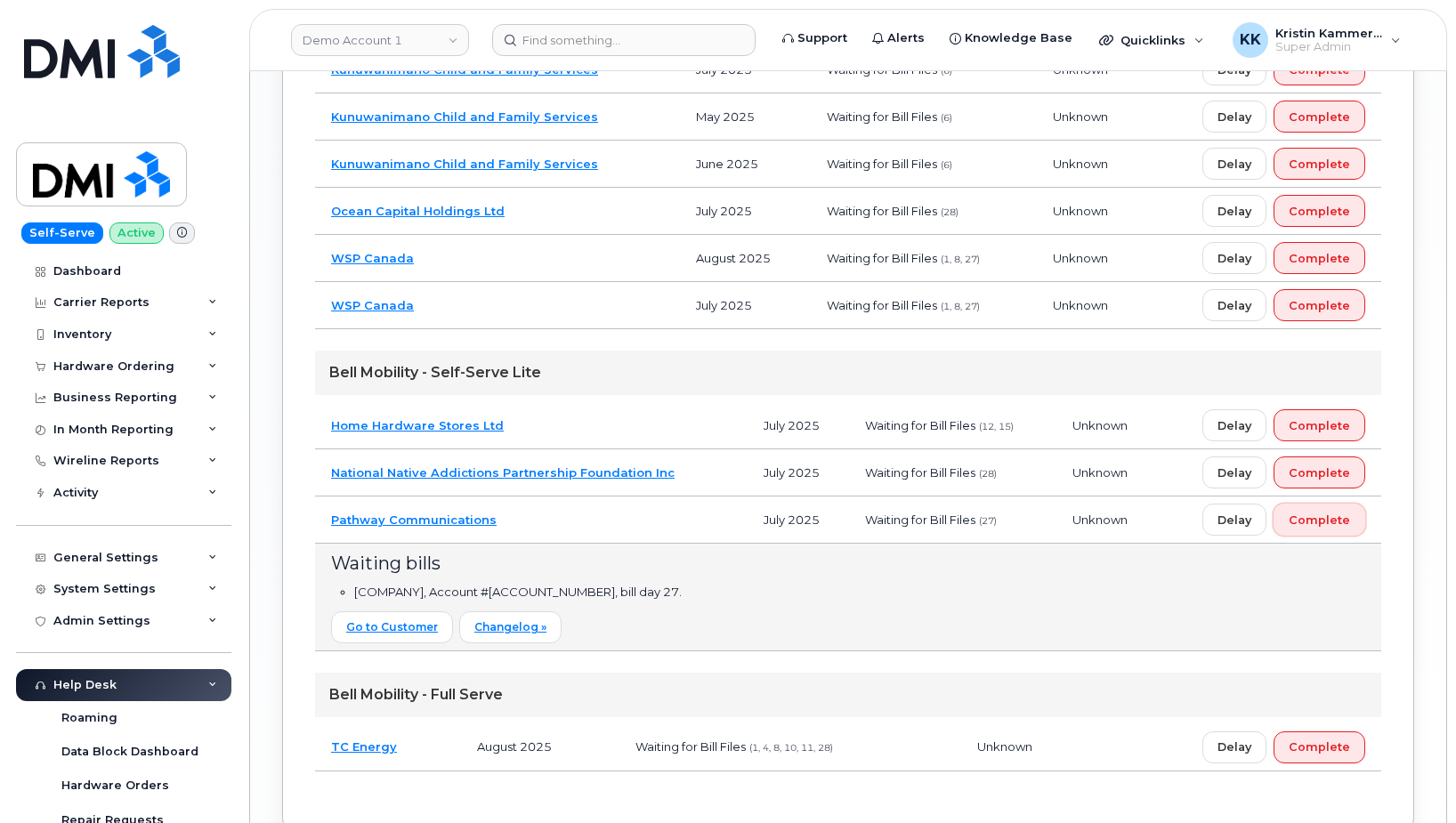 click on "Complete" at bounding box center [1319, 520] 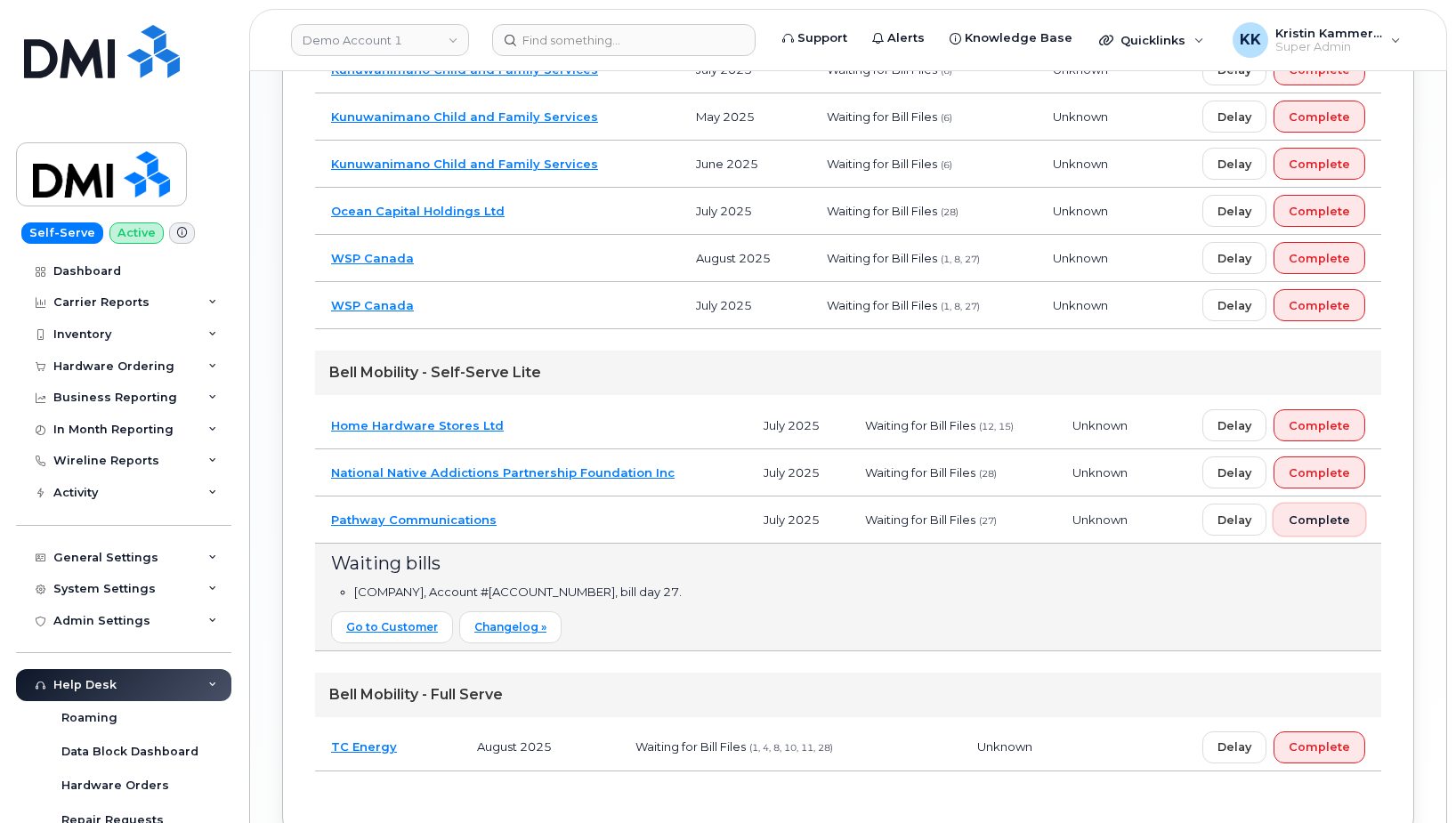 scroll, scrollTop: 1636, scrollLeft: 0, axis: vertical 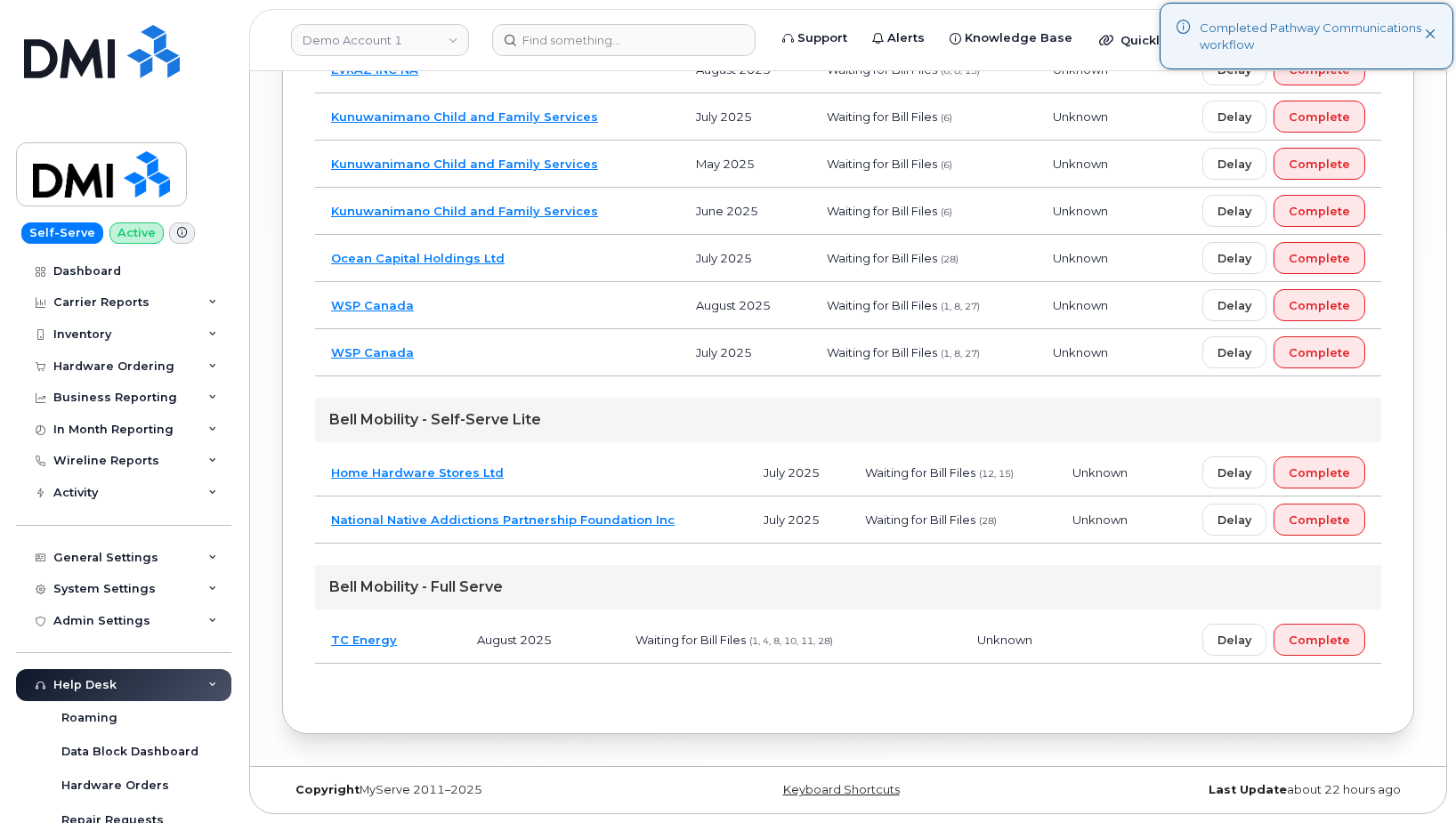 click on "National Native Addictions Partnership Foundation Inc" at bounding box center [531, 520] 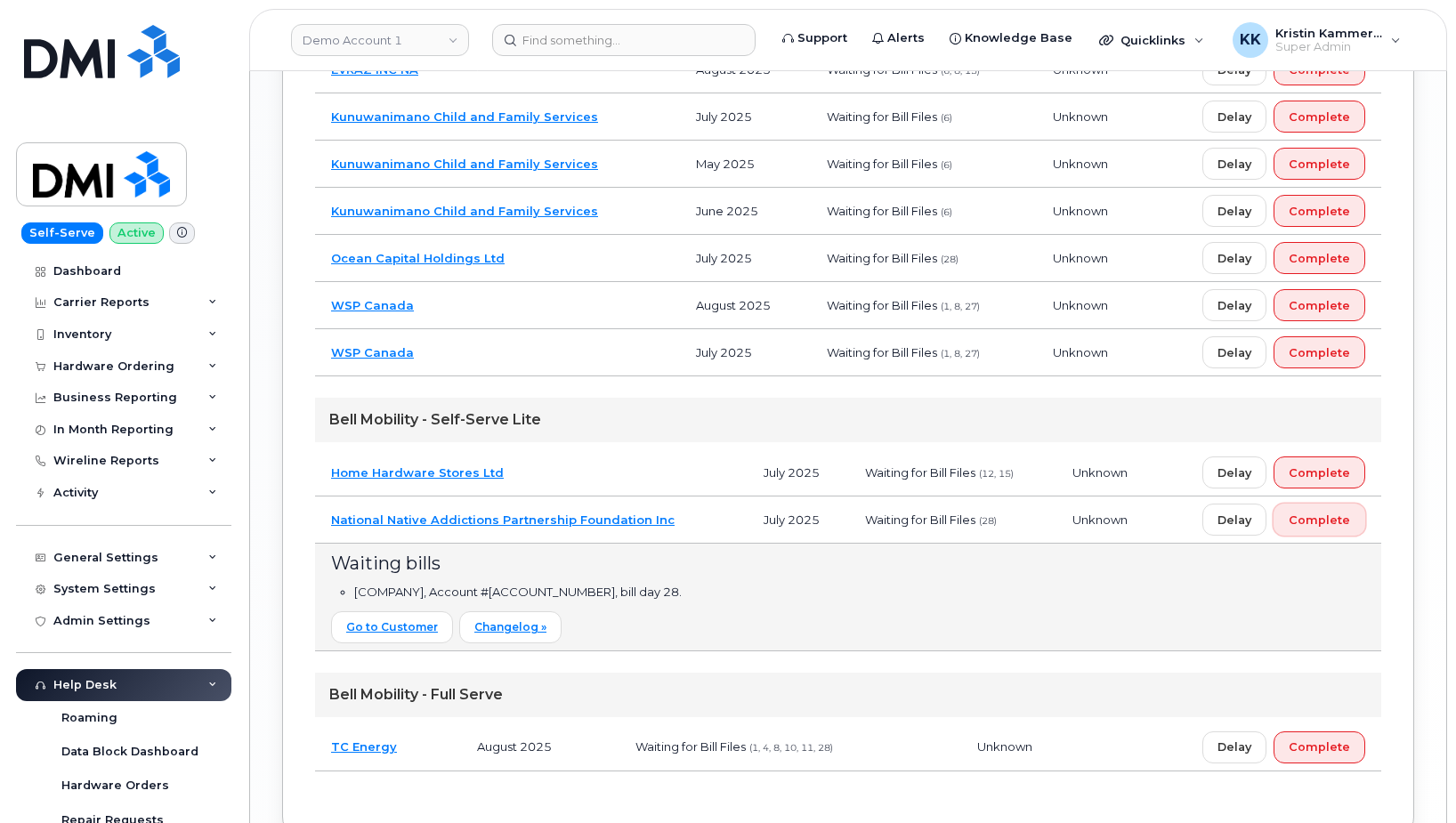 click on "Complete" at bounding box center [1319, 520] 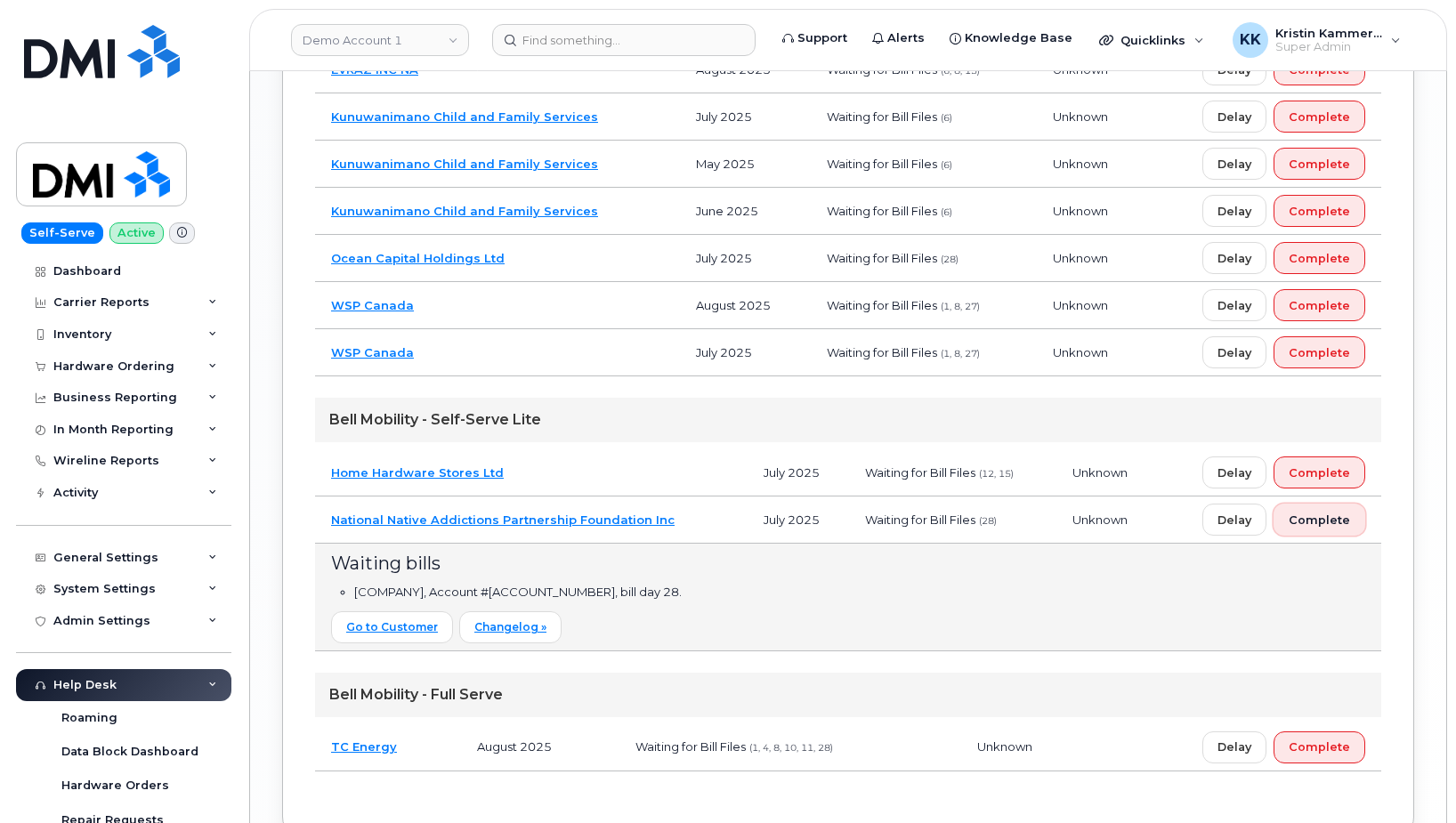 scroll, scrollTop: 1589, scrollLeft: 0, axis: vertical 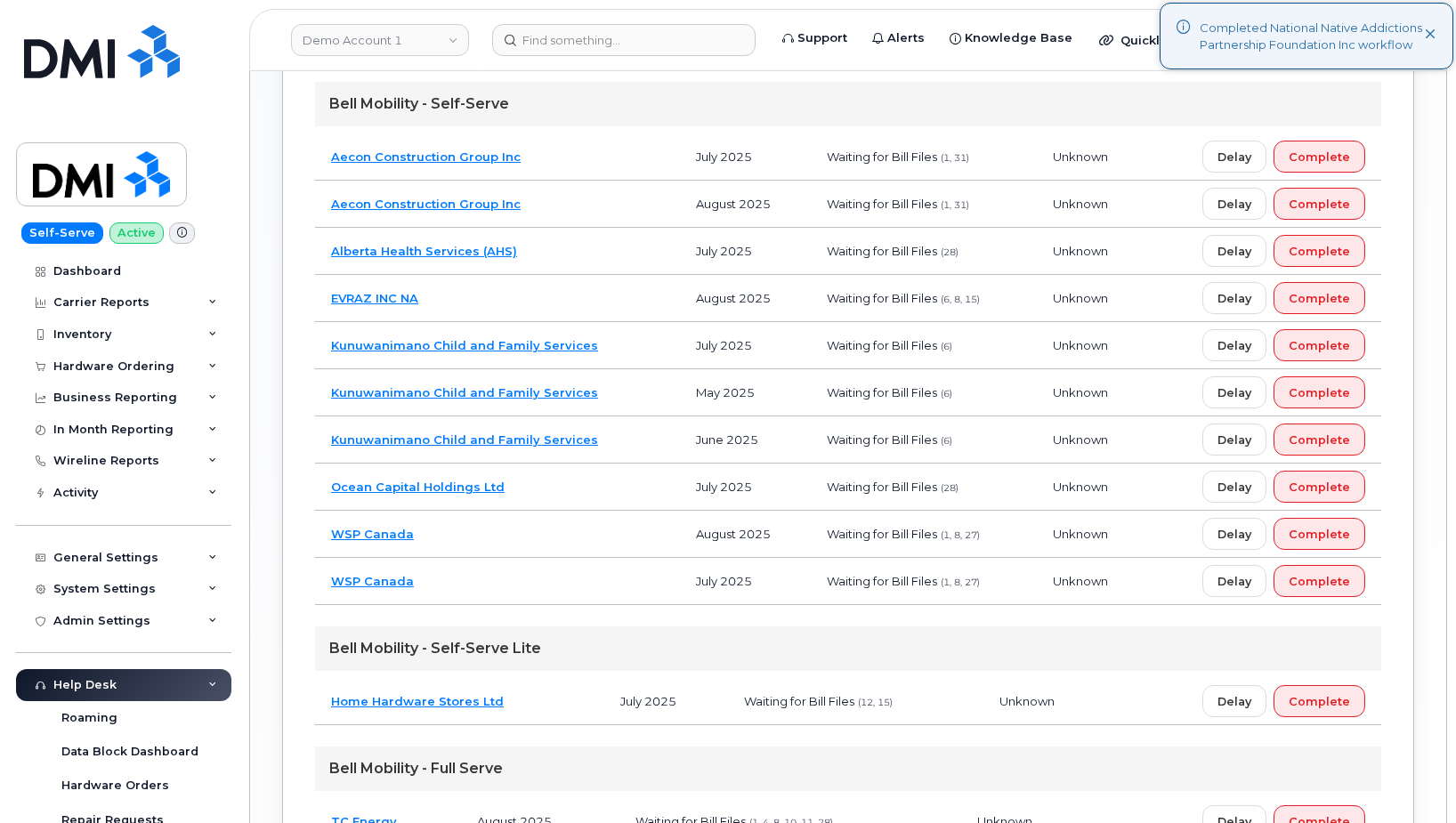 click on "WSP Canada" at bounding box center [497, 581] 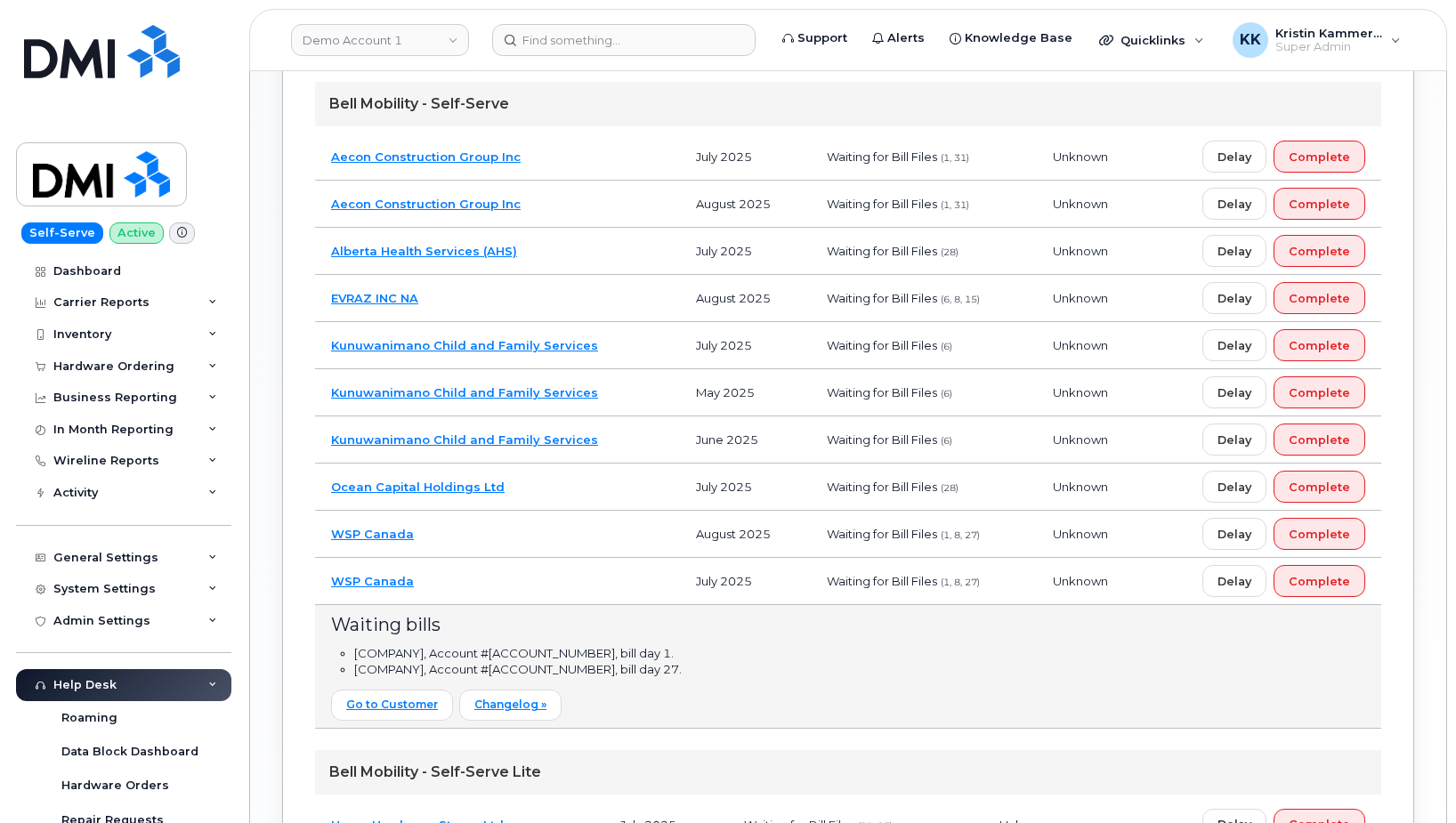 click on "WSP Canada" at bounding box center [497, 581] 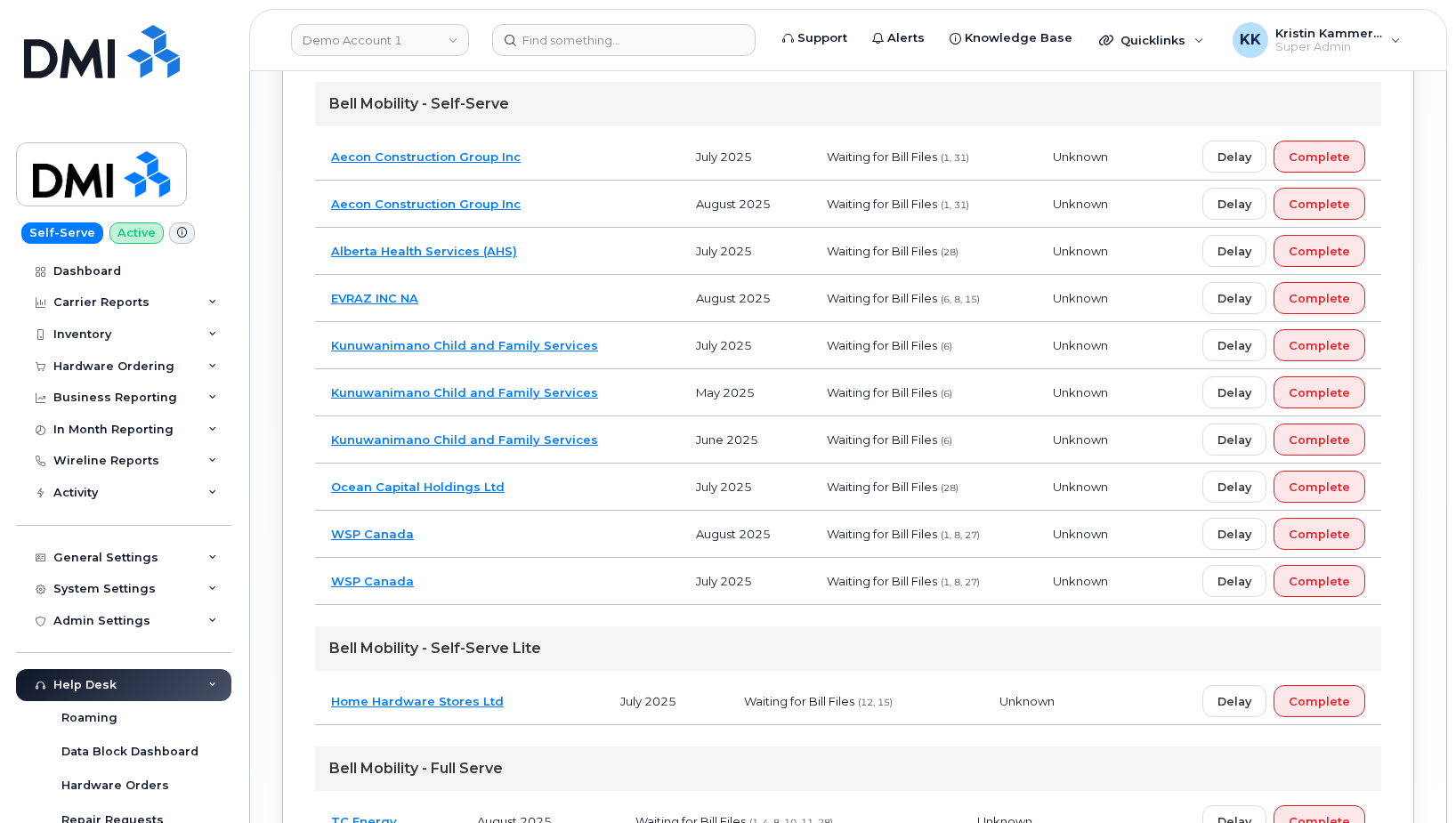 click on "Ocean Capital Holdings Ltd" at bounding box center (497, 487) 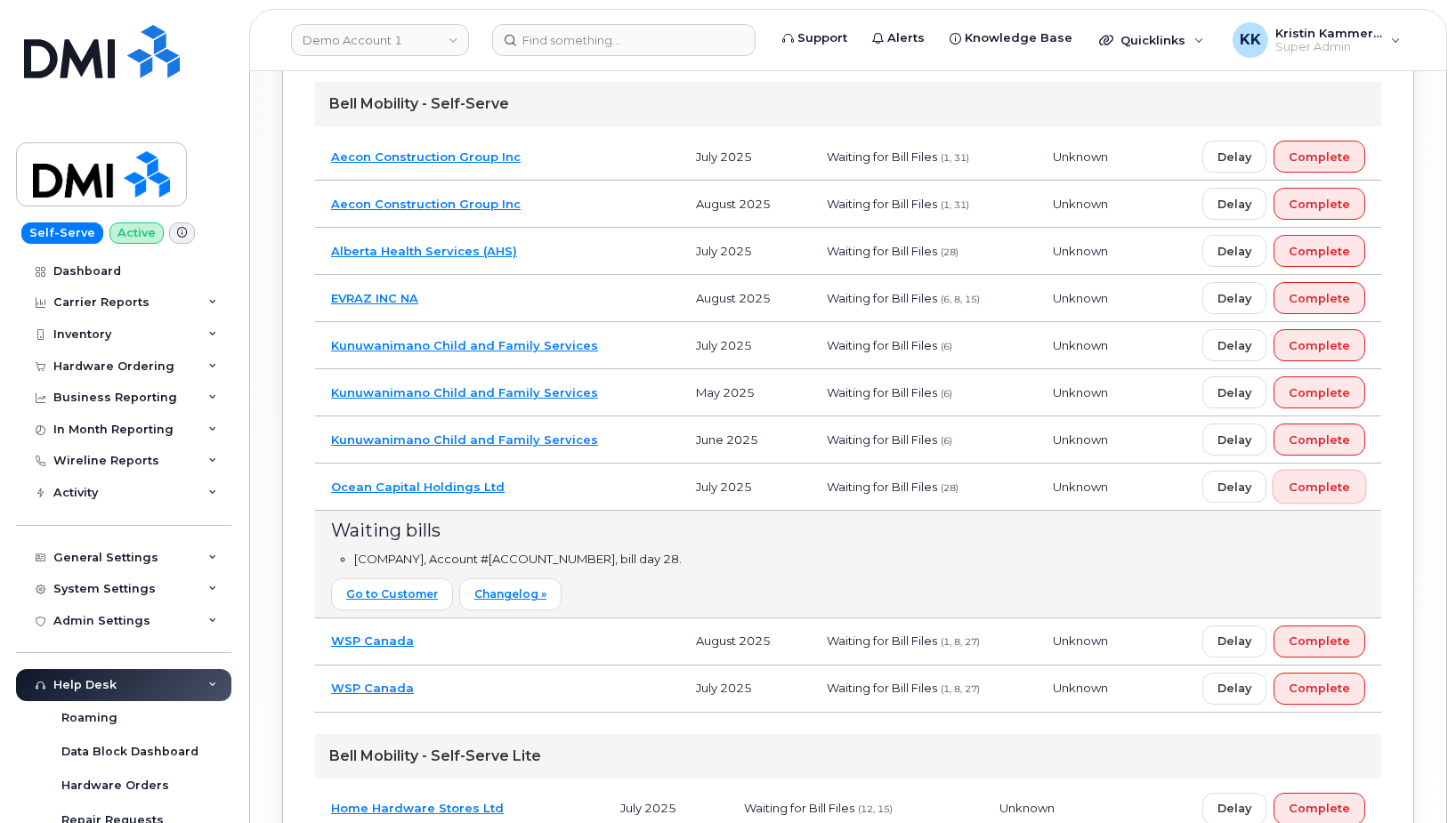 click on "Complete" at bounding box center [1319, 487] 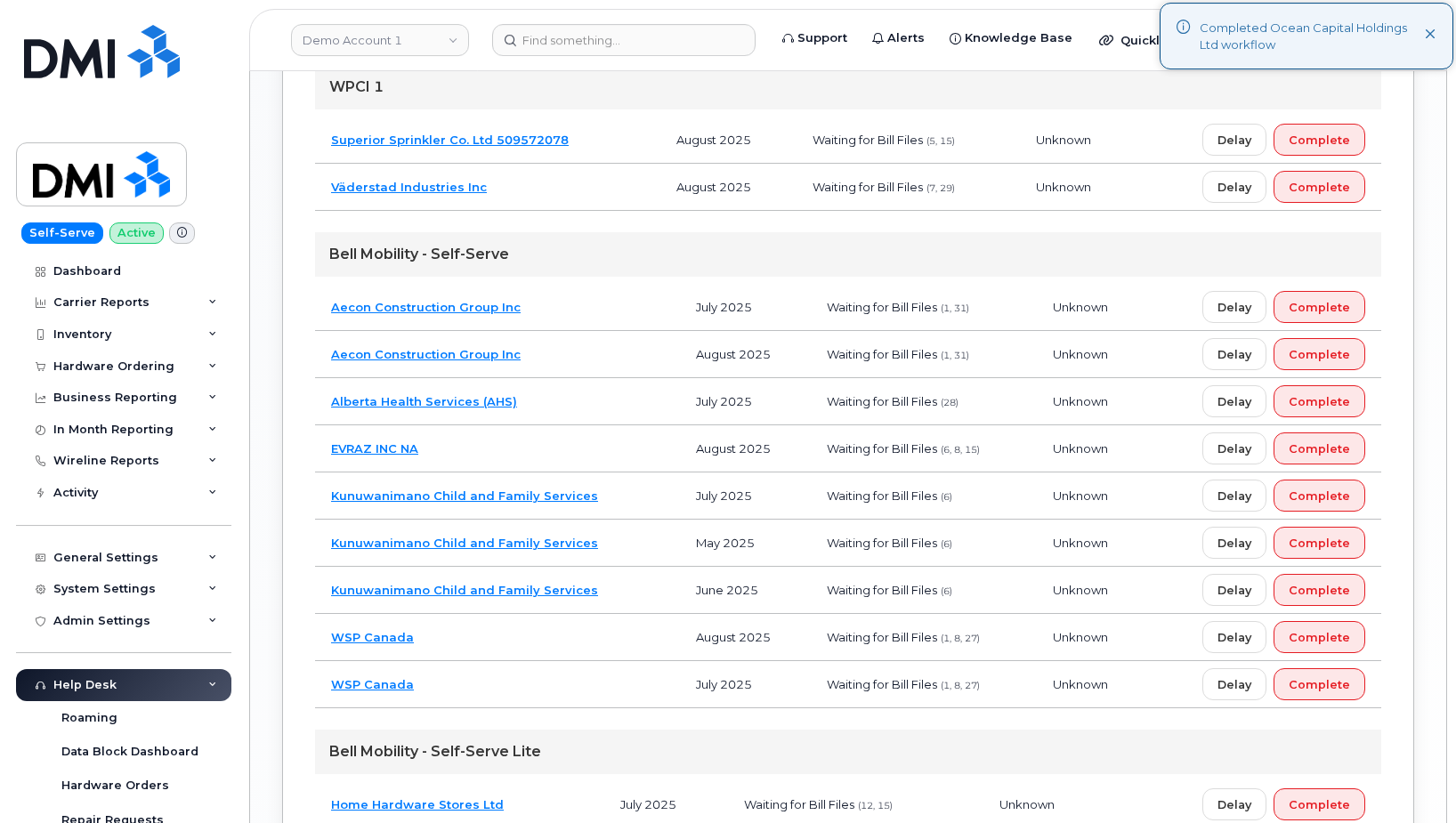 scroll, scrollTop: 1226, scrollLeft: 0, axis: vertical 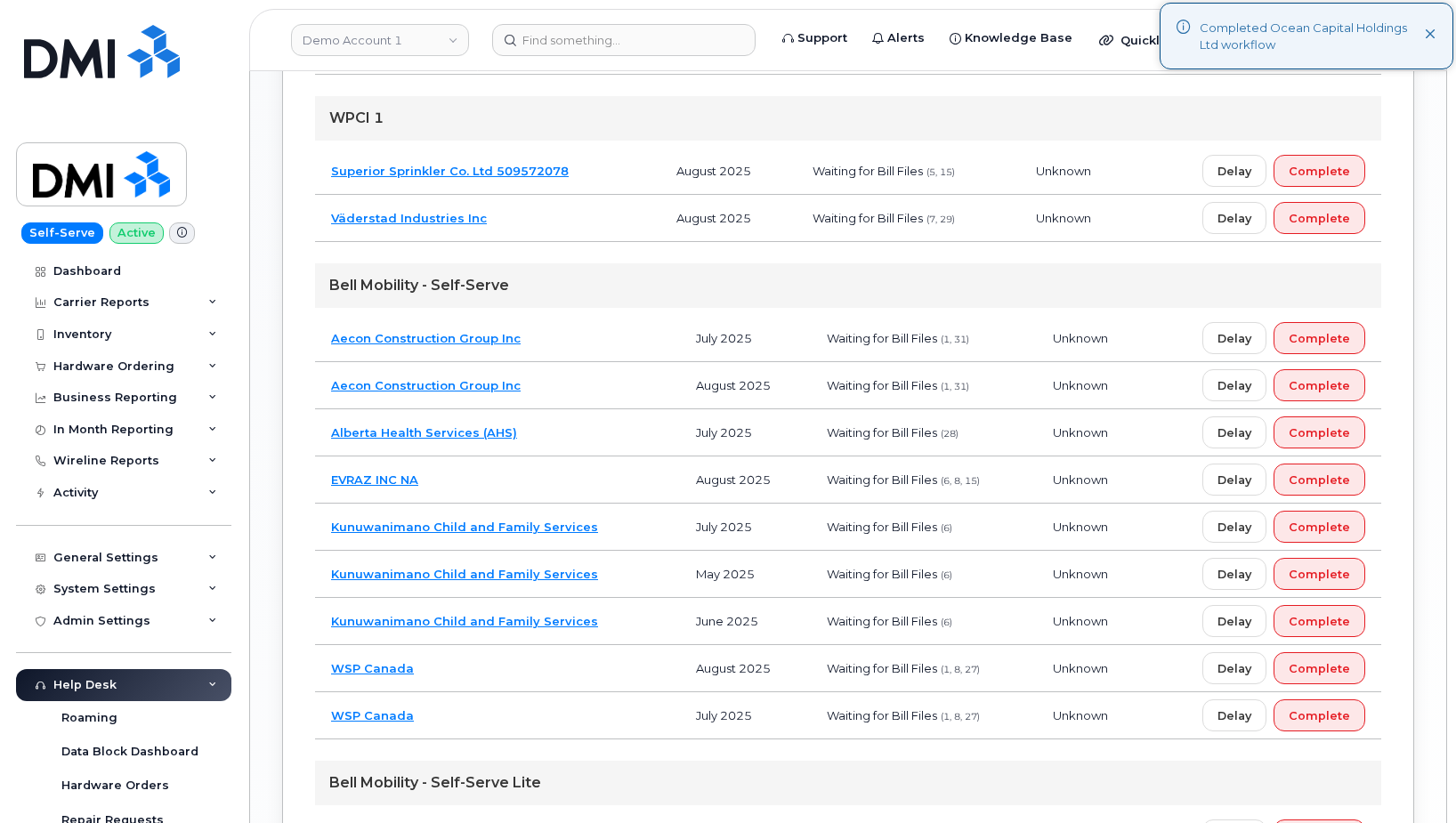 click on "Aecon Construction Group Inc" at bounding box center [497, 338] 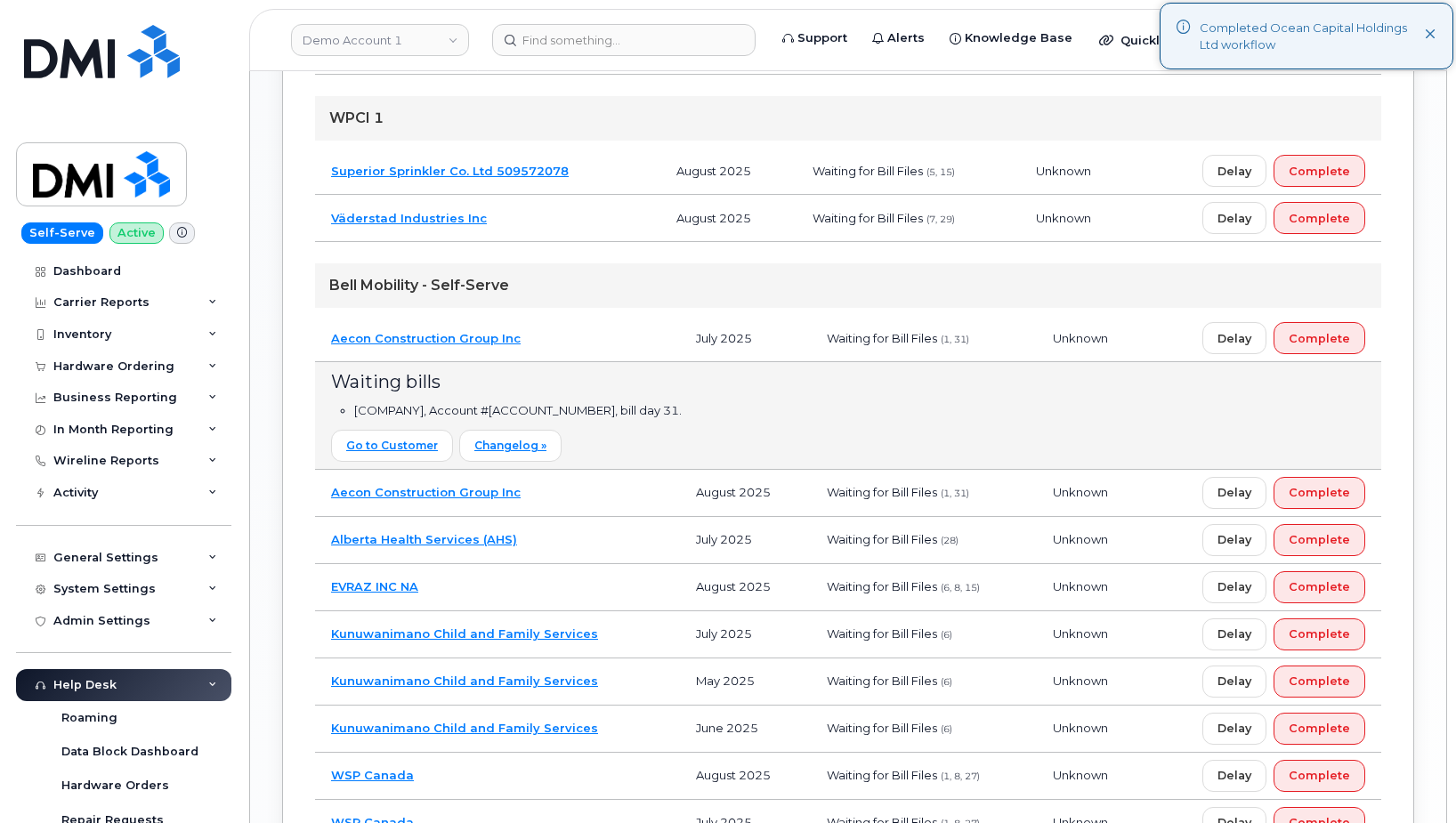 click on "Aecon Construction Group Inc" at bounding box center (497, 338) 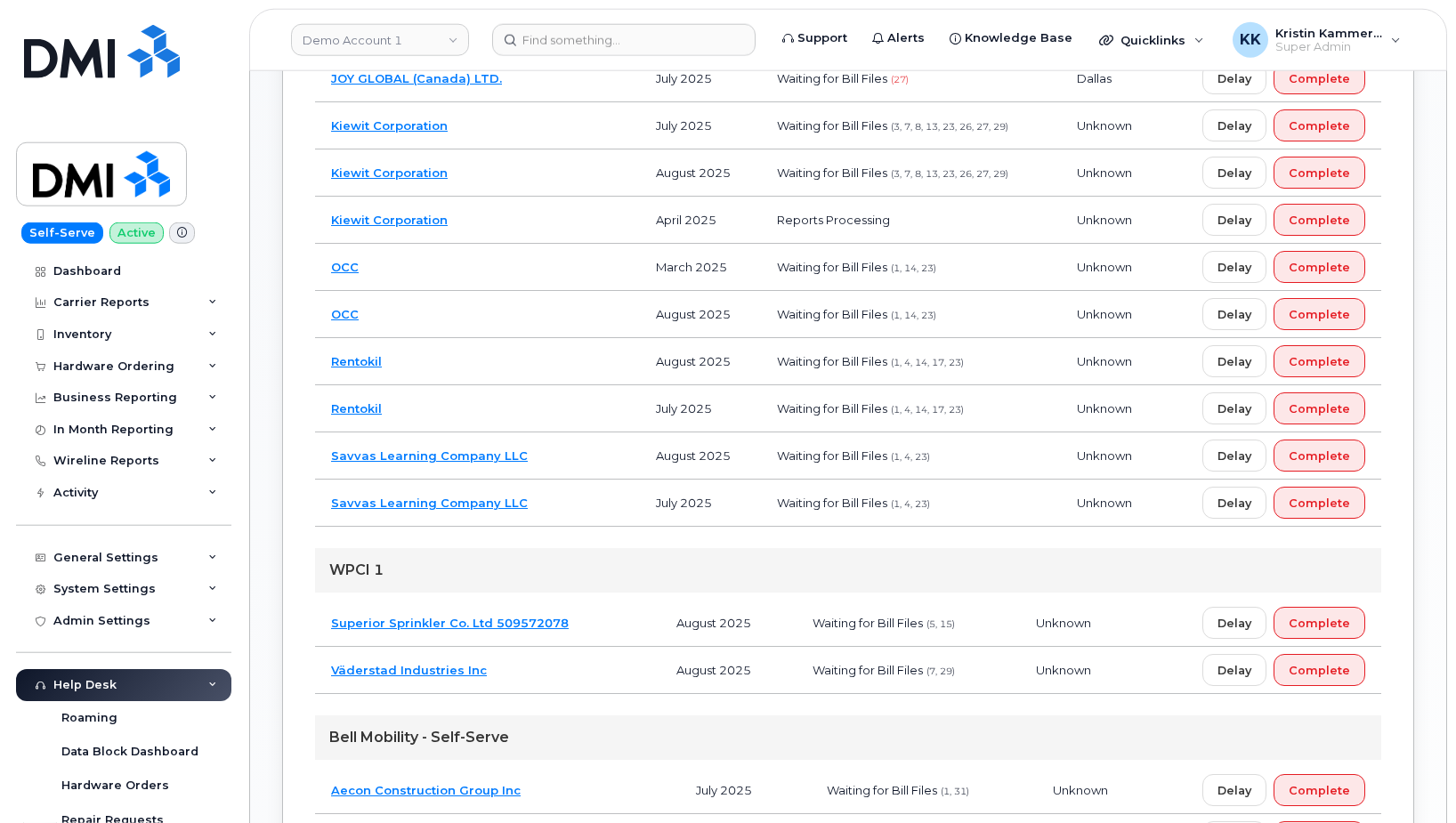 scroll, scrollTop: 772, scrollLeft: 0, axis: vertical 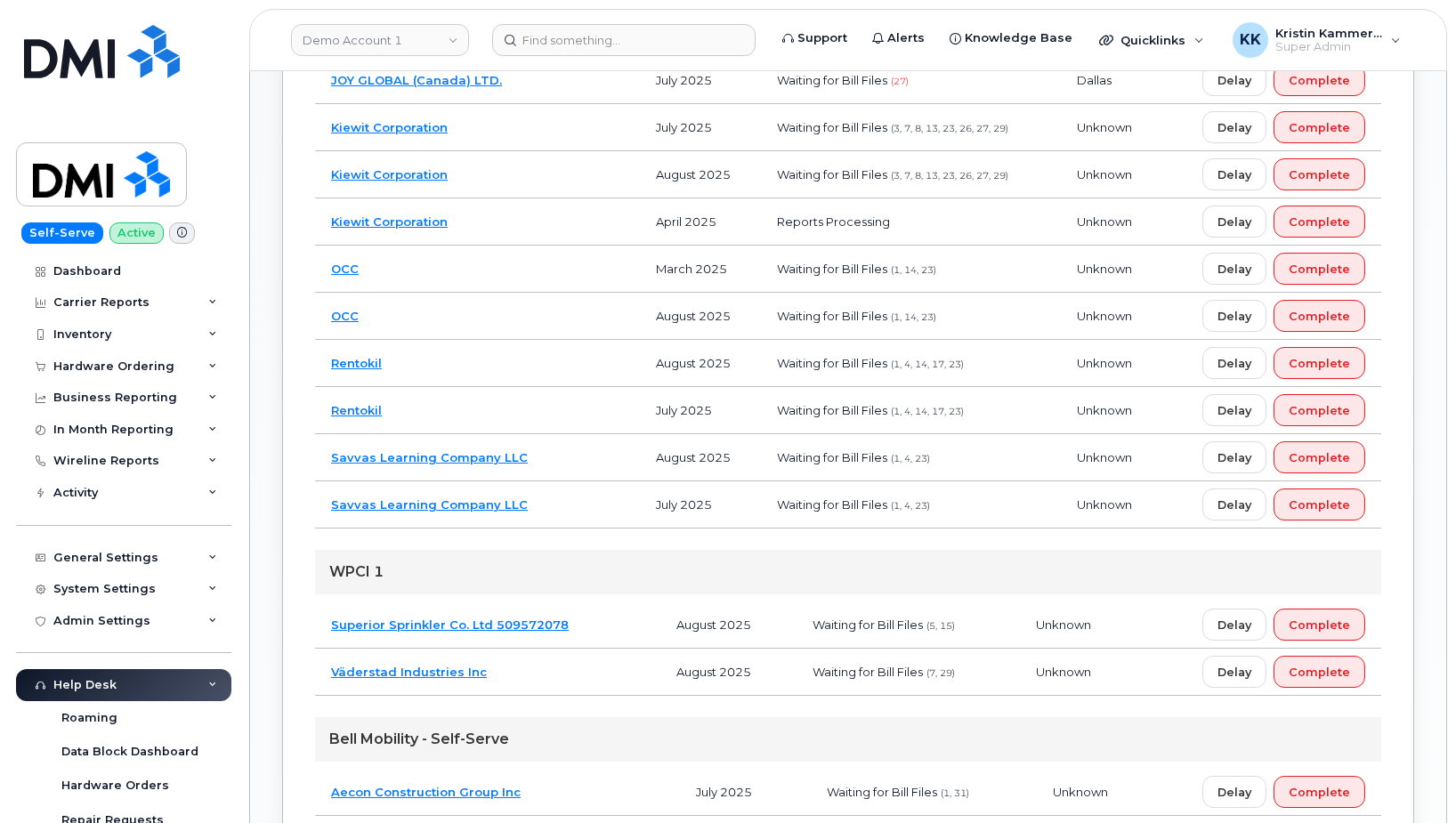 click on "Savvas Learning Company LLC" at bounding box center [477, 504] 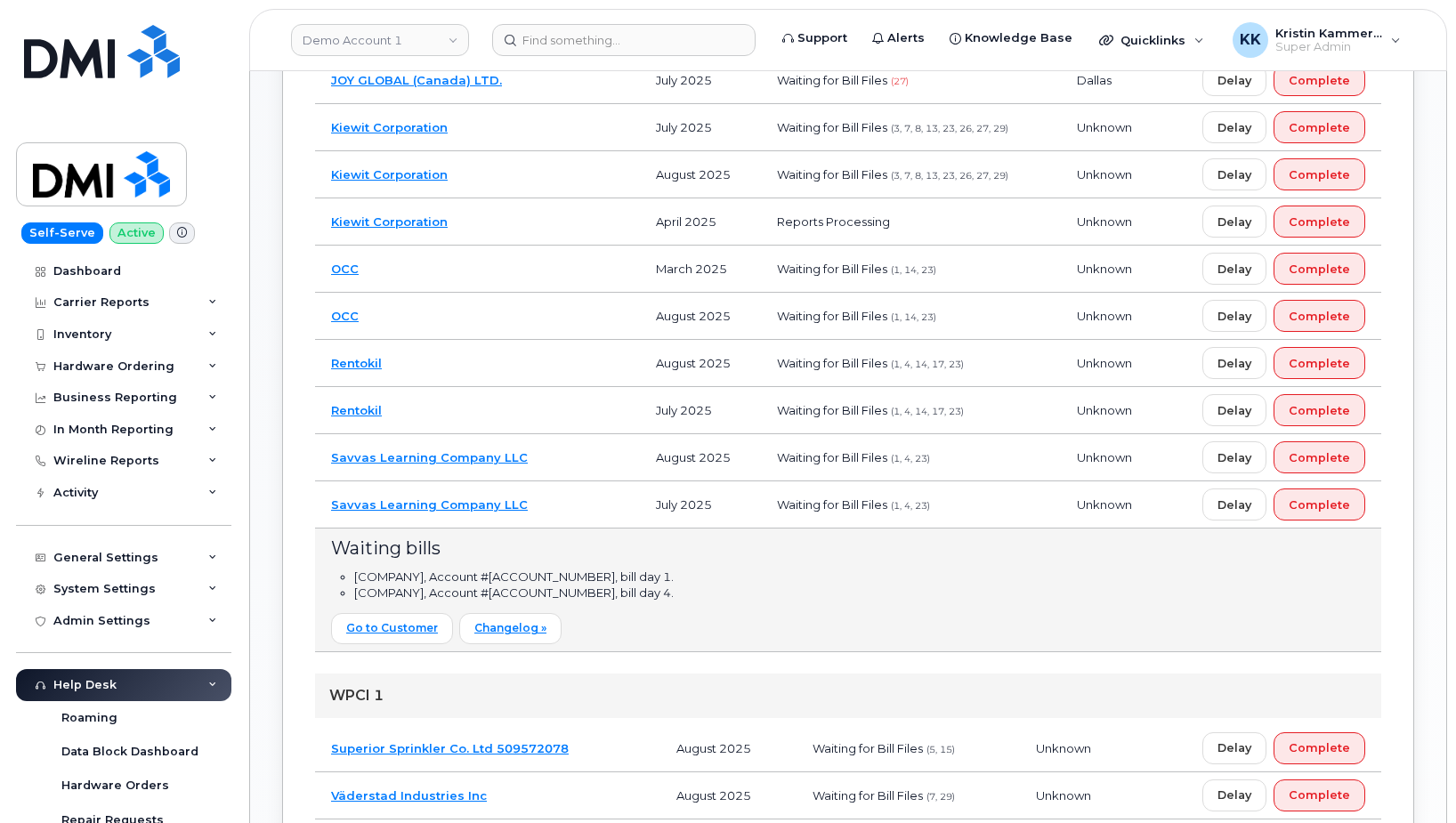 click on "Savvas Learning Company LLC" at bounding box center [477, 504] 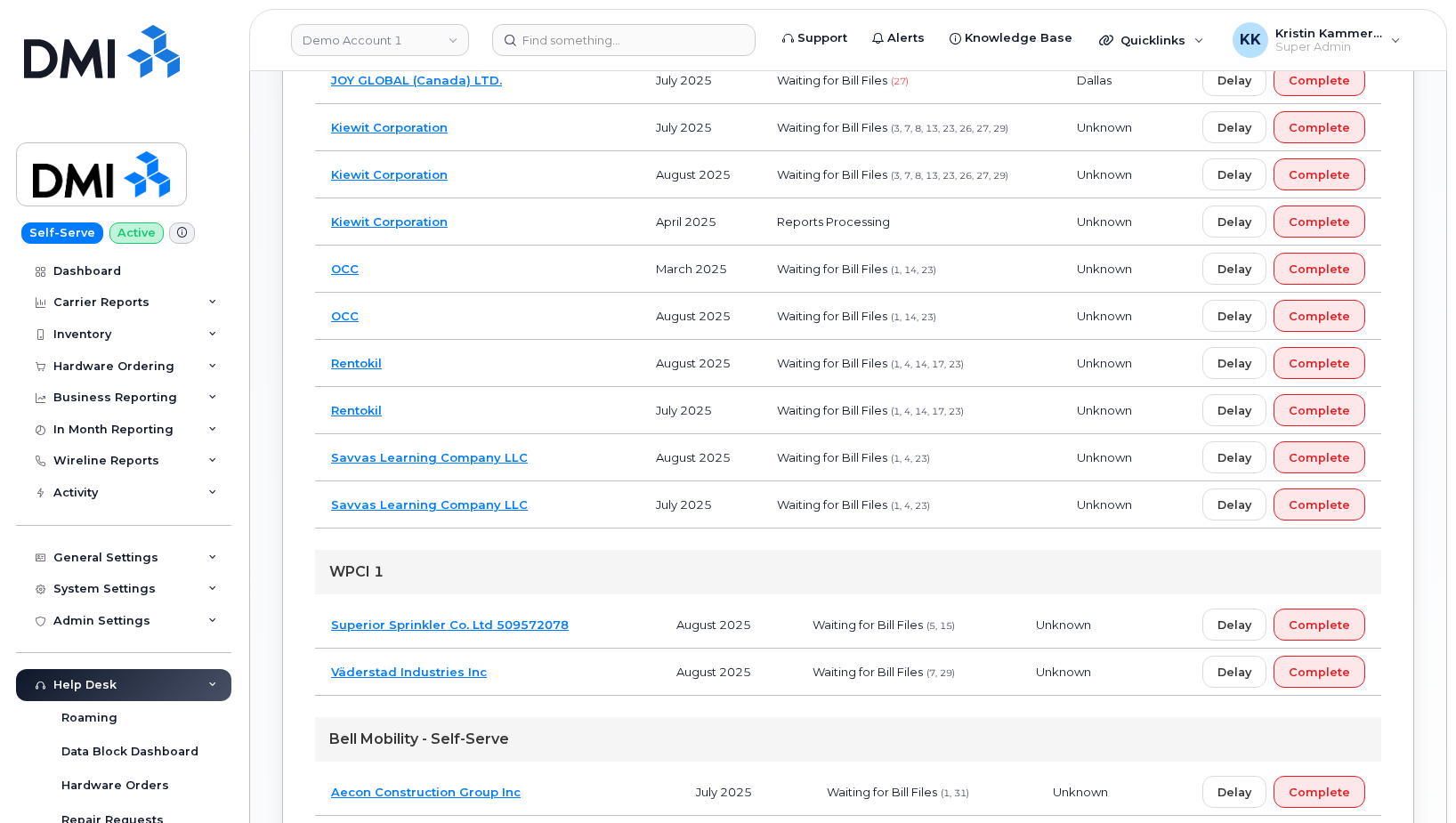 click on "Rentokil" at bounding box center [477, 410] 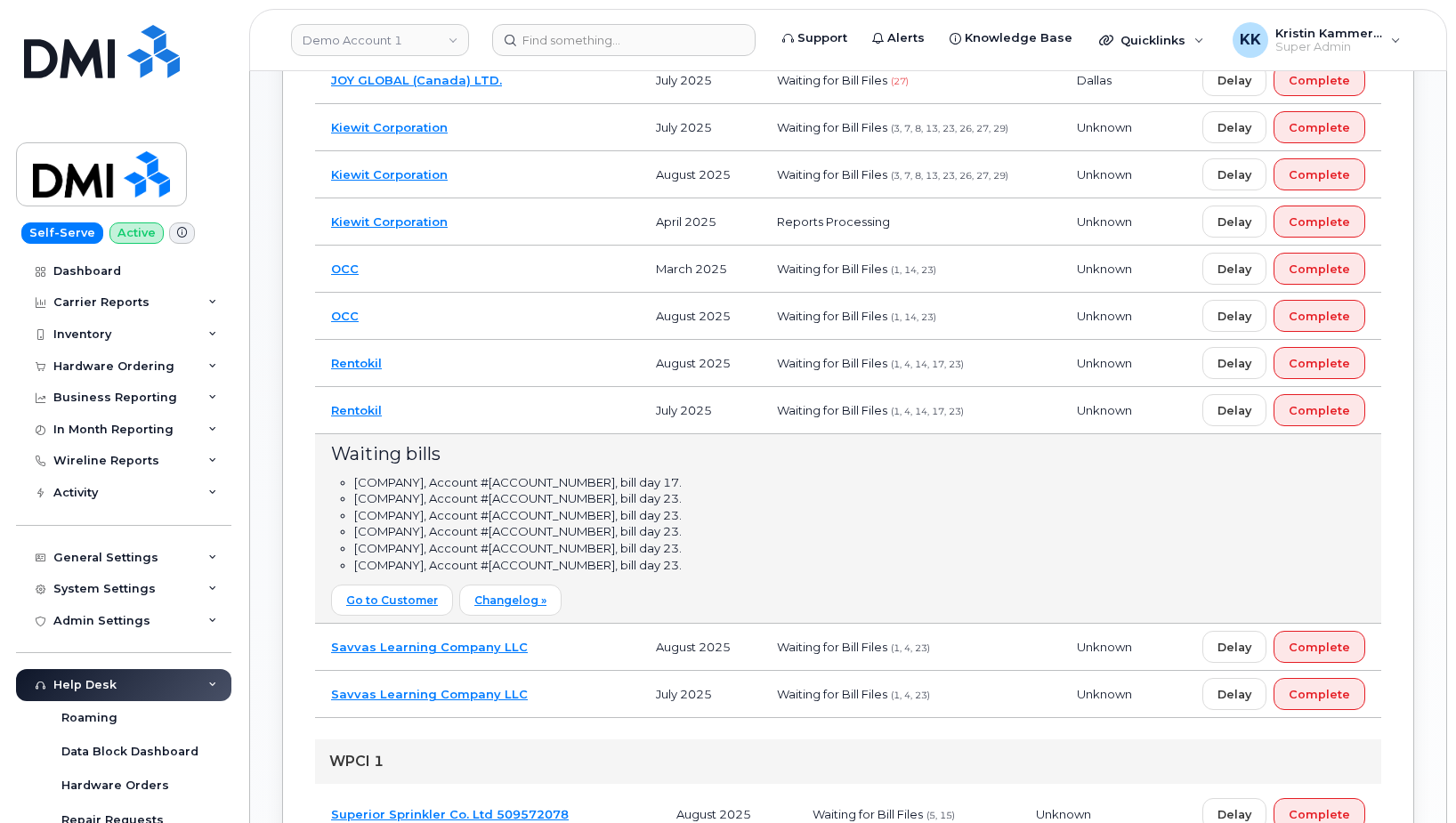 click on "Rentokil" at bounding box center [477, 410] 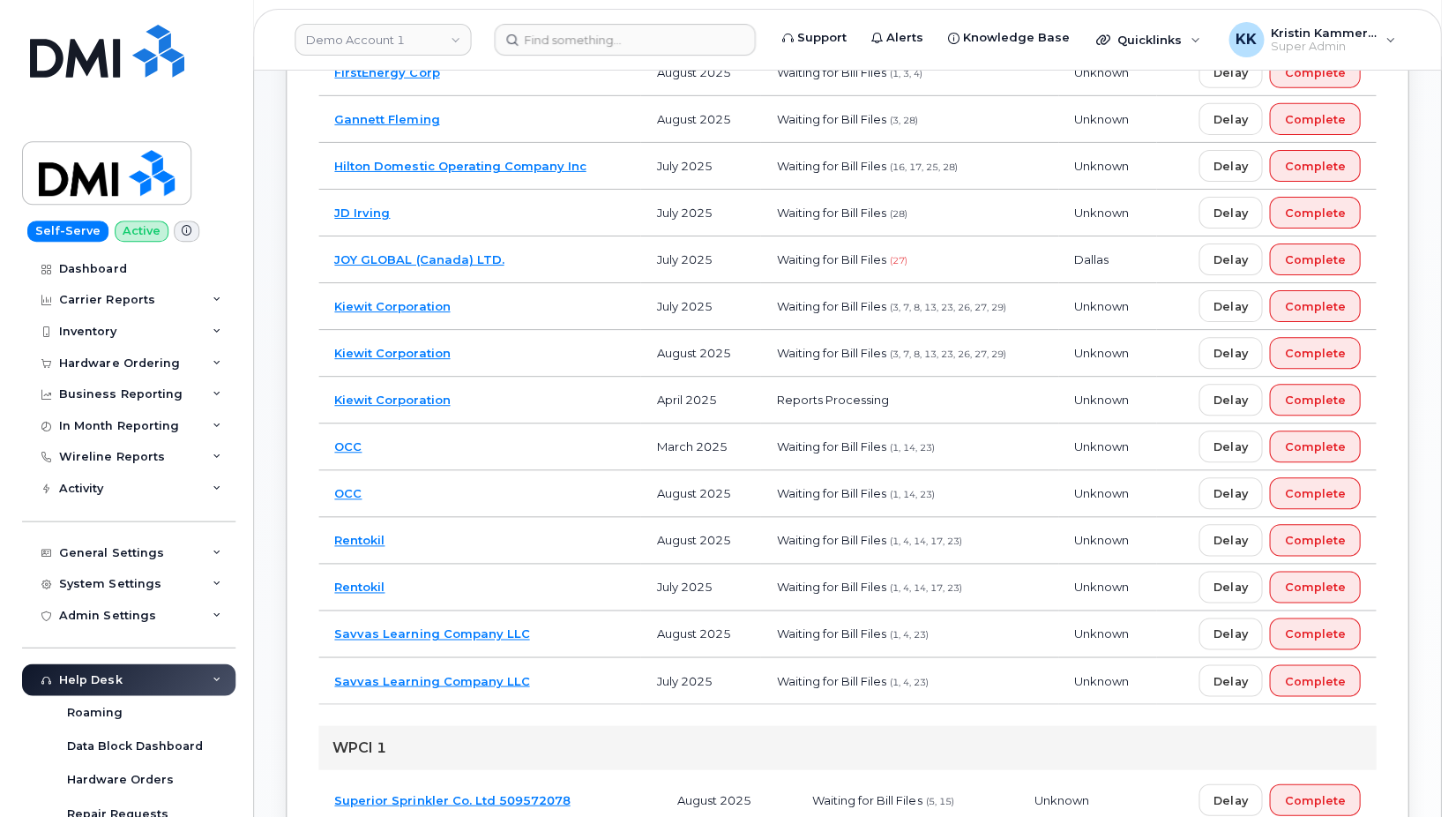 scroll, scrollTop: 496, scrollLeft: 0, axis: vertical 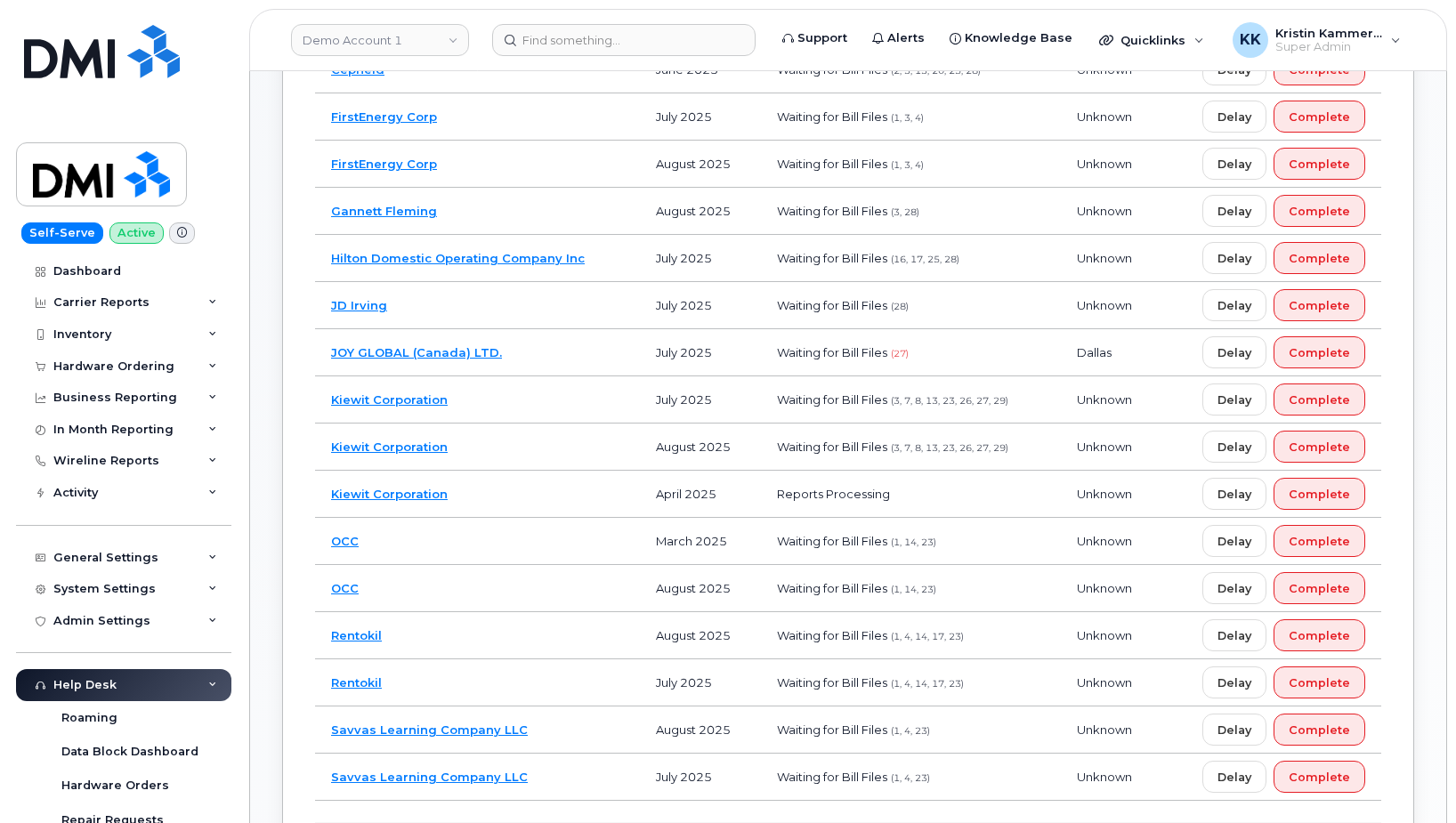 click on "JOY GLOBAL (Canada) LTD." at bounding box center (477, 352) 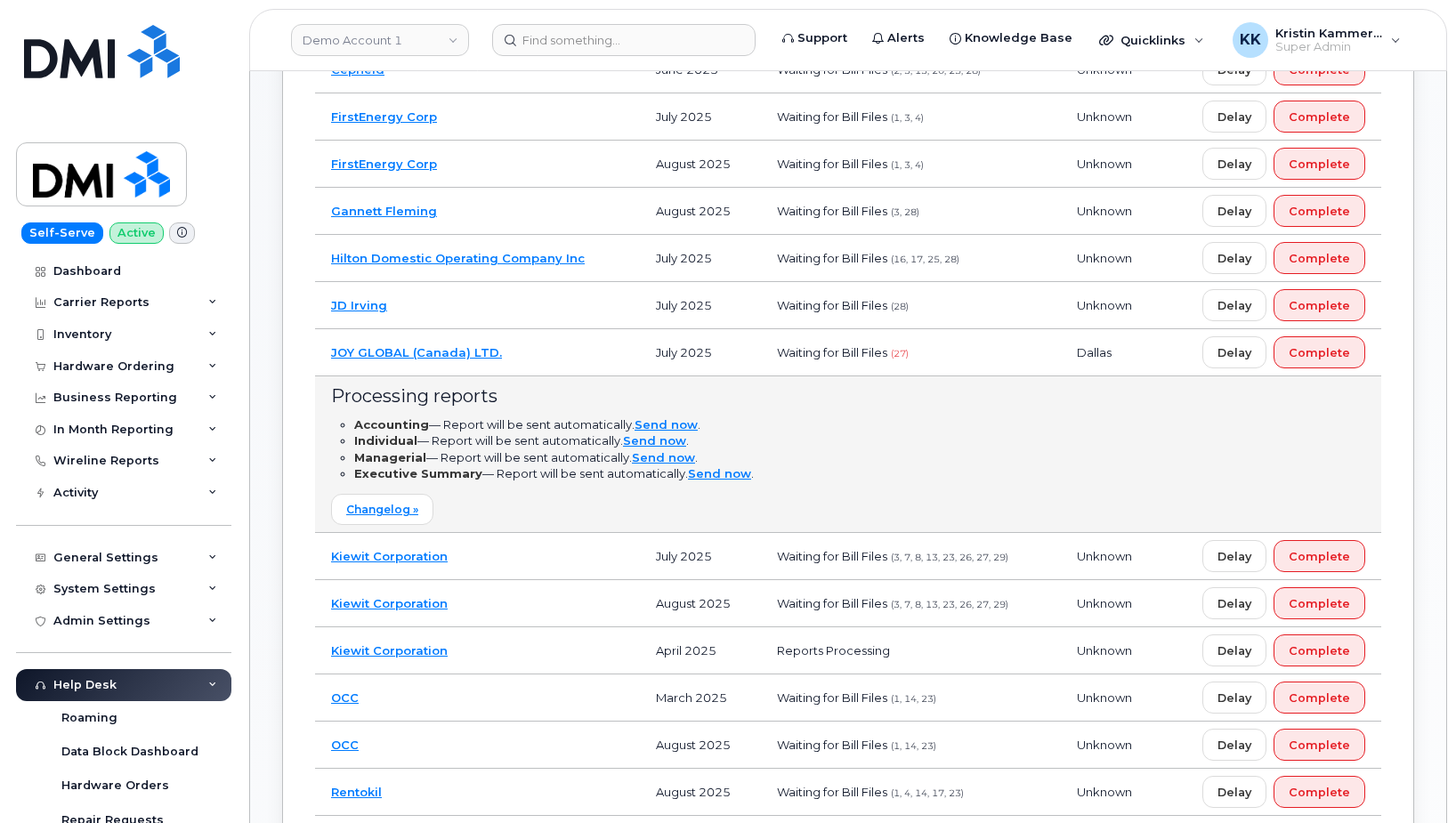 click on "JOY GLOBAL (Canada) LTD." at bounding box center (477, 352) 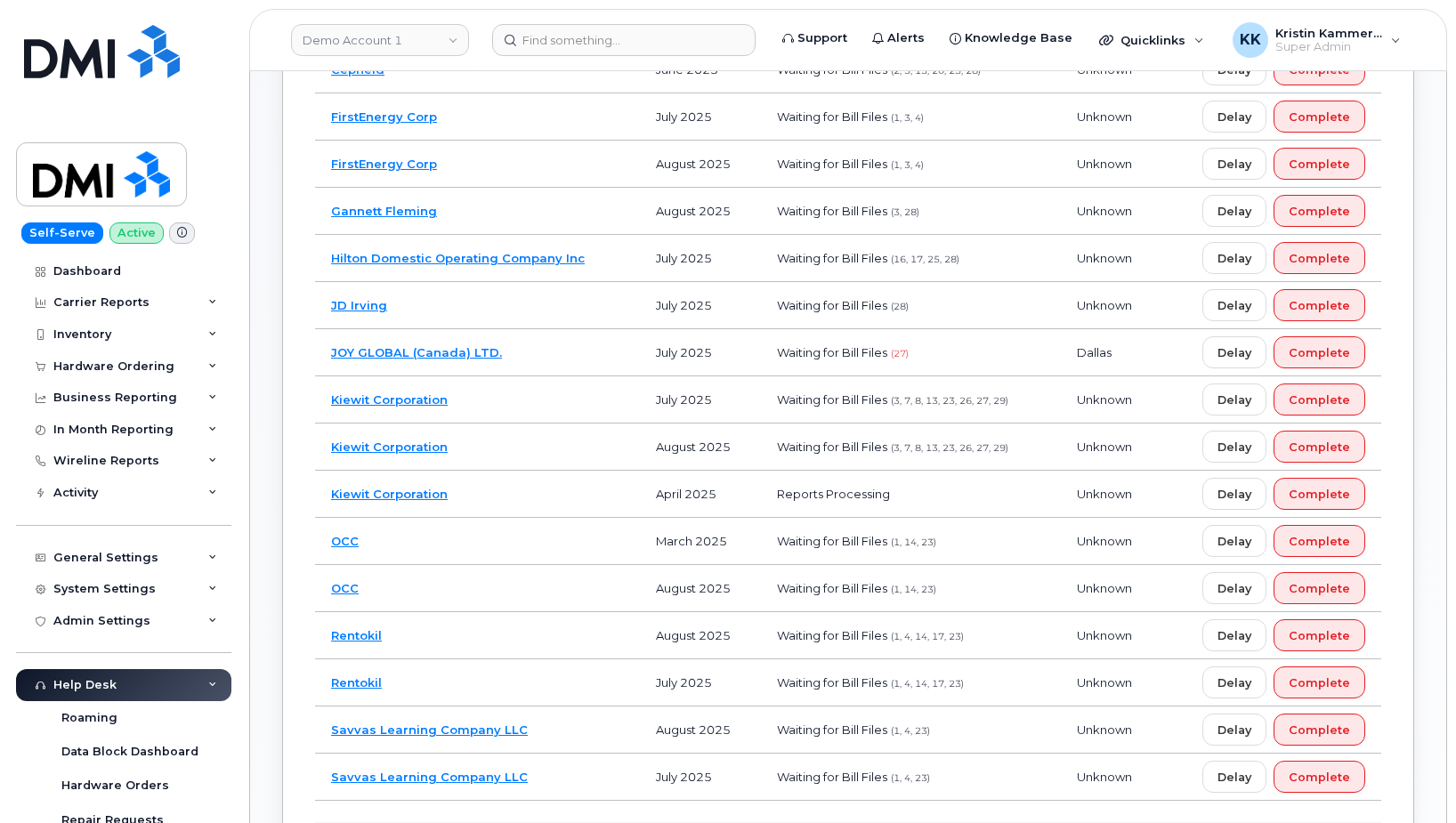 click on "JD Irving" at bounding box center (477, 305) 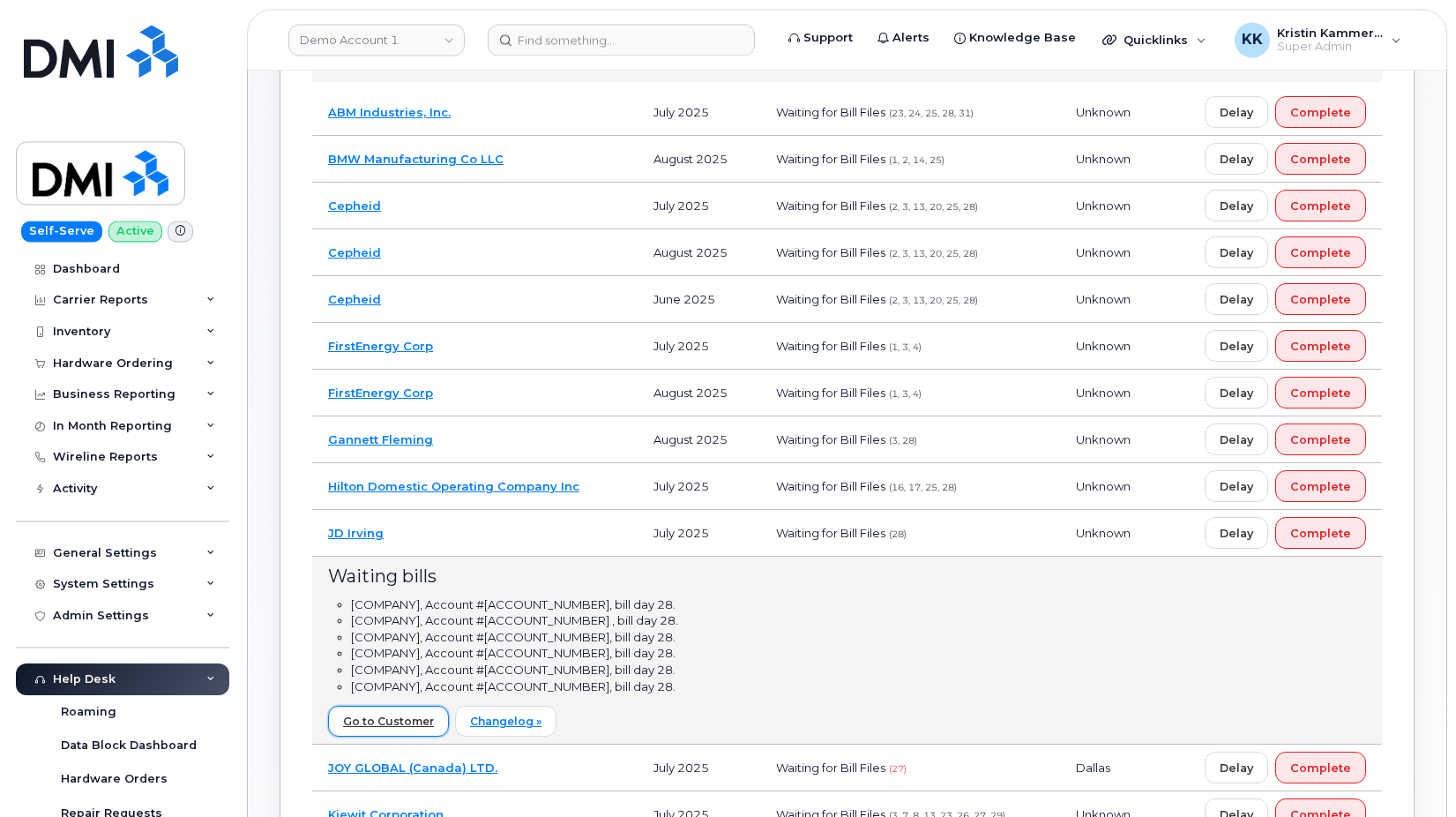 scroll, scrollTop: 226, scrollLeft: 0, axis: vertical 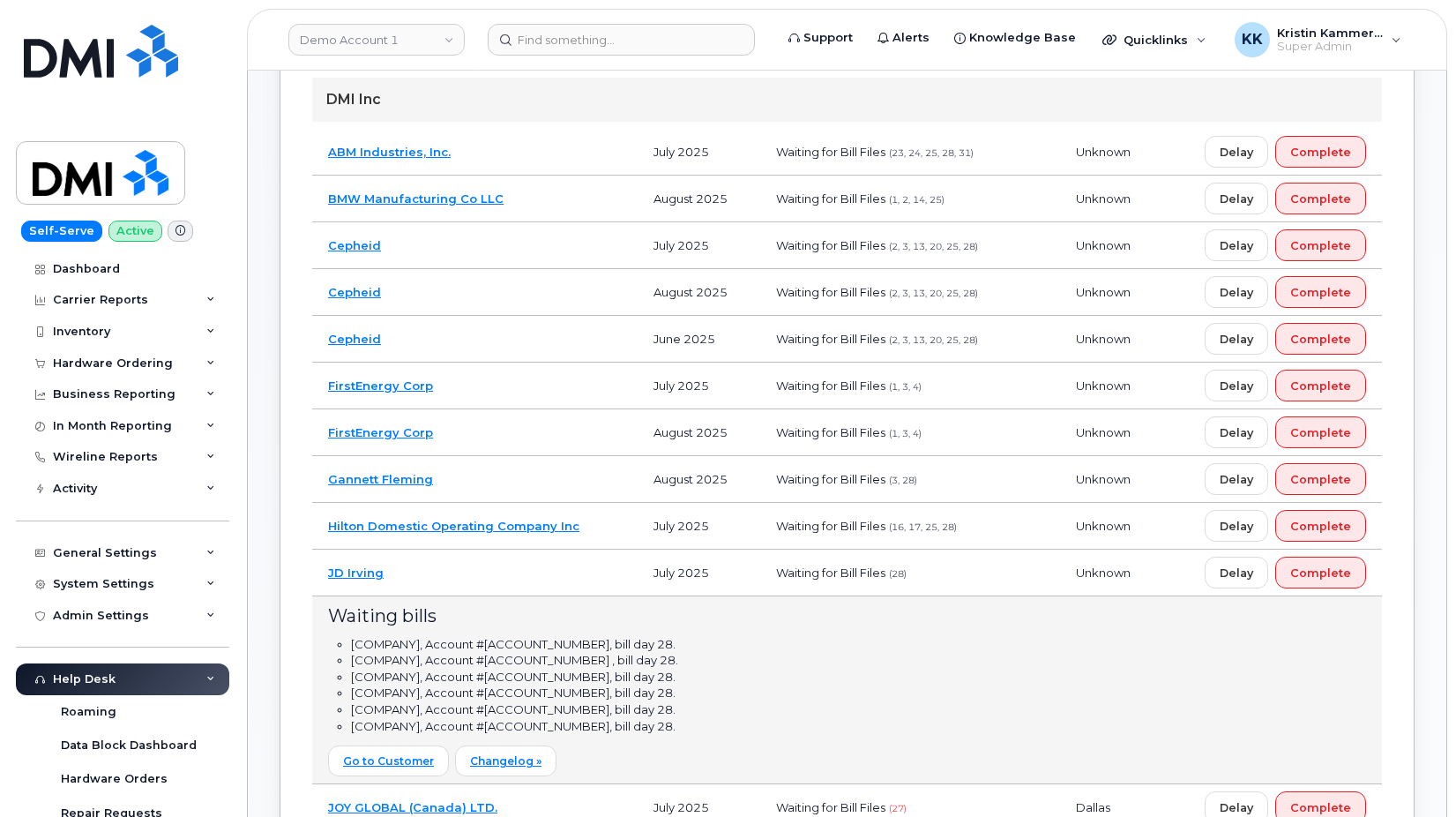 click on "Hilton Domestic Operating Company Inc" at bounding box center (474, 526) 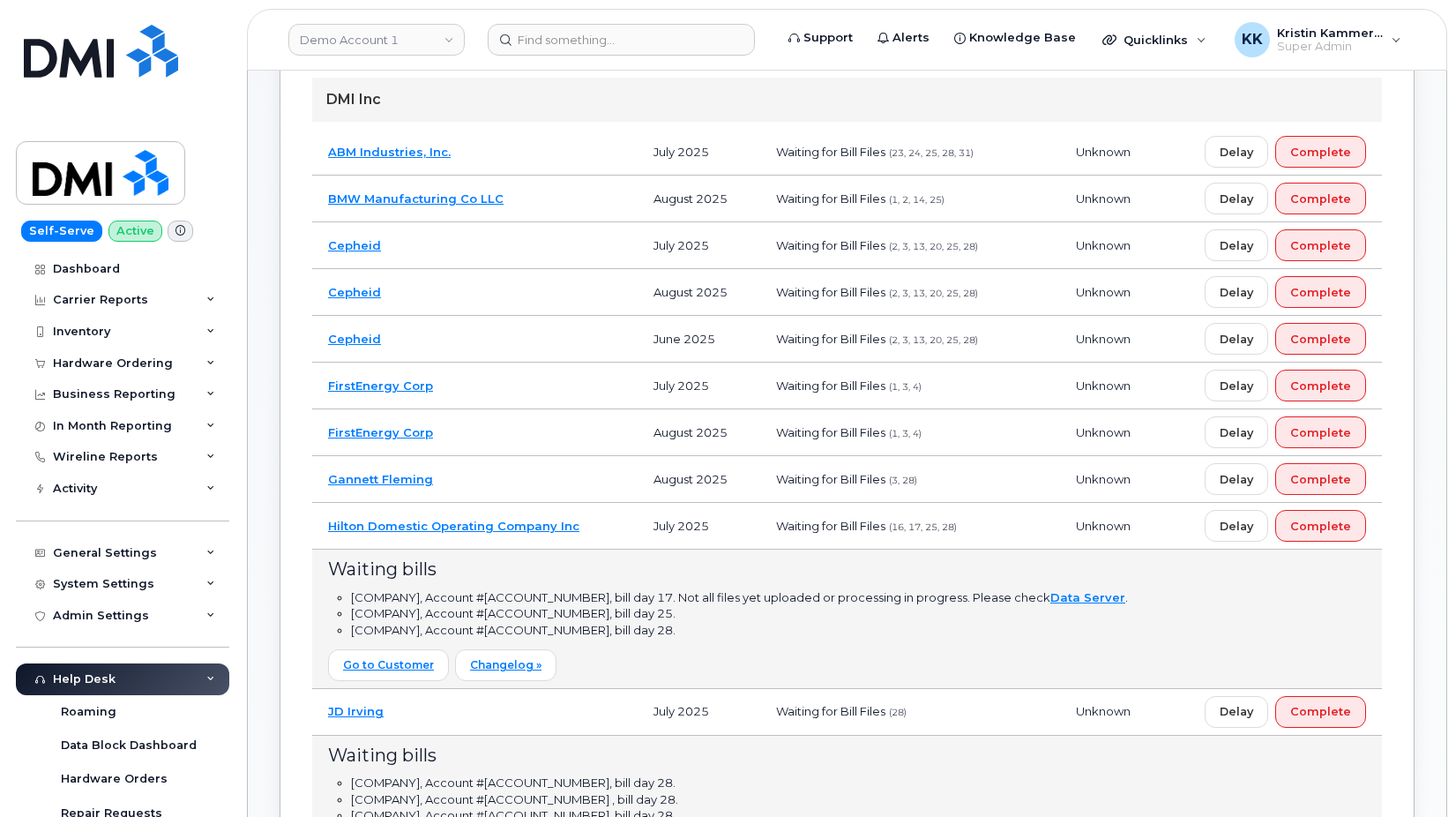 click on "Hilton Domestic Operating Company Inc" at bounding box center [474, 526] 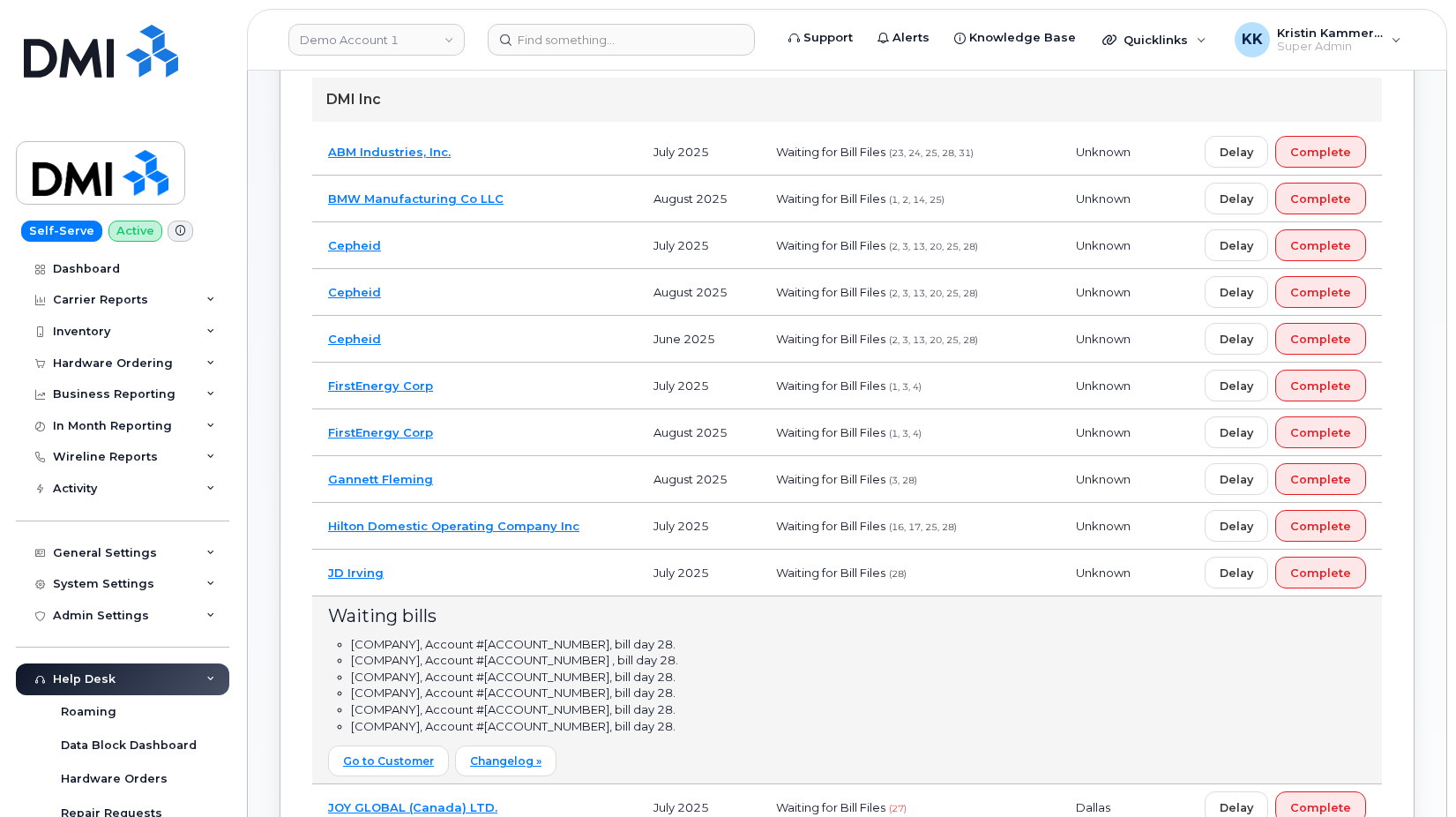 scroll, scrollTop: 136, scrollLeft: 0, axis: vertical 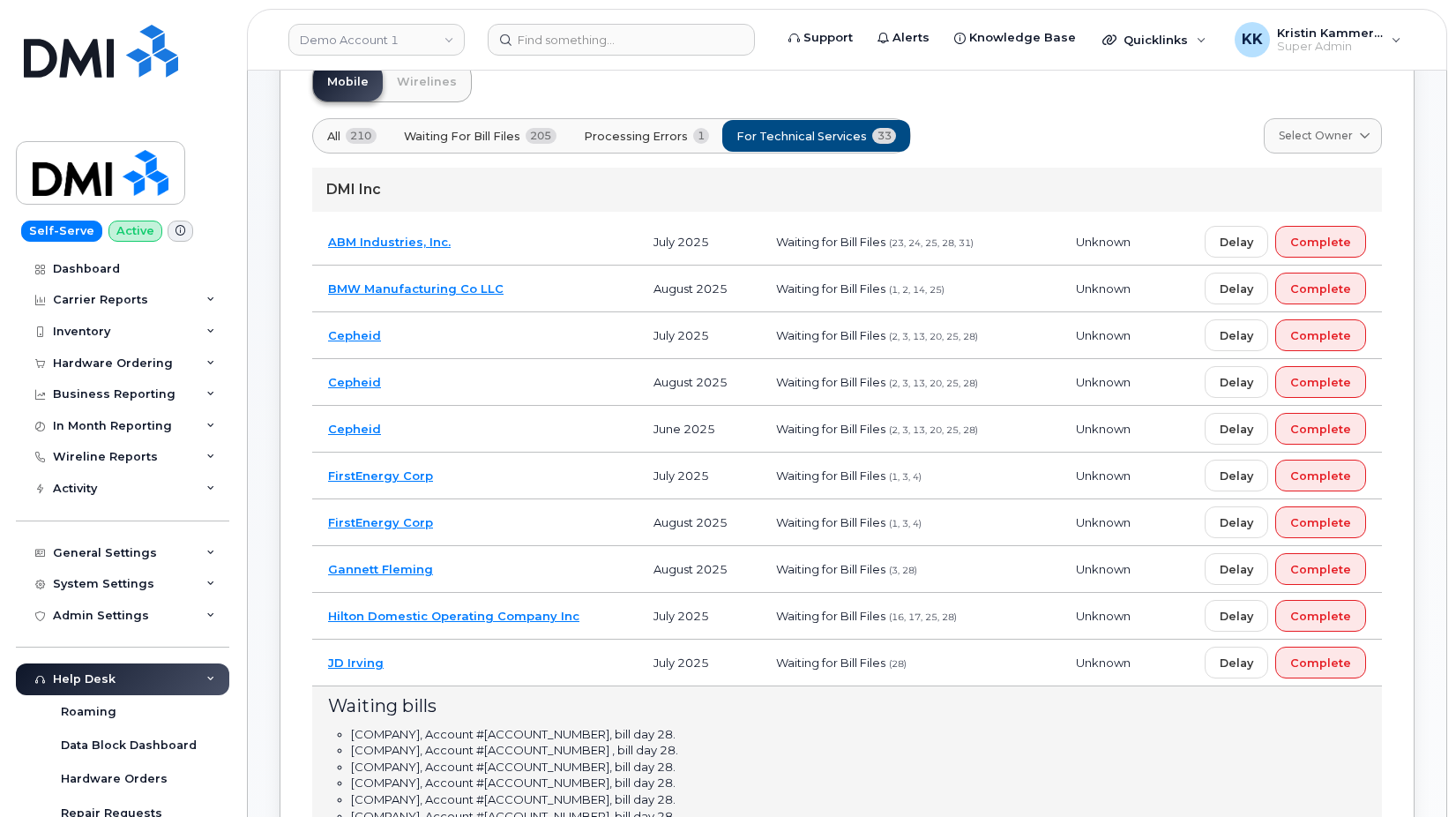 click on "Cepheid" at bounding box center [474, 429] 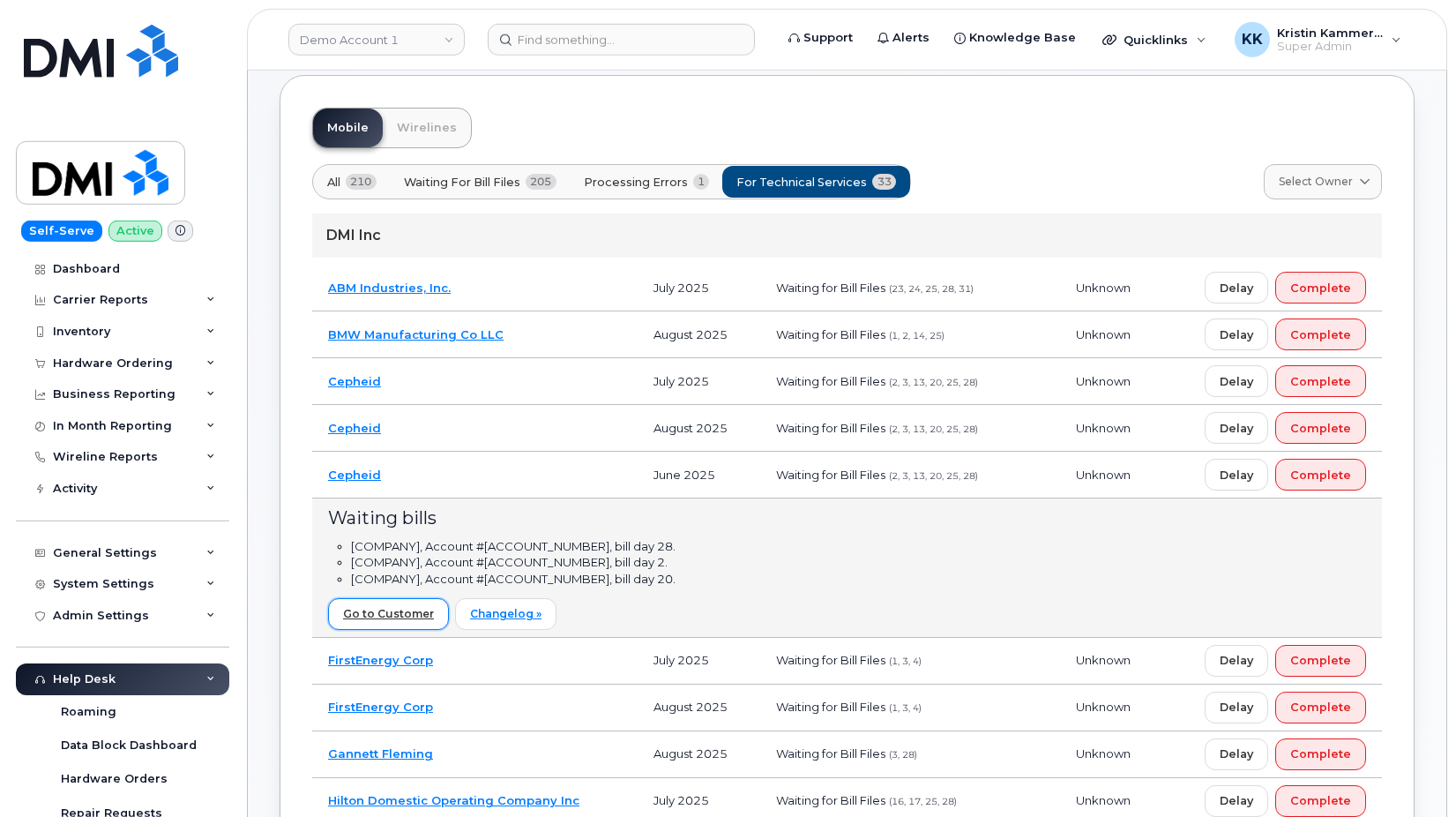 scroll, scrollTop: 46, scrollLeft: 0, axis: vertical 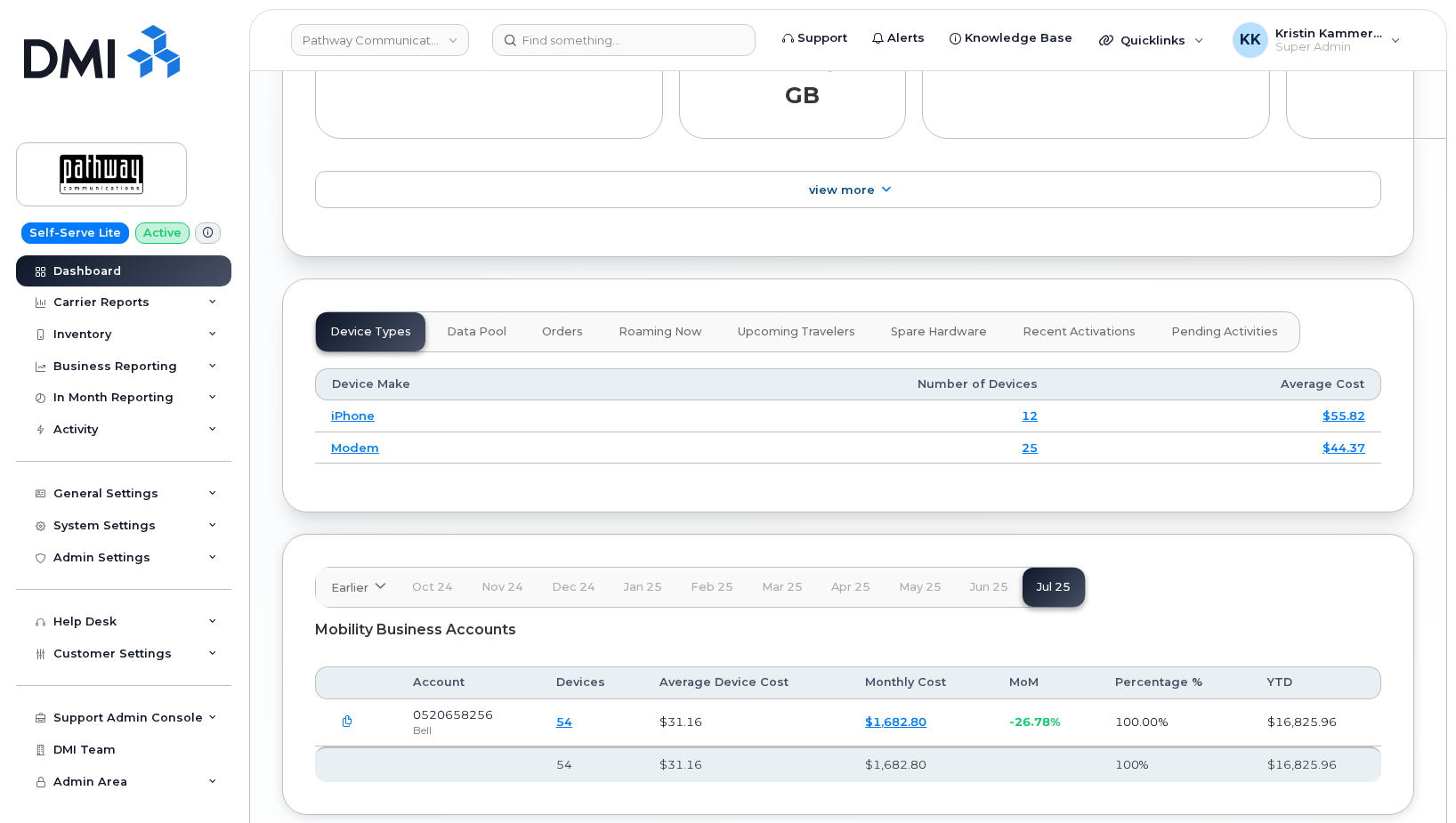 click at bounding box center [347, 722] 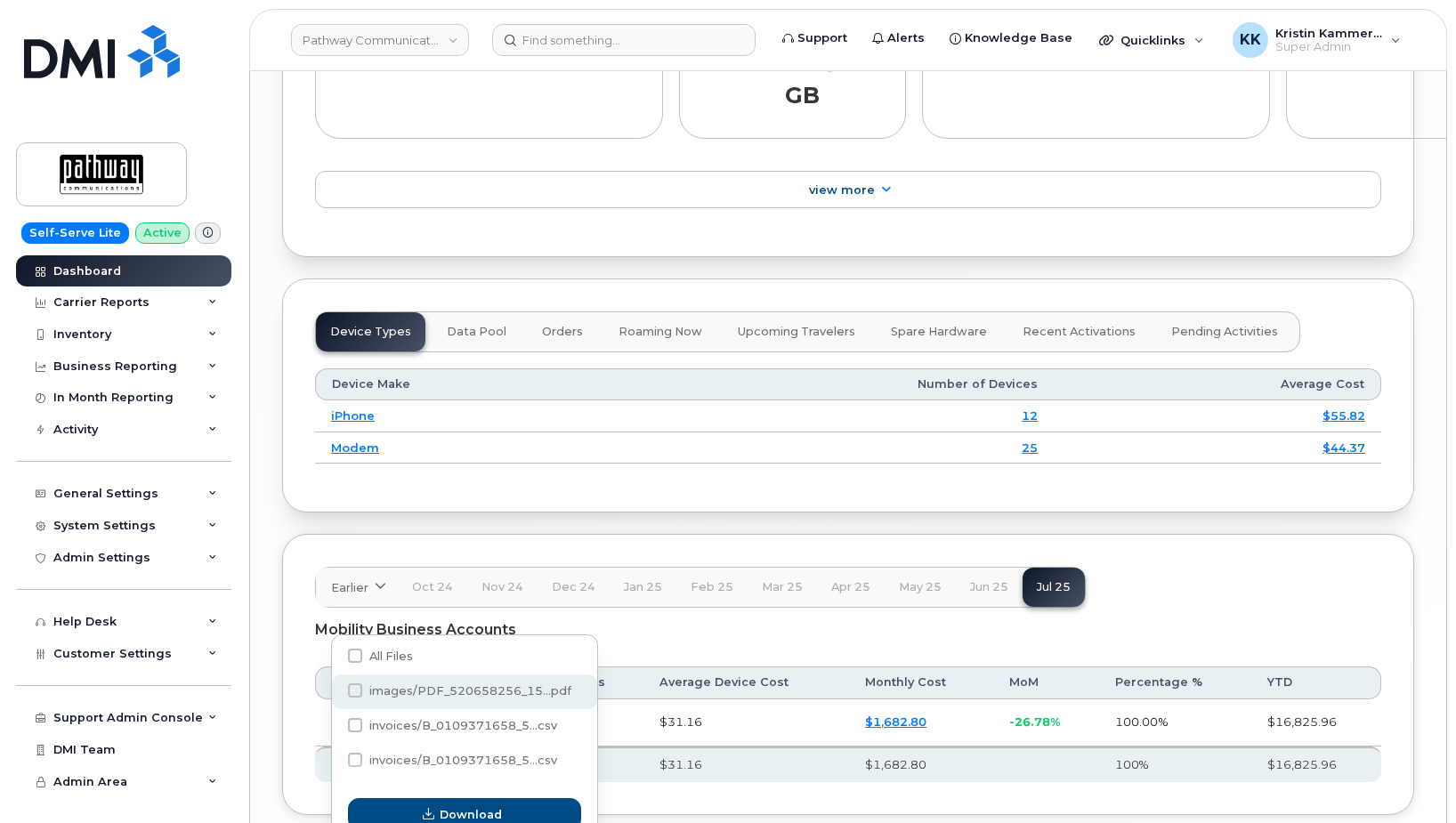 click at bounding box center [355, 690] 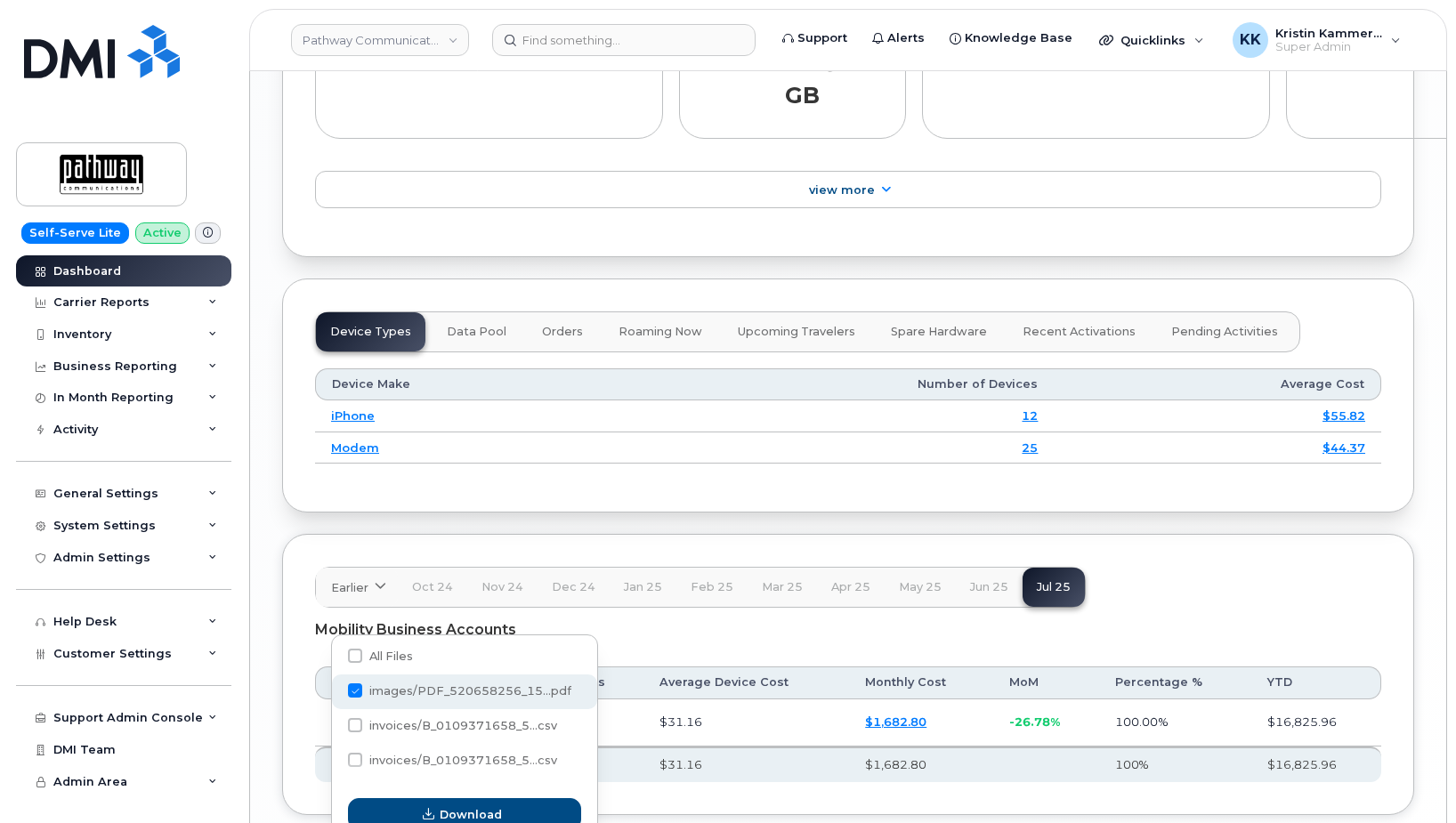 click on "images/PDF_520658256_15...pdf" at bounding box center (331, 691) 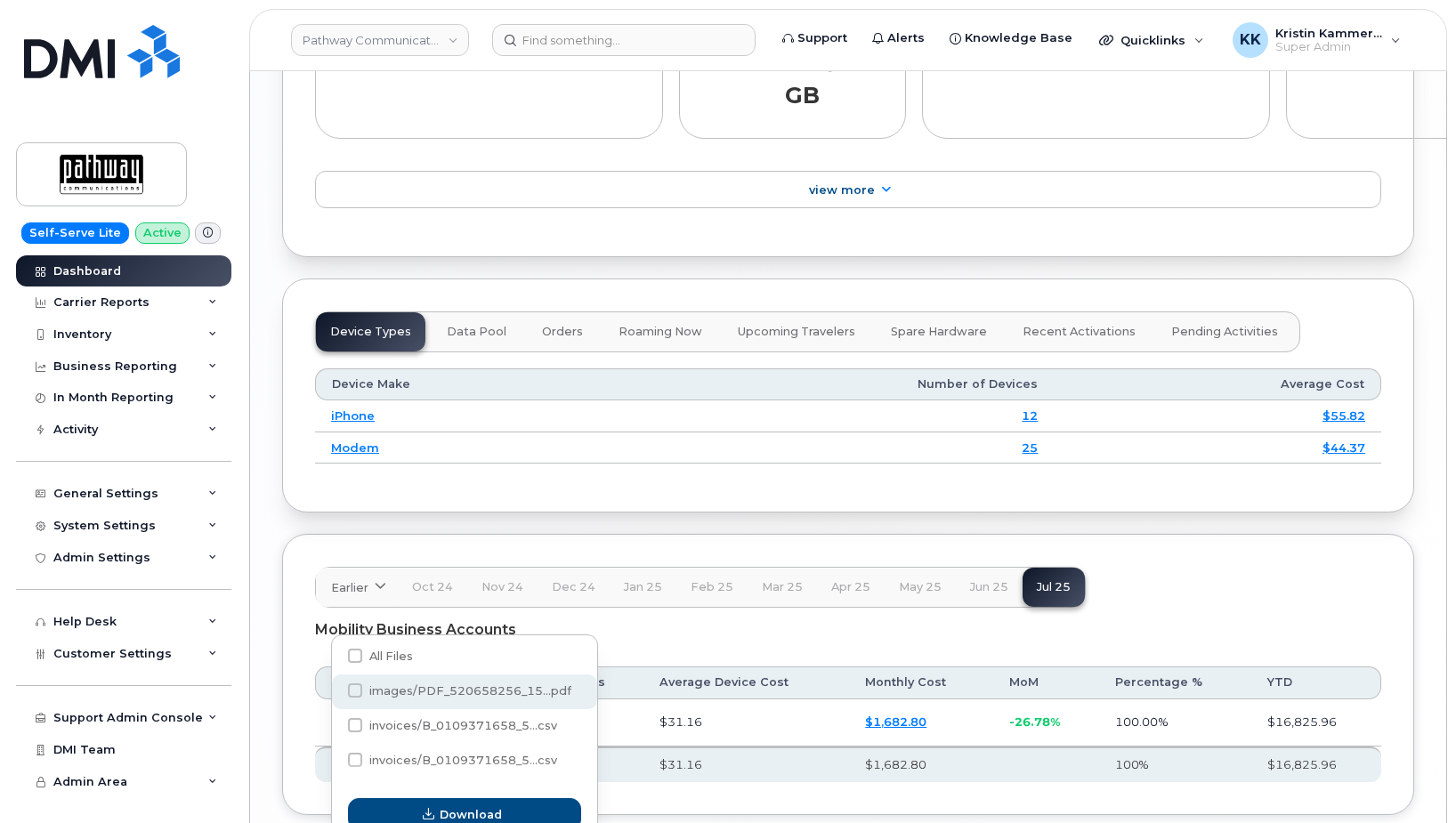 checkbox on "true" 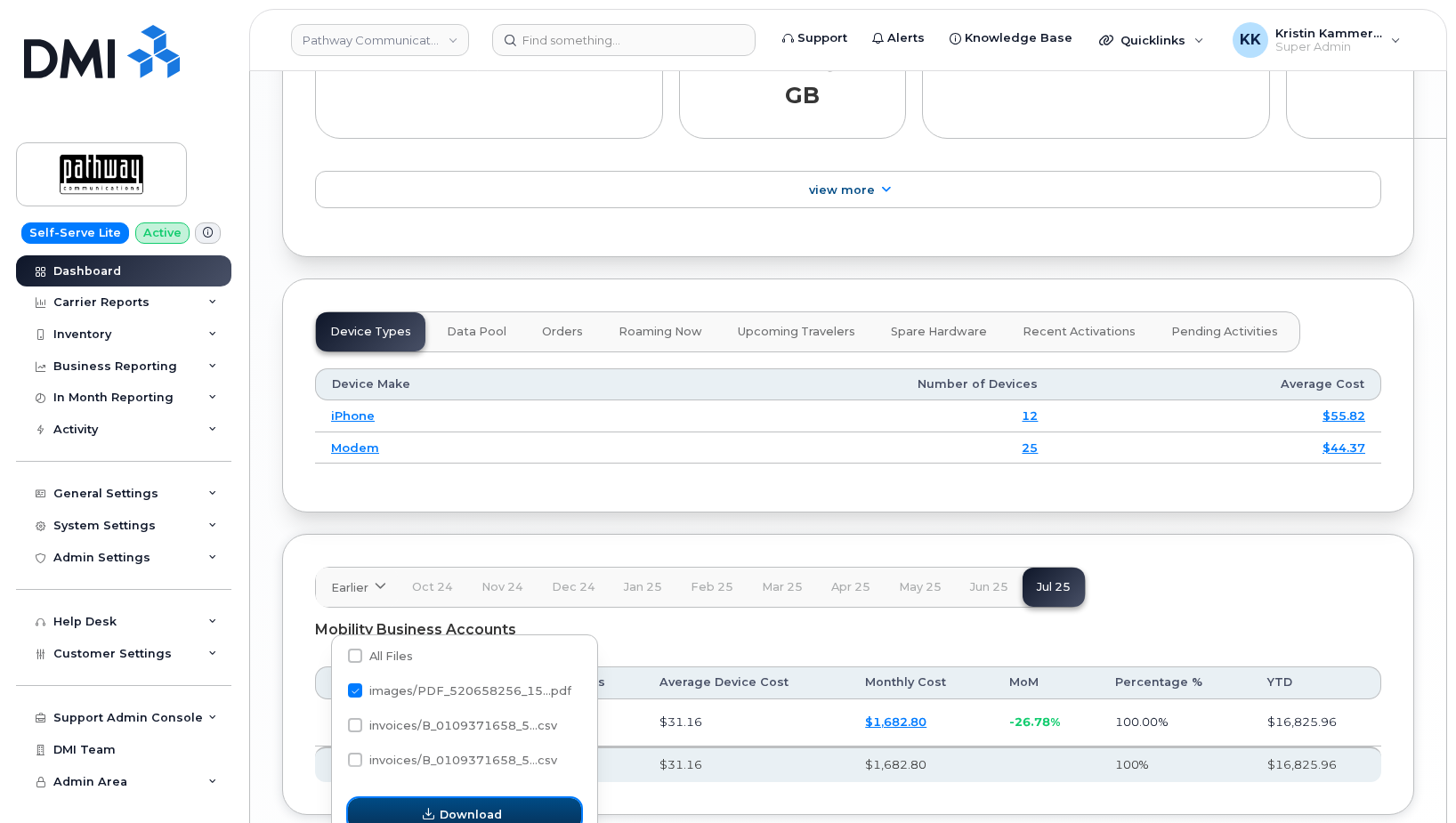 click on "Download" at bounding box center (471, 814) 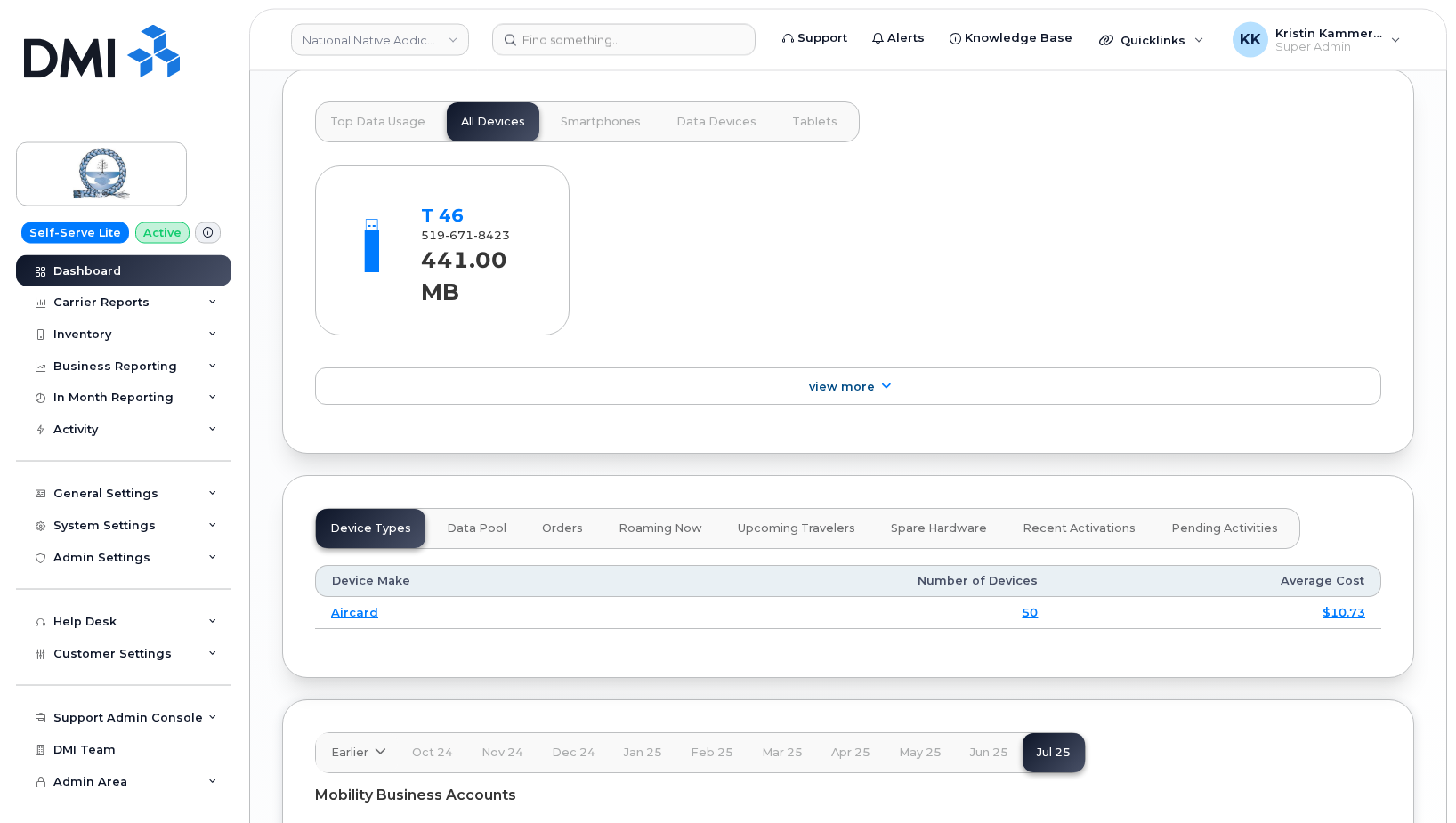 scroll, scrollTop: 2017, scrollLeft: 0, axis: vertical 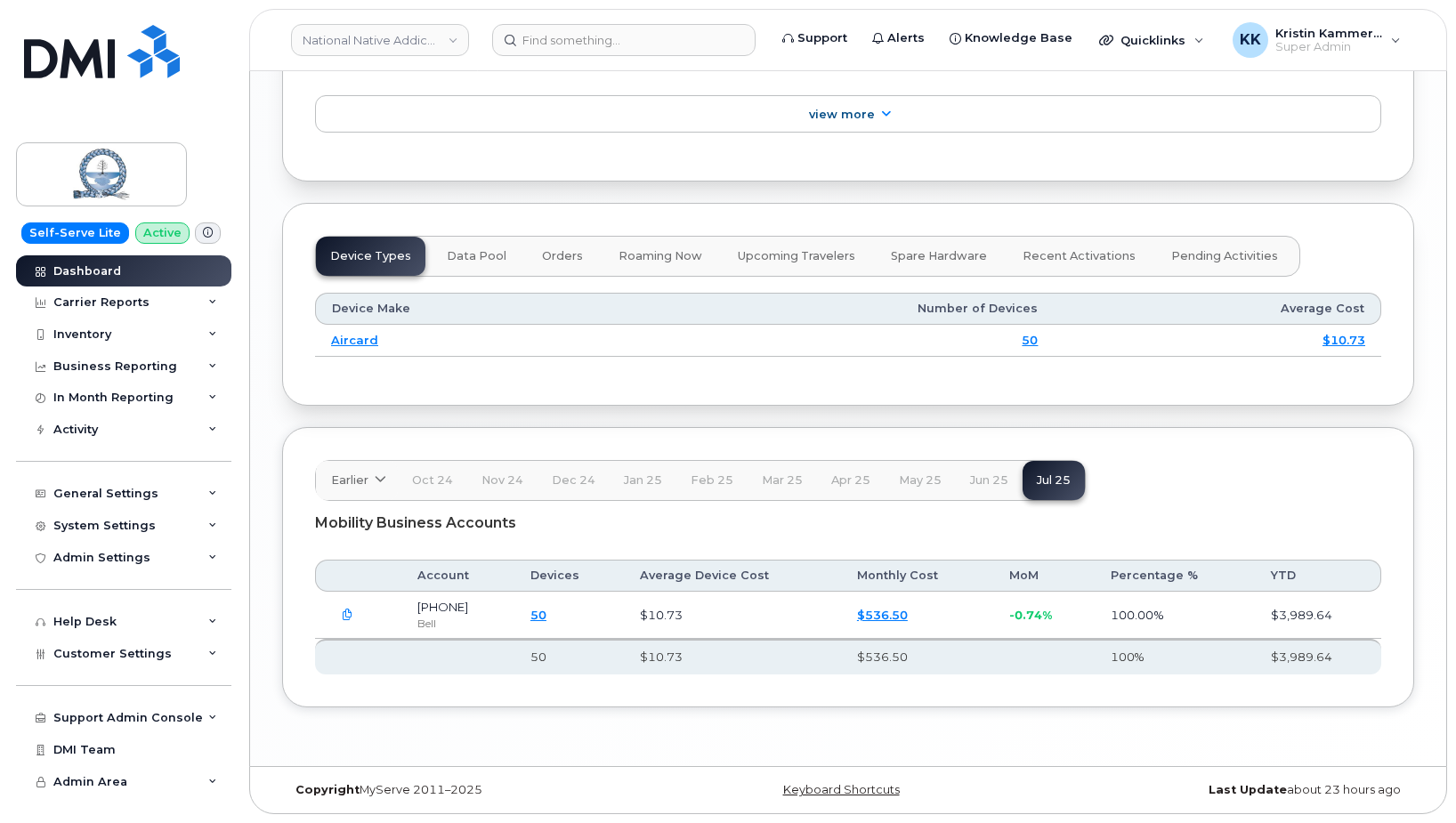 click at bounding box center (347, 615) 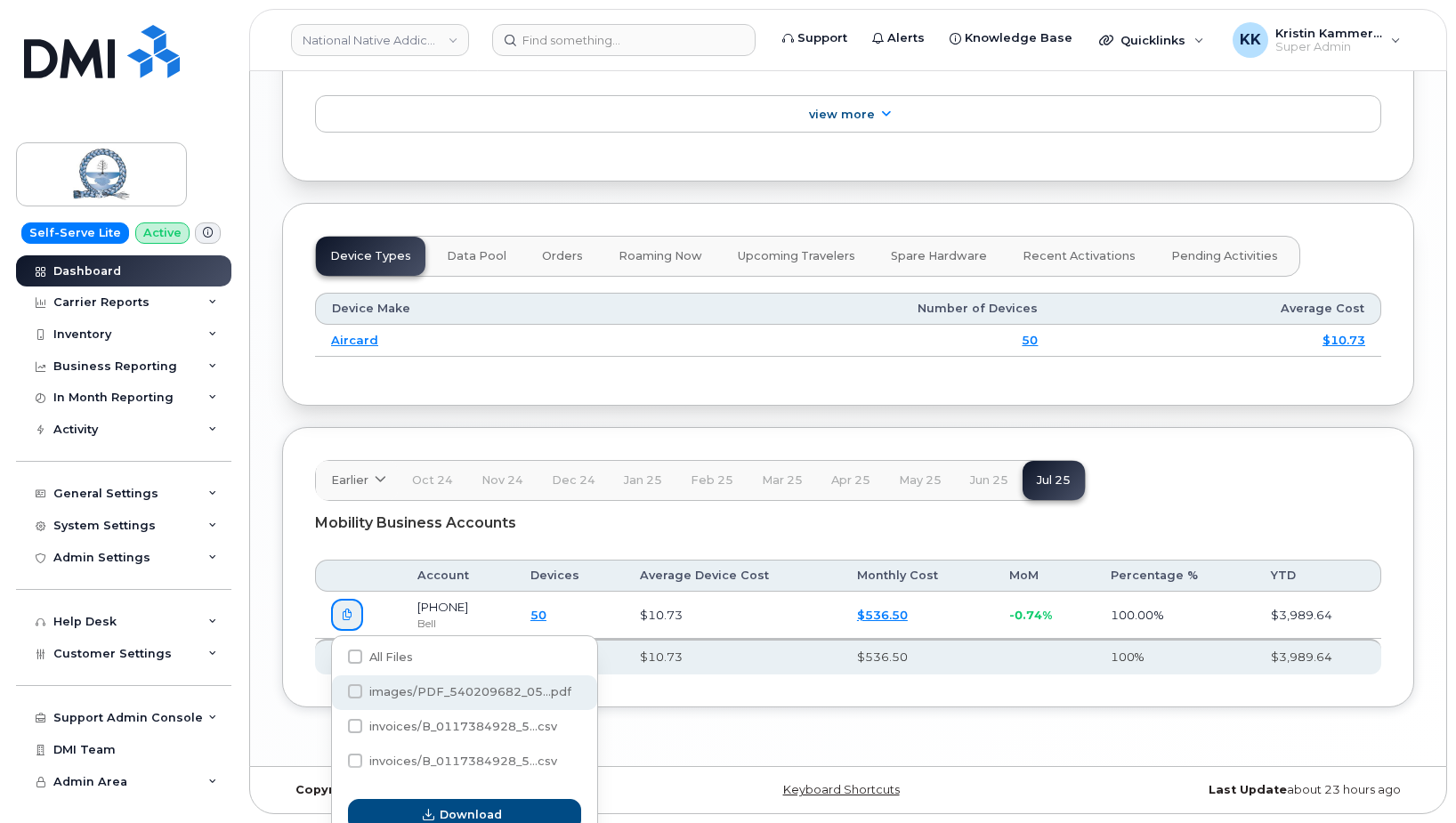 click at bounding box center [355, 691] 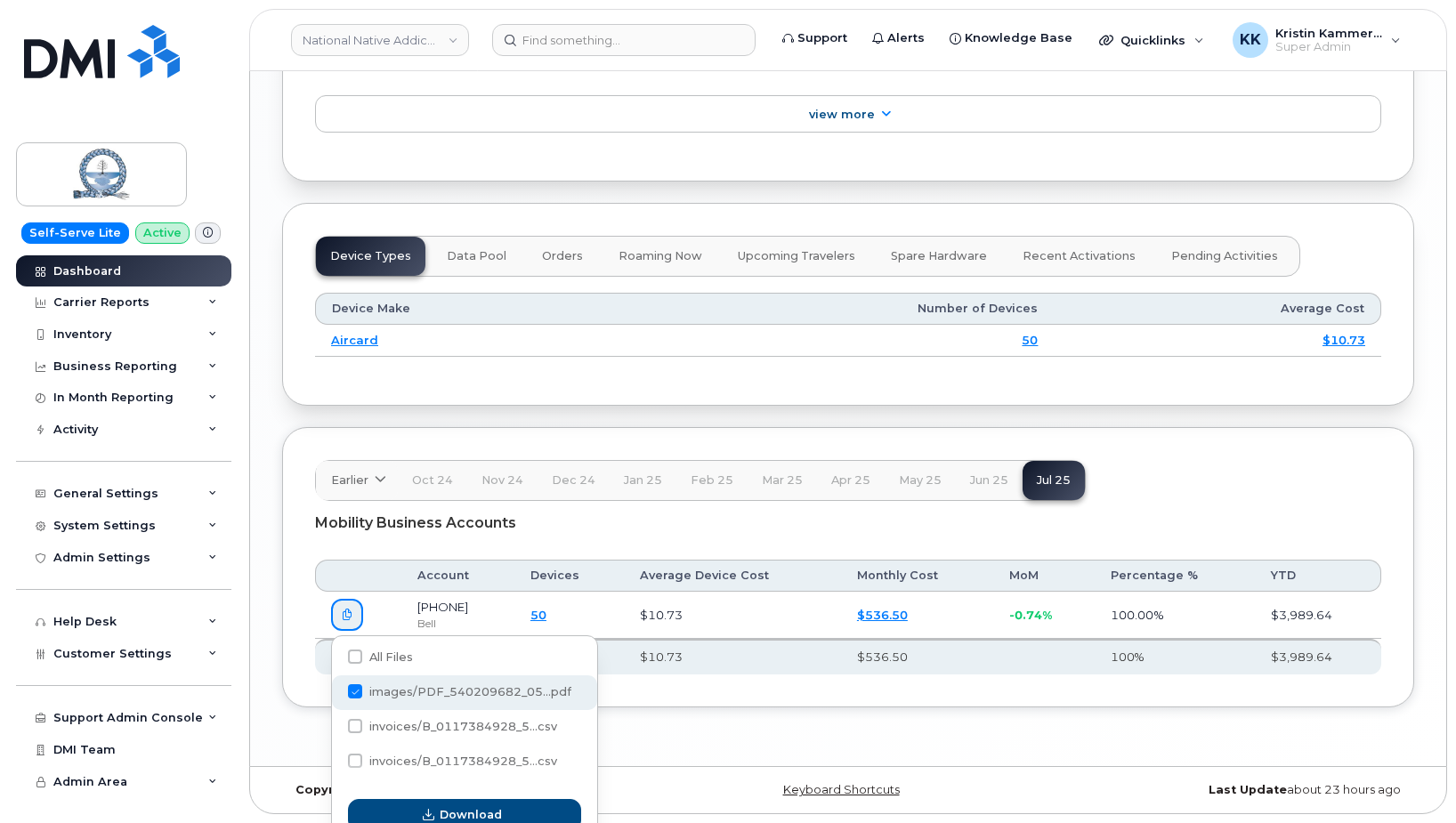 click on "images/PDF_540209682_05...pdf" at bounding box center [331, 692] 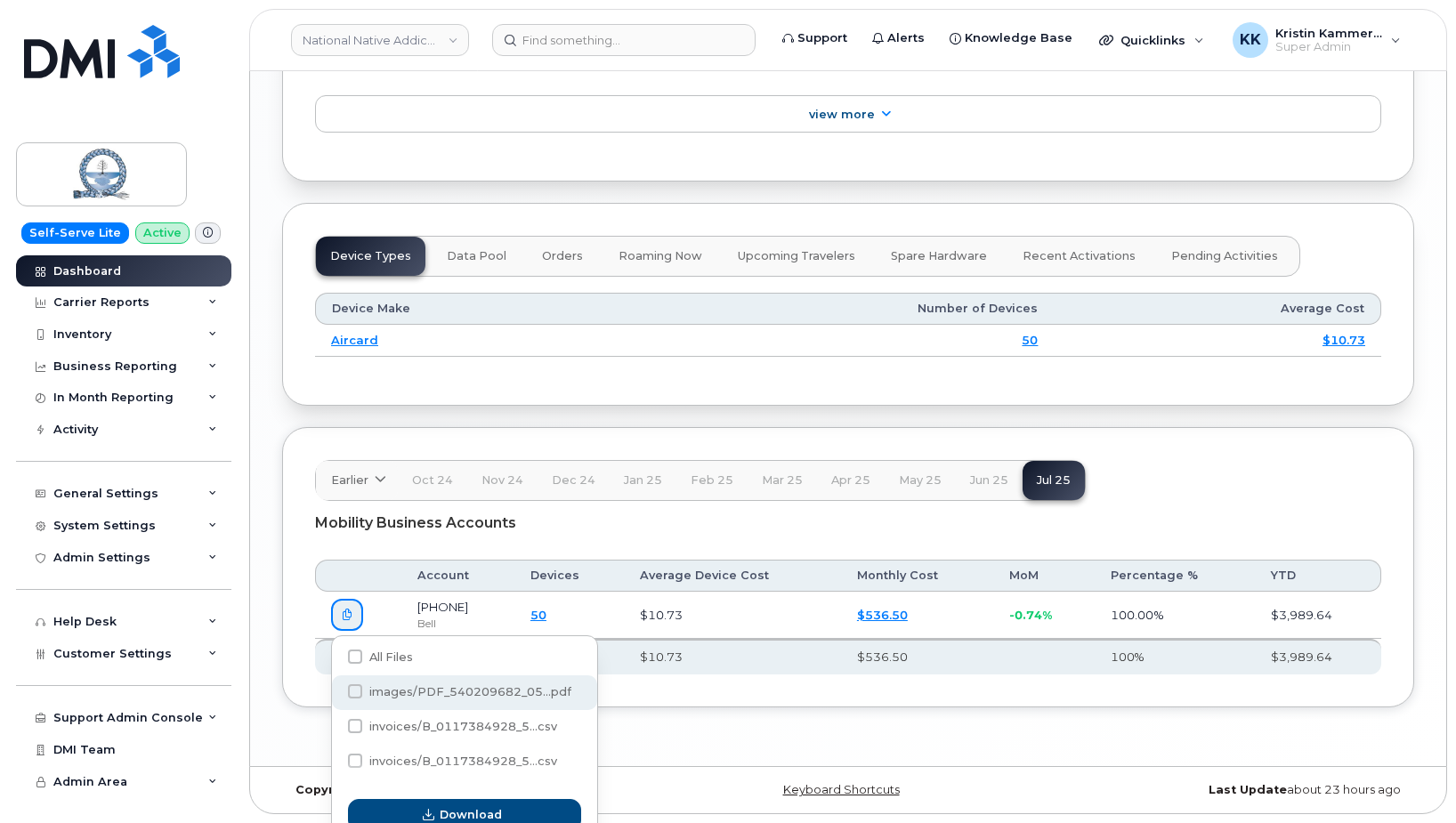 checkbox on "true" 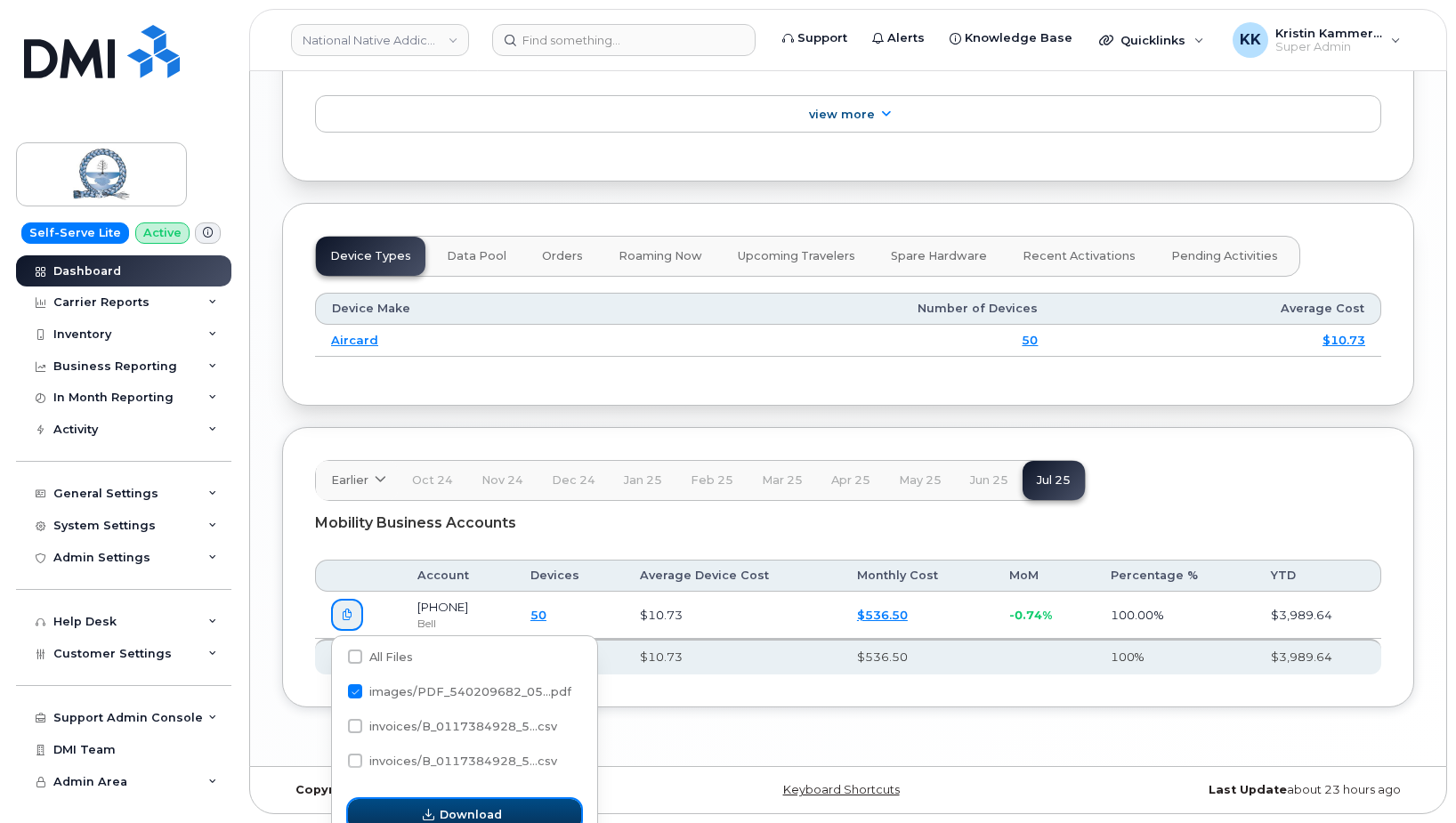 click on "Download" at bounding box center [471, 814] 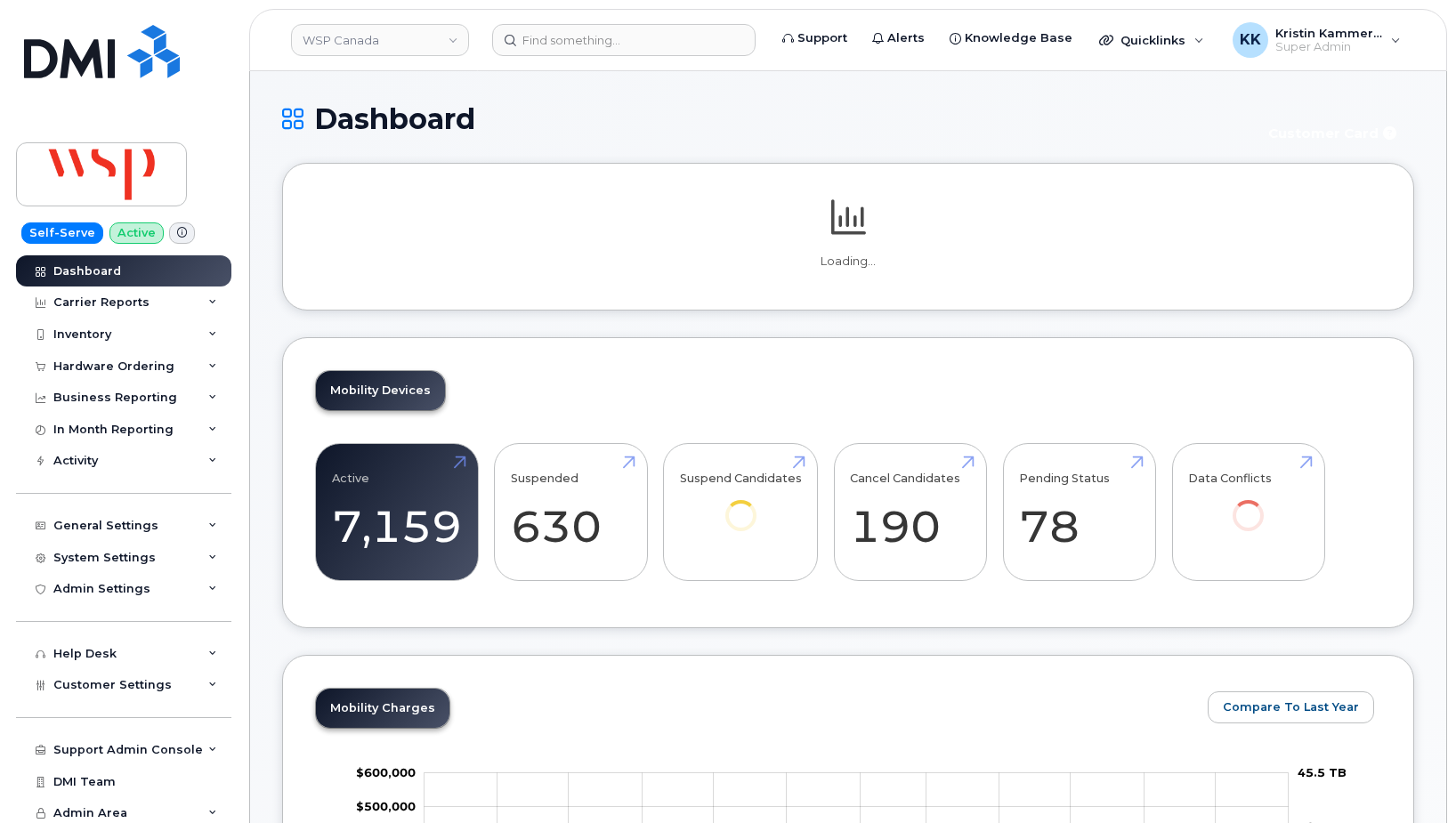 scroll, scrollTop: 0, scrollLeft: 0, axis: both 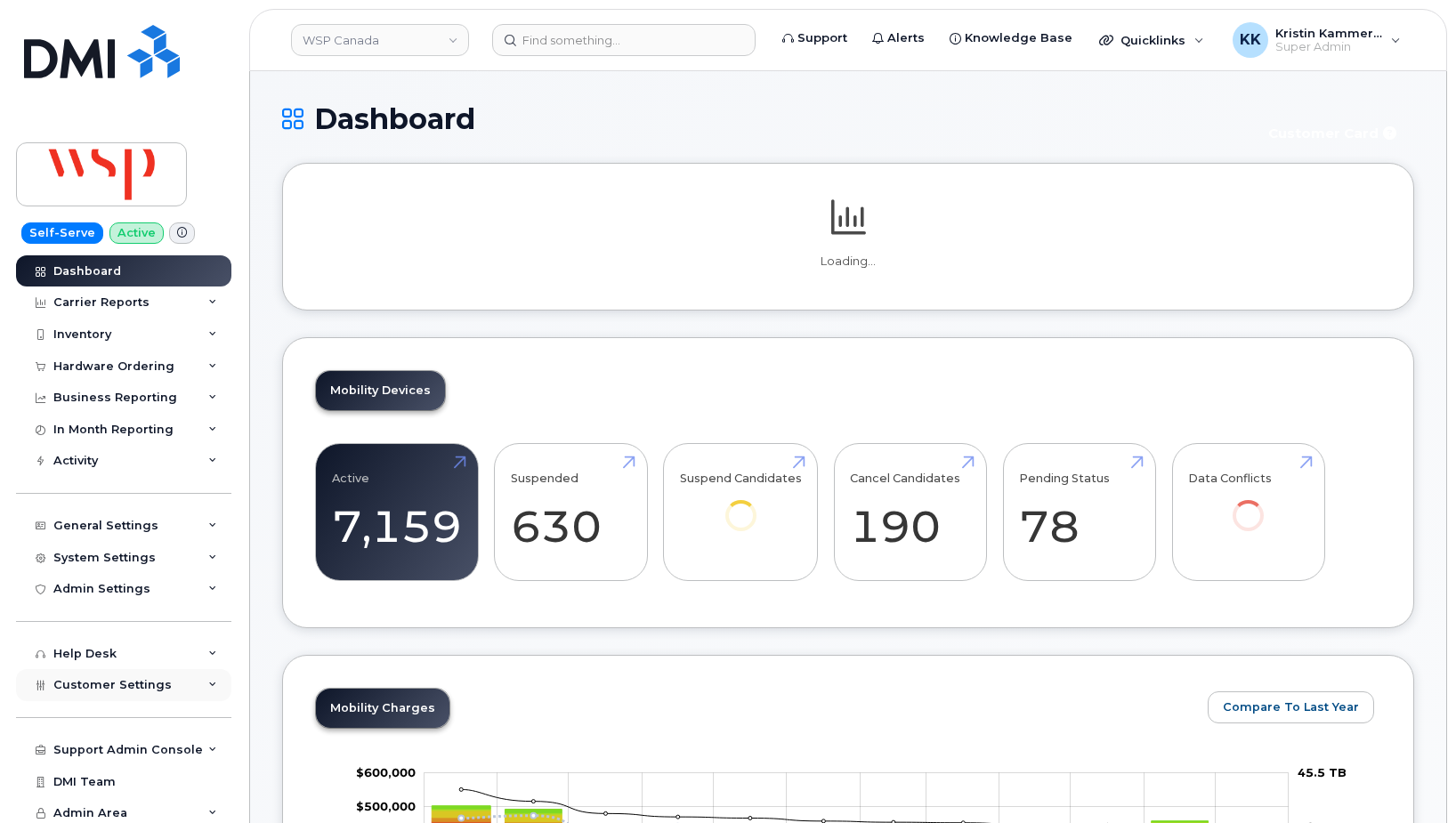 click on "Customer Settings" at bounding box center [112, 684] 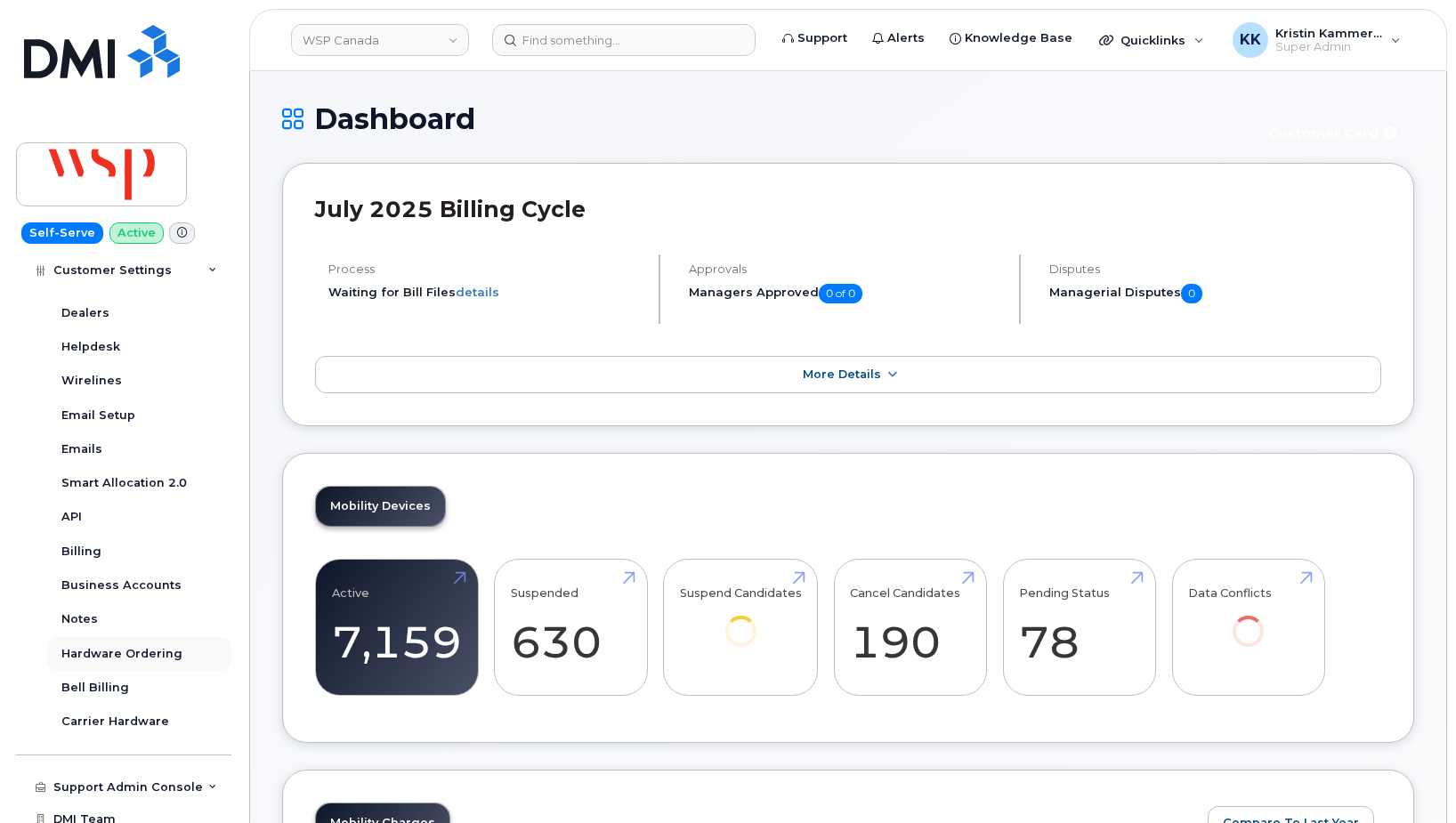scroll, scrollTop: 512, scrollLeft: 0, axis: vertical 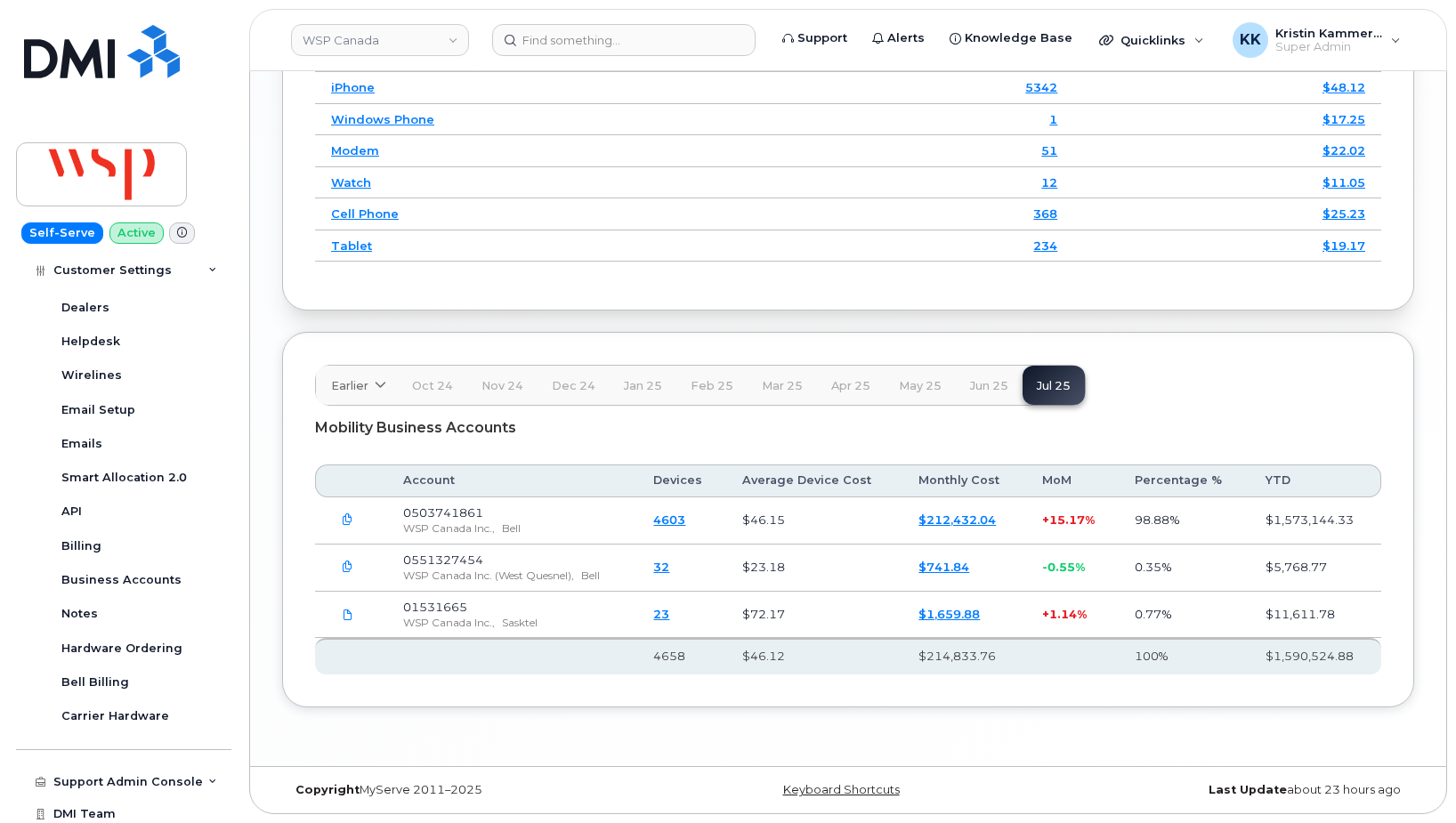 click at bounding box center (347, 567) 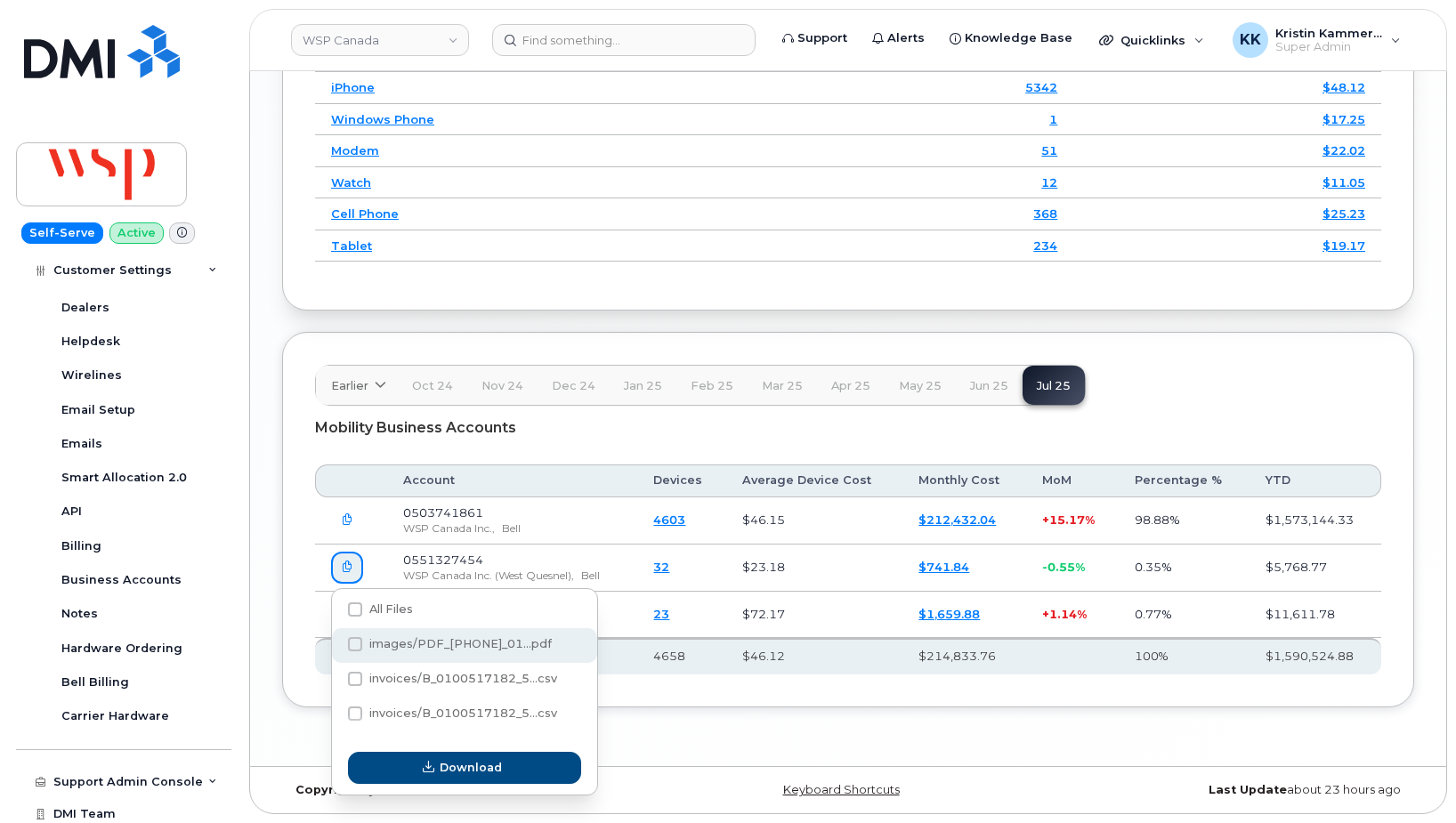 click at bounding box center [355, 644] 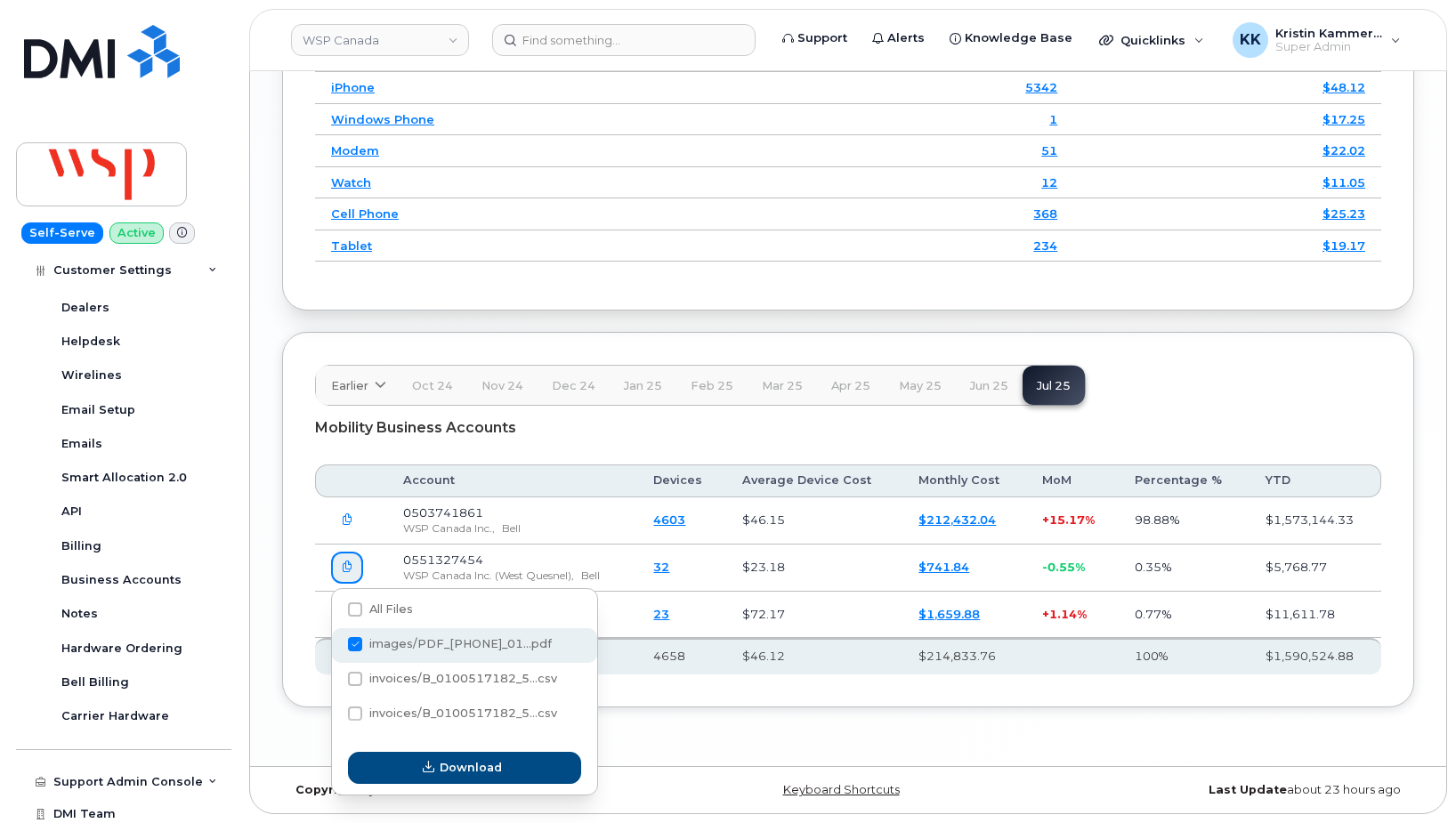 click on "images/PDF_551327454_01...pdf" at bounding box center [331, 645] 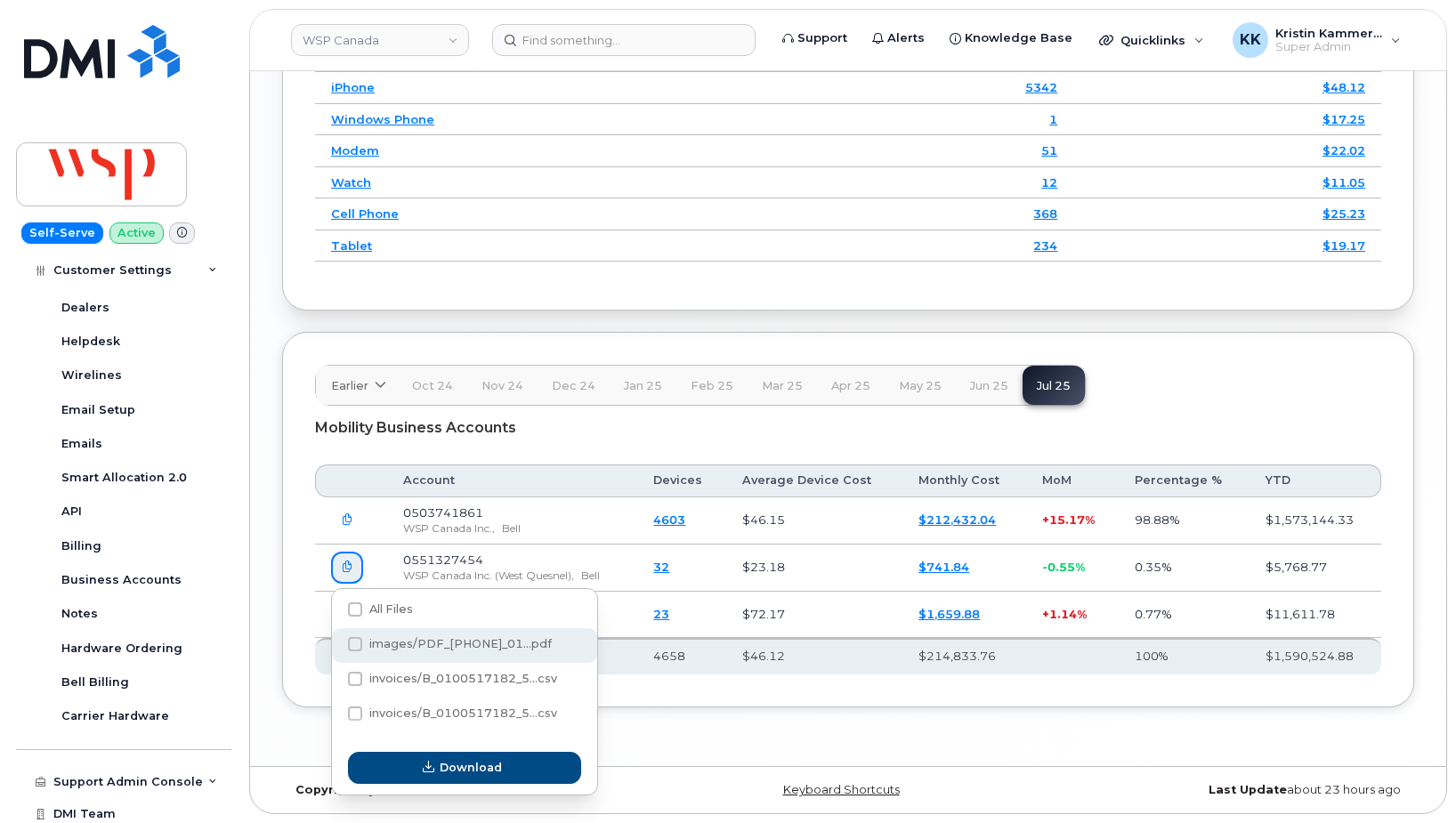 checkbox on "true" 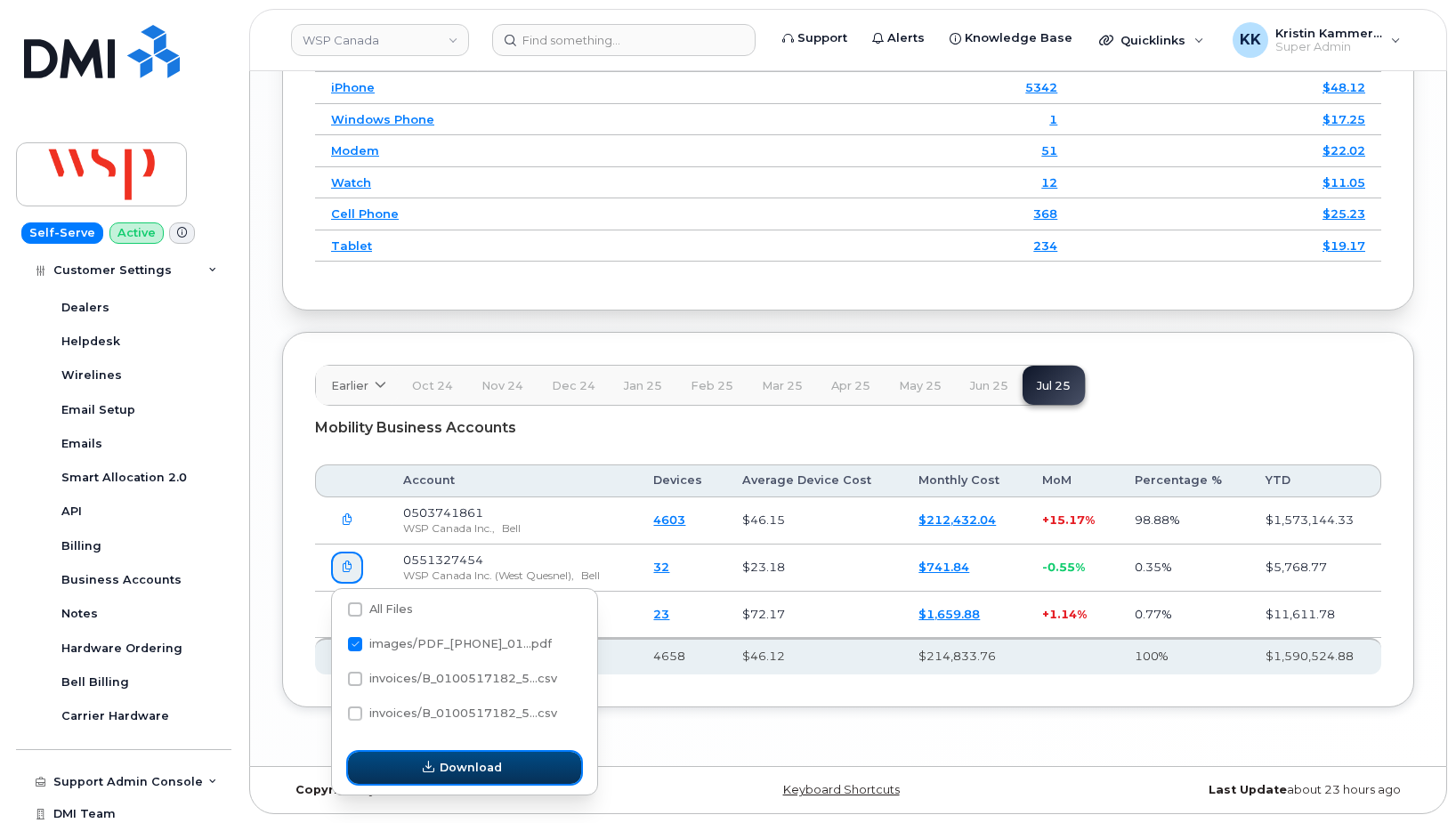 click on "Download" at bounding box center (471, 767) 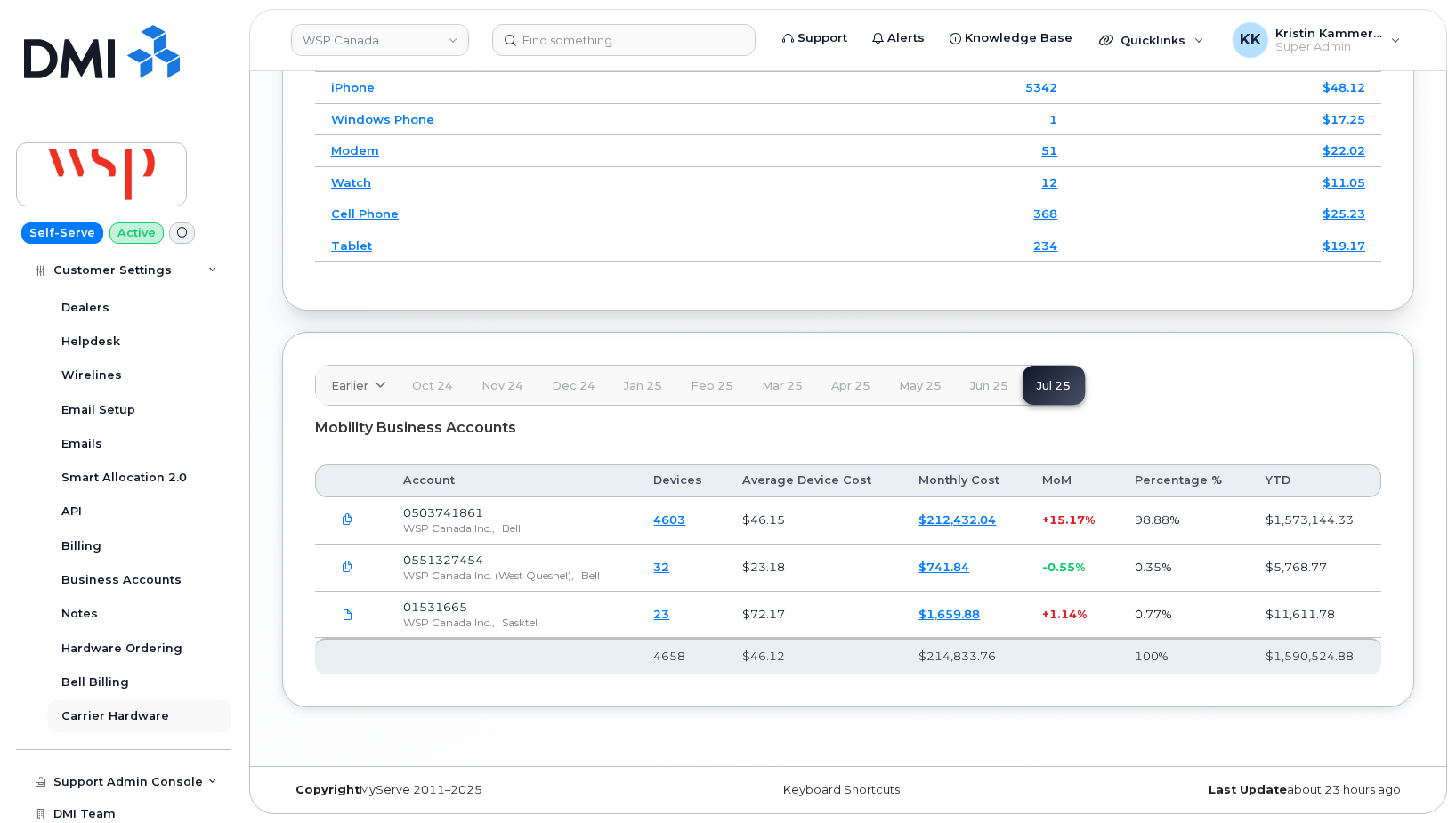 scroll, scrollTop: 550, scrollLeft: 0, axis: vertical 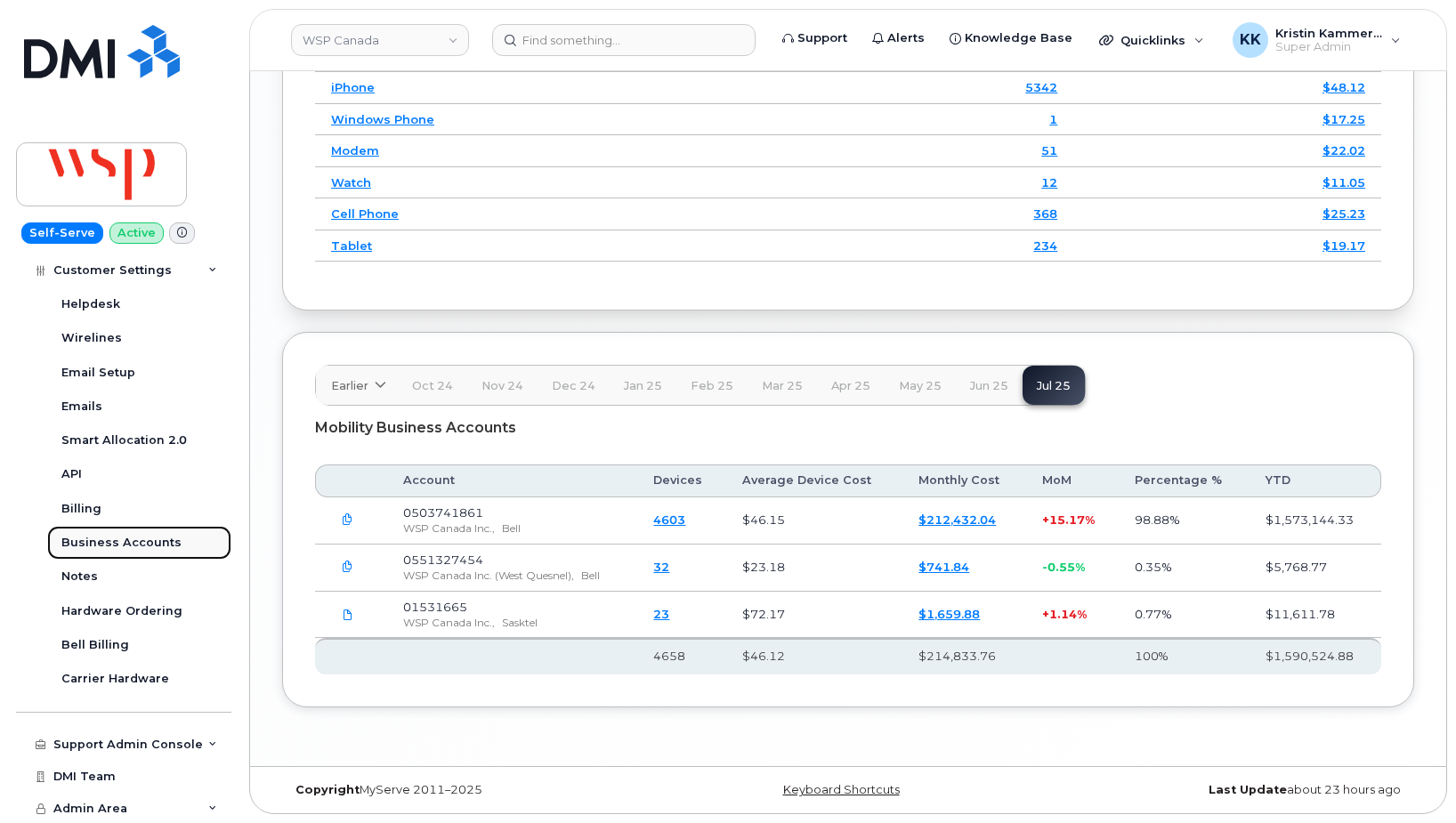 click on "Business Accounts" at bounding box center (121, 543) 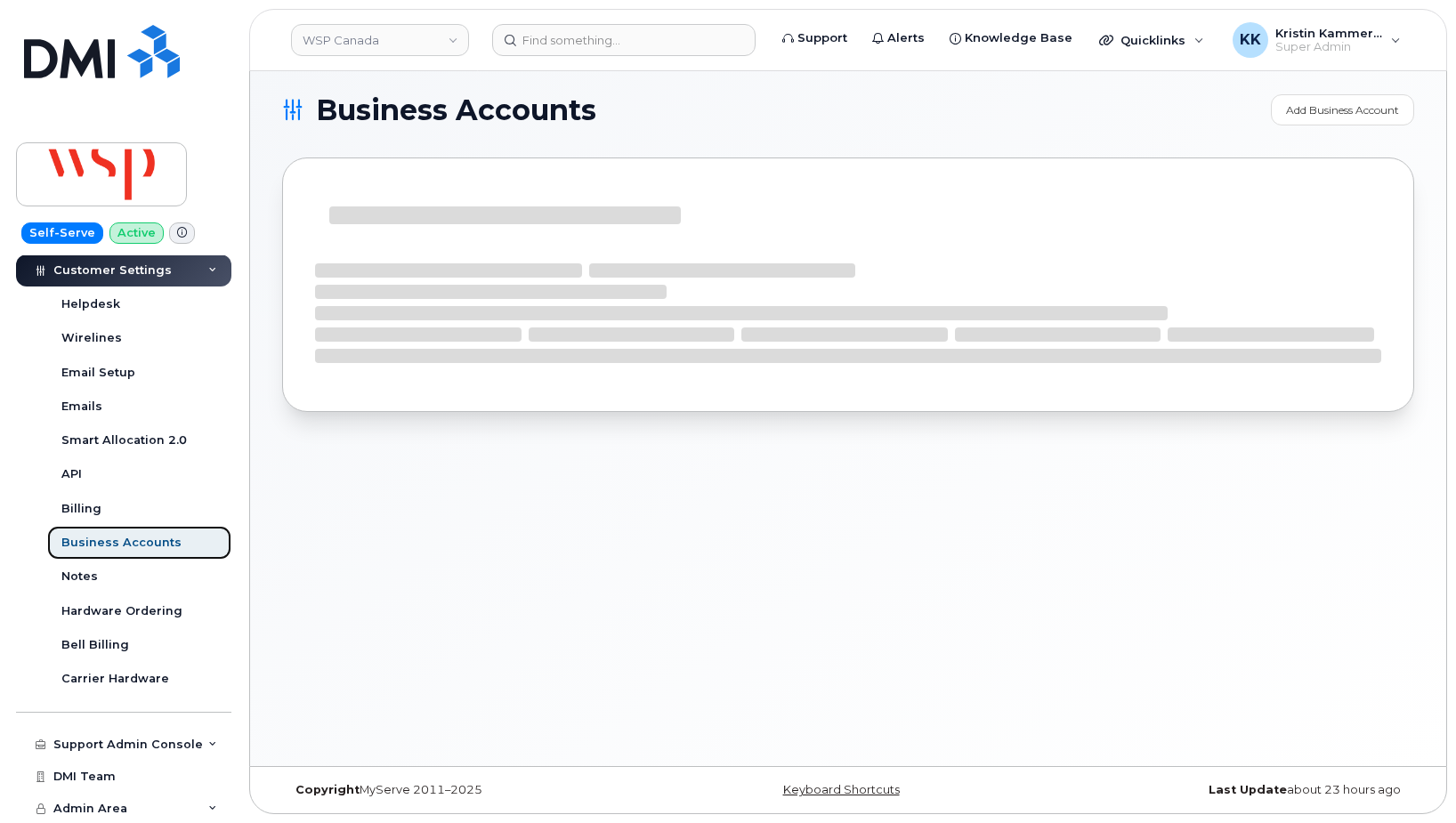 scroll, scrollTop: 0, scrollLeft: 0, axis: both 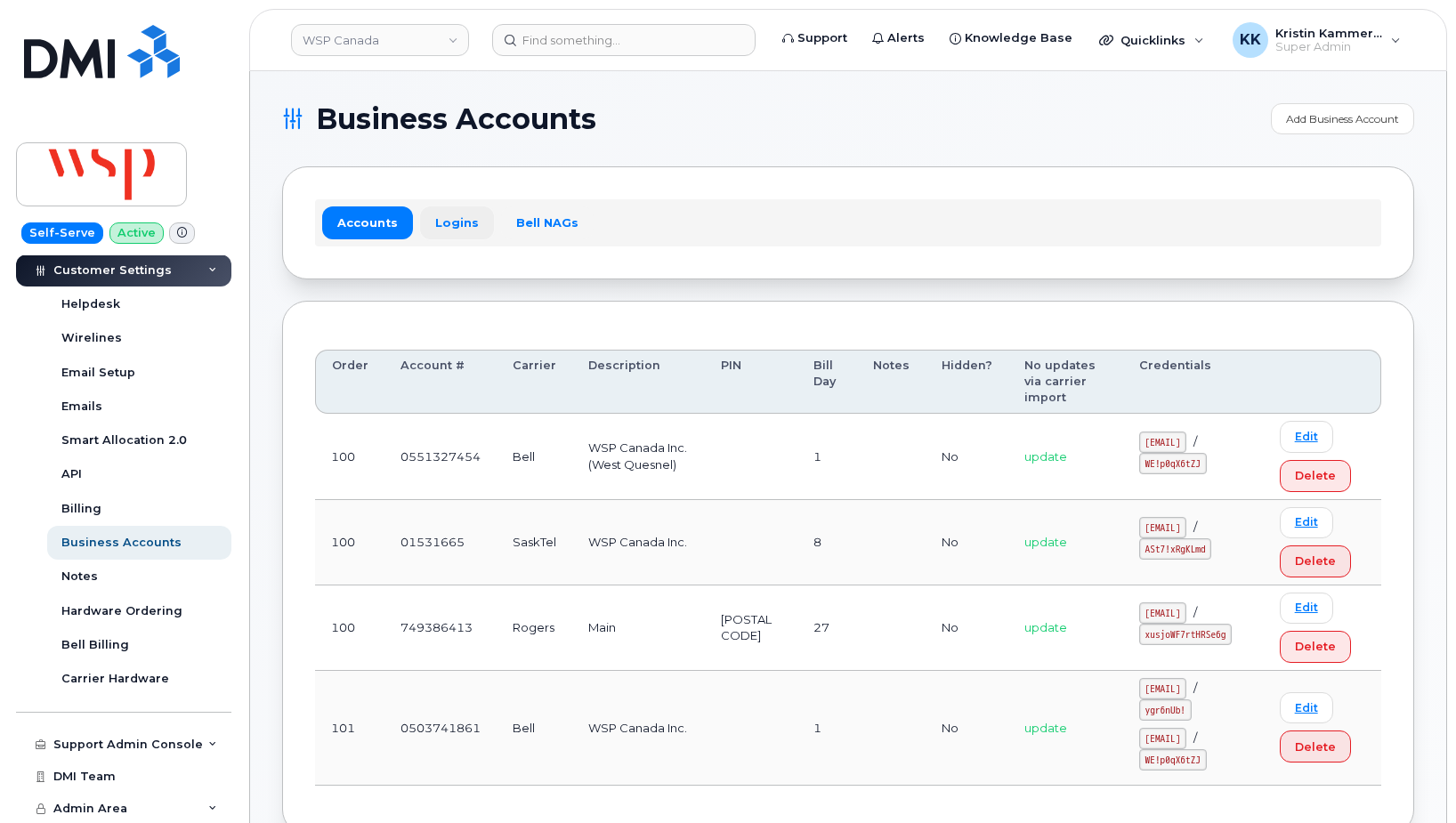 click on "Logins" at bounding box center (457, 222) 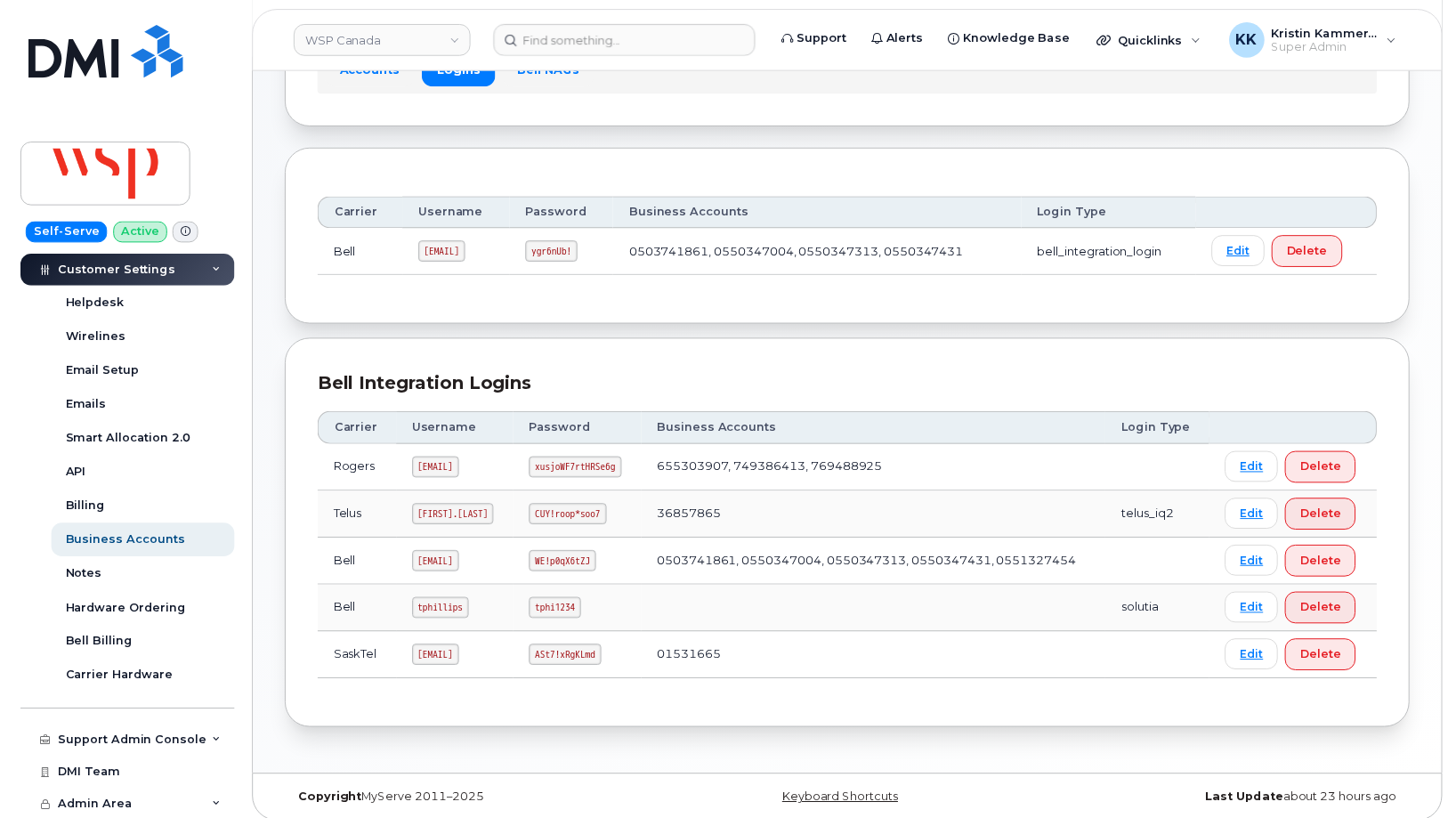 scroll, scrollTop: 182, scrollLeft: 0, axis: vertical 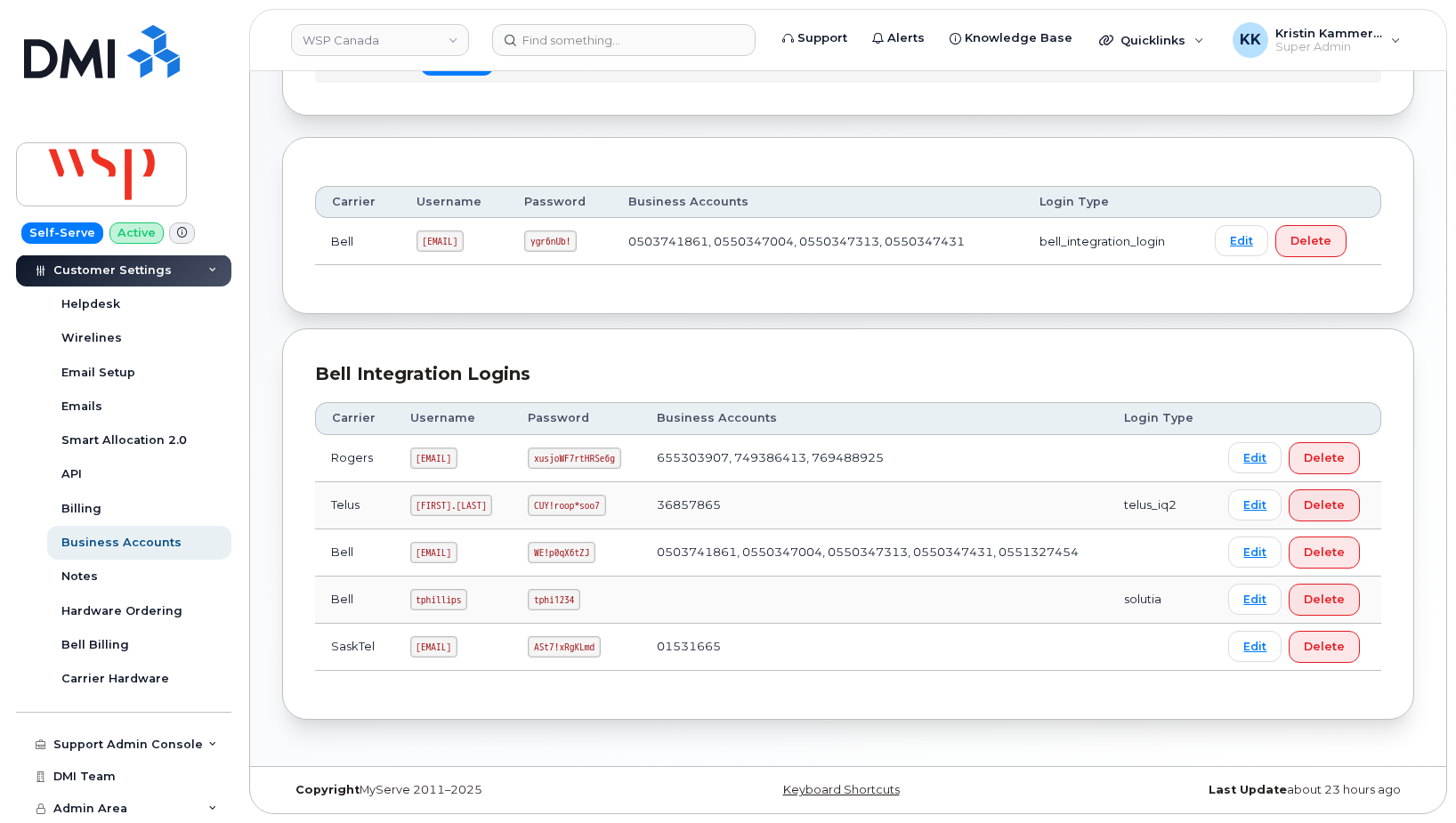 click on "wsp@myserve.ca" at bounding box center [433, 458] 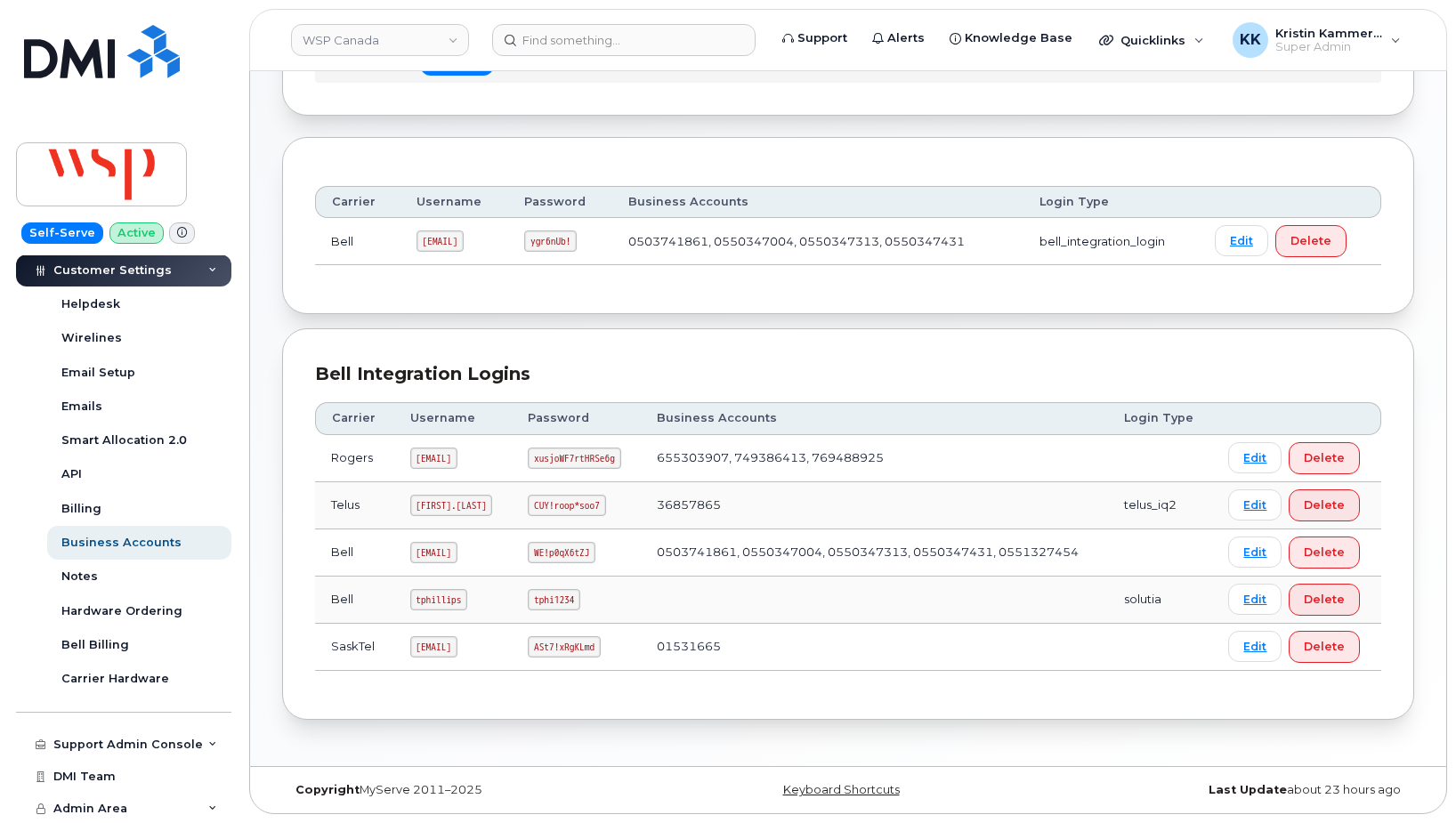 click on "xusjoWF7rtHRSe6g" at bounding box center [574, 458] 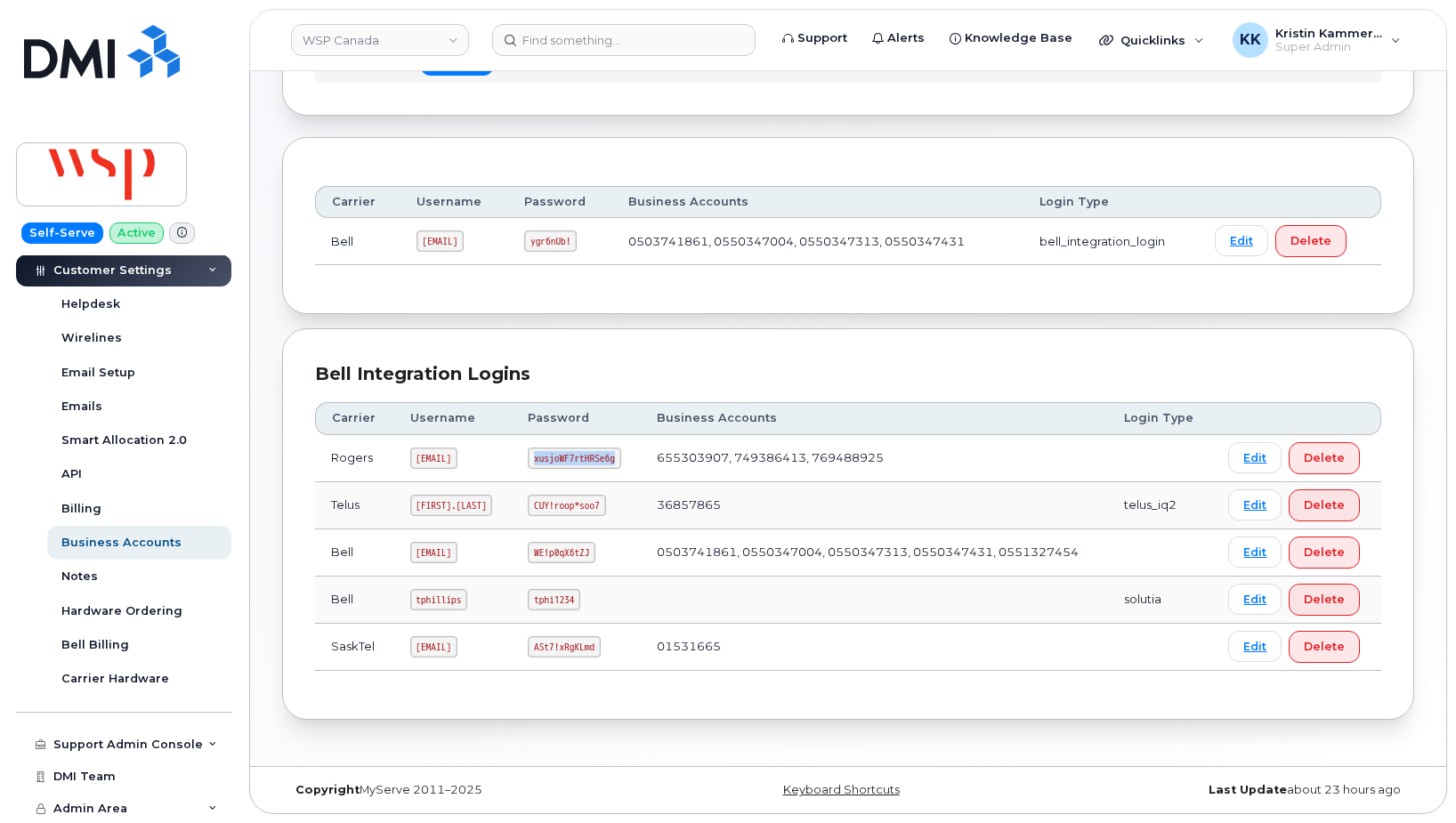 click on "xusjoWF7rtHRSe6g" at bounding box center [574, 458] 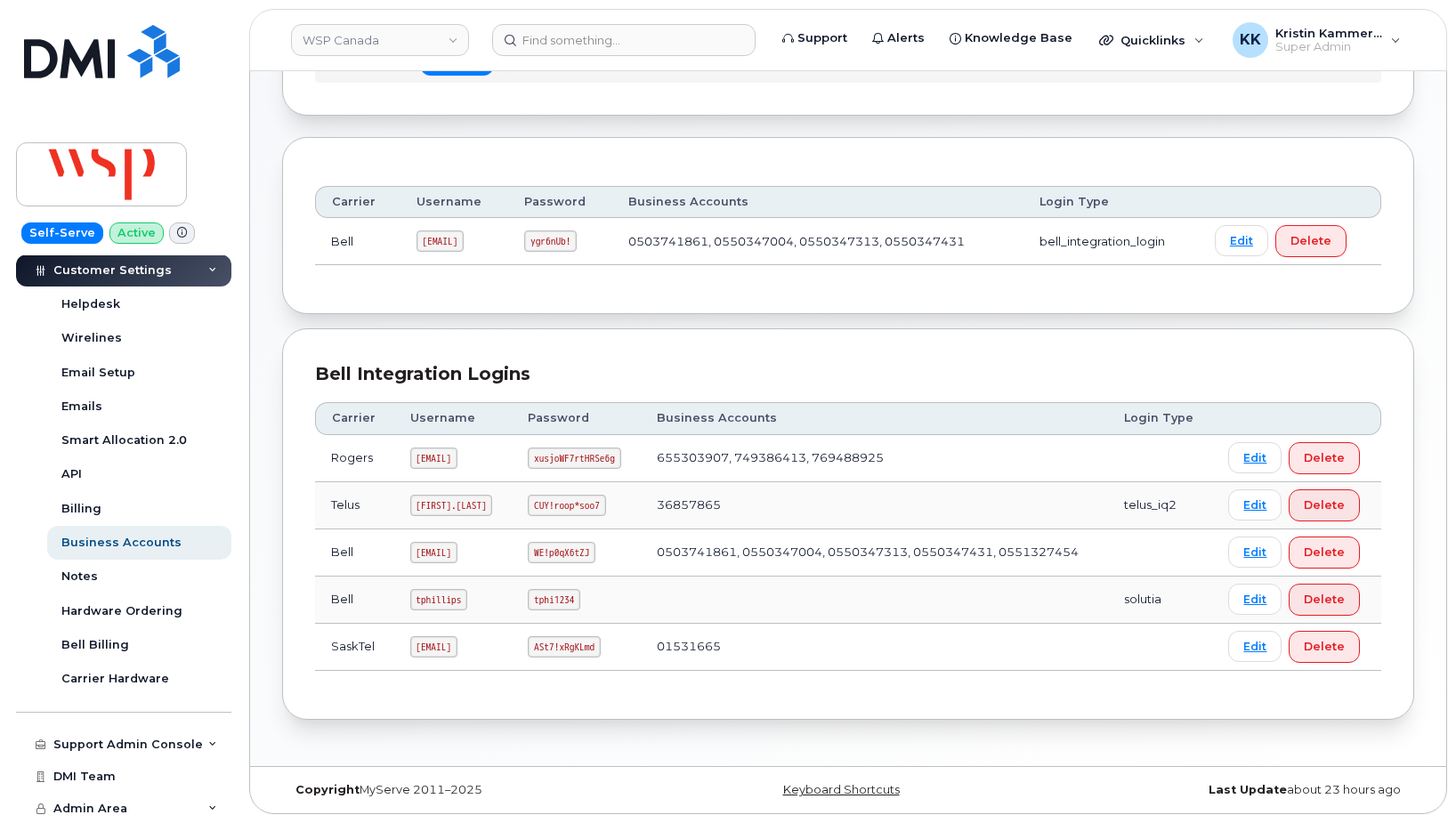 click on "xusjoWF7rtHRSe6g" at bounding box center (574, 458) 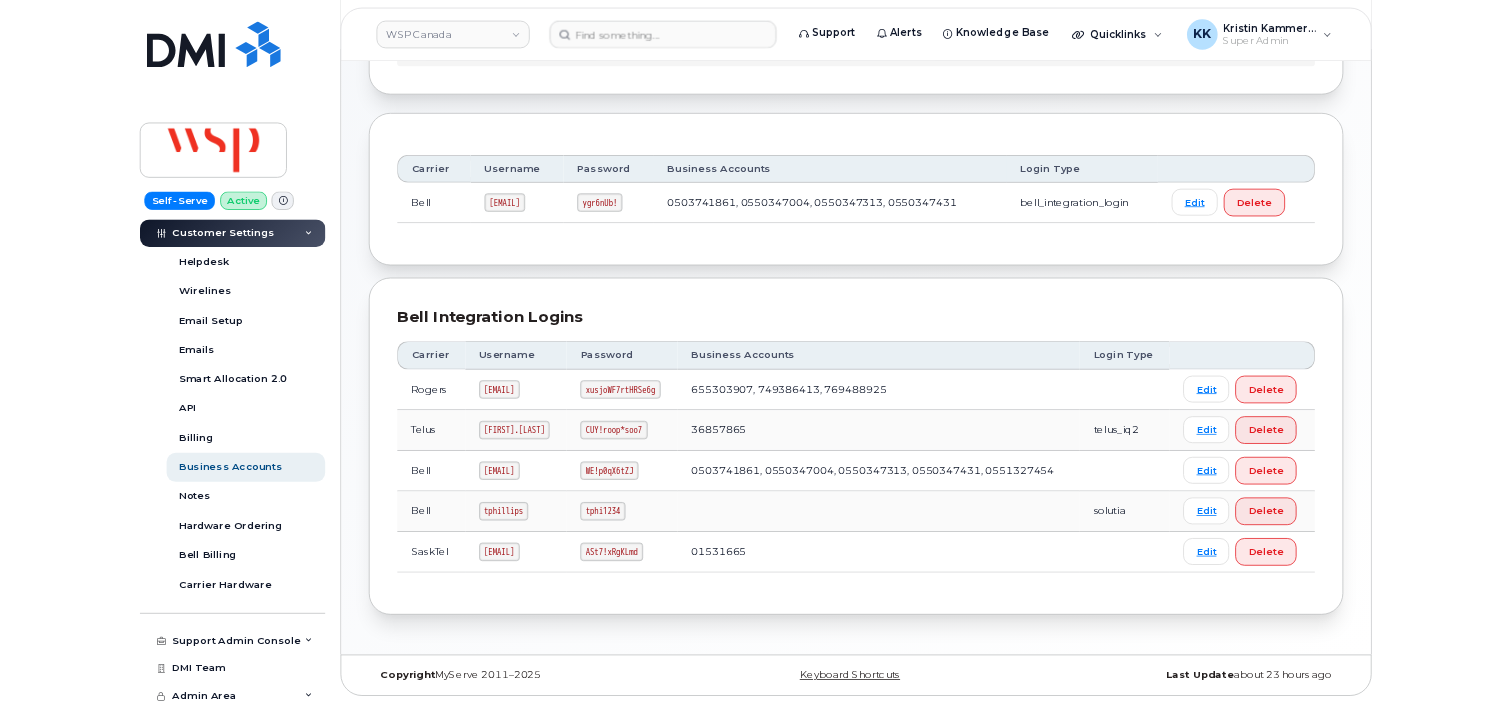 scroll, scrollTop: 184, scrollLeft: 0, axis: vertical 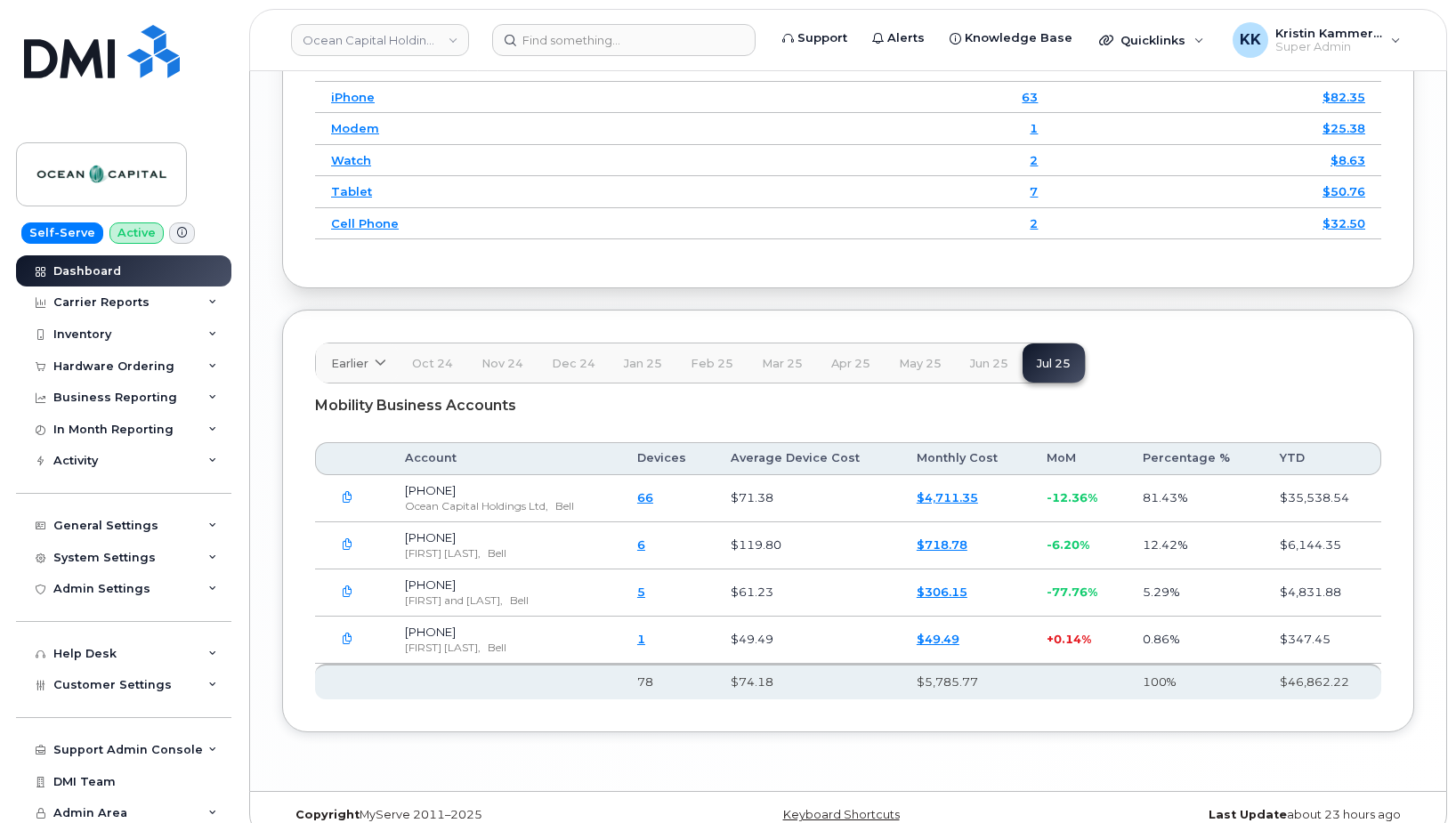 click at bounding box center (347, 639) 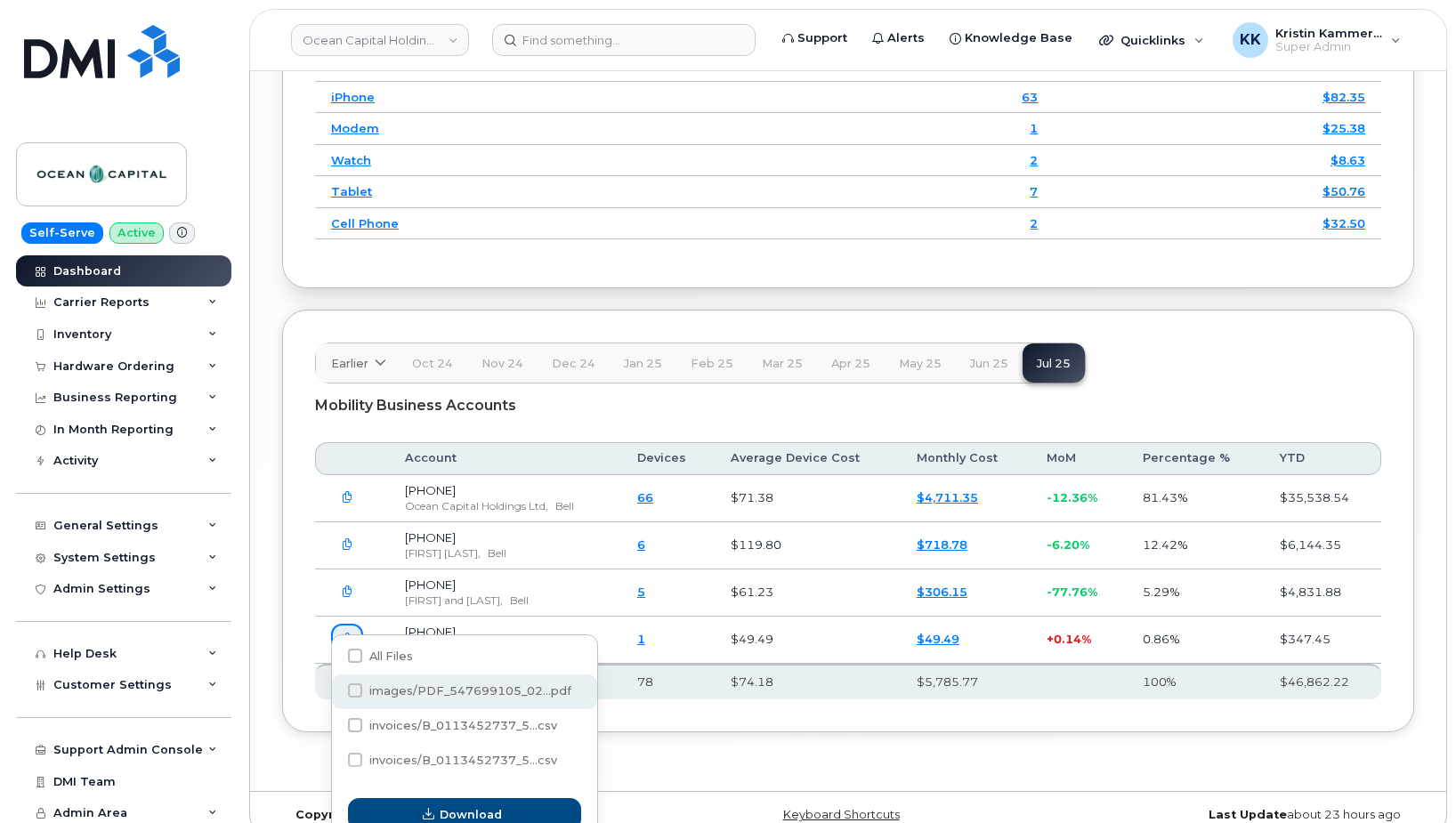 click on "images/PDF_547699105_02...pdf" 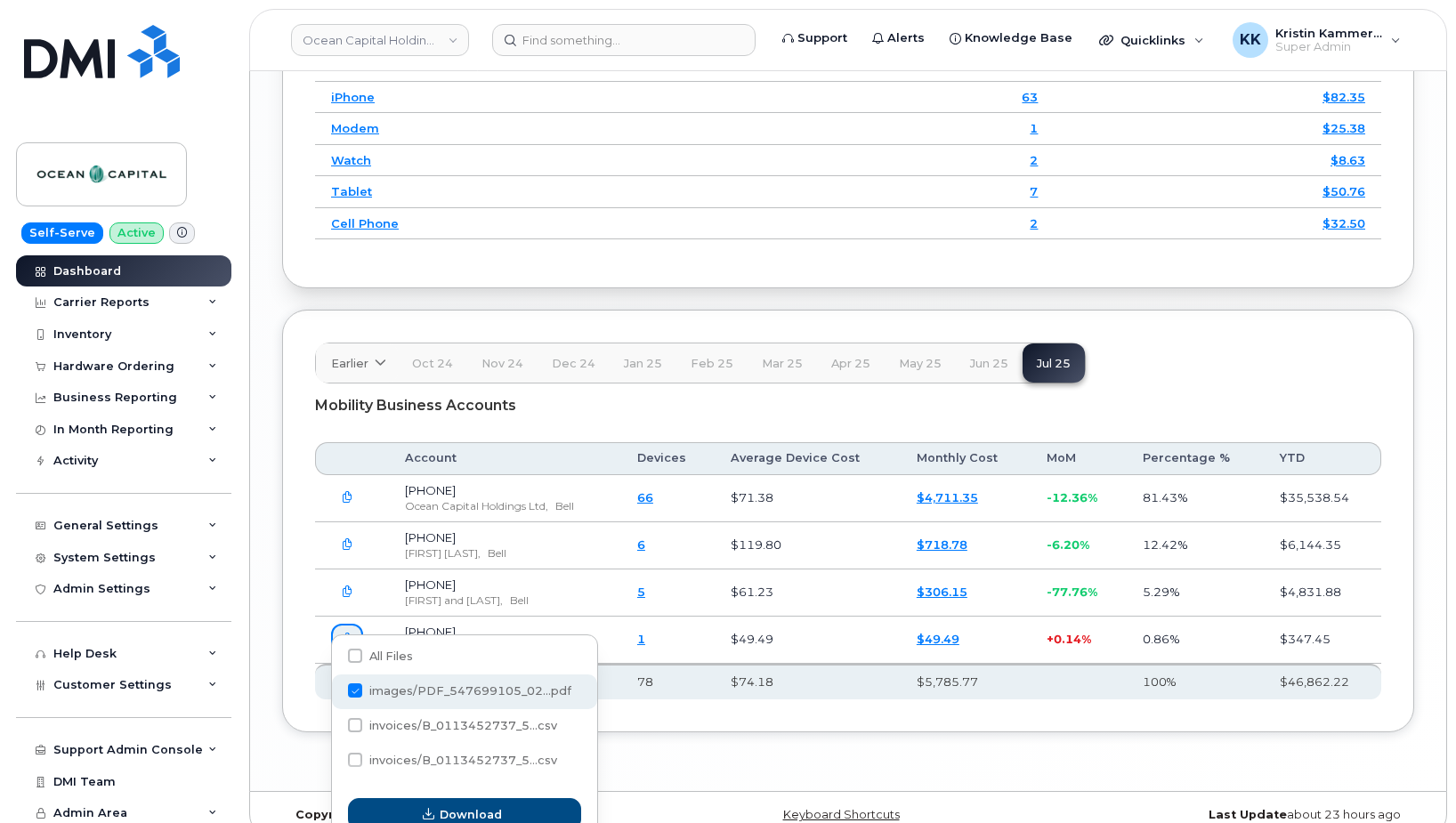 checkbox on "true" 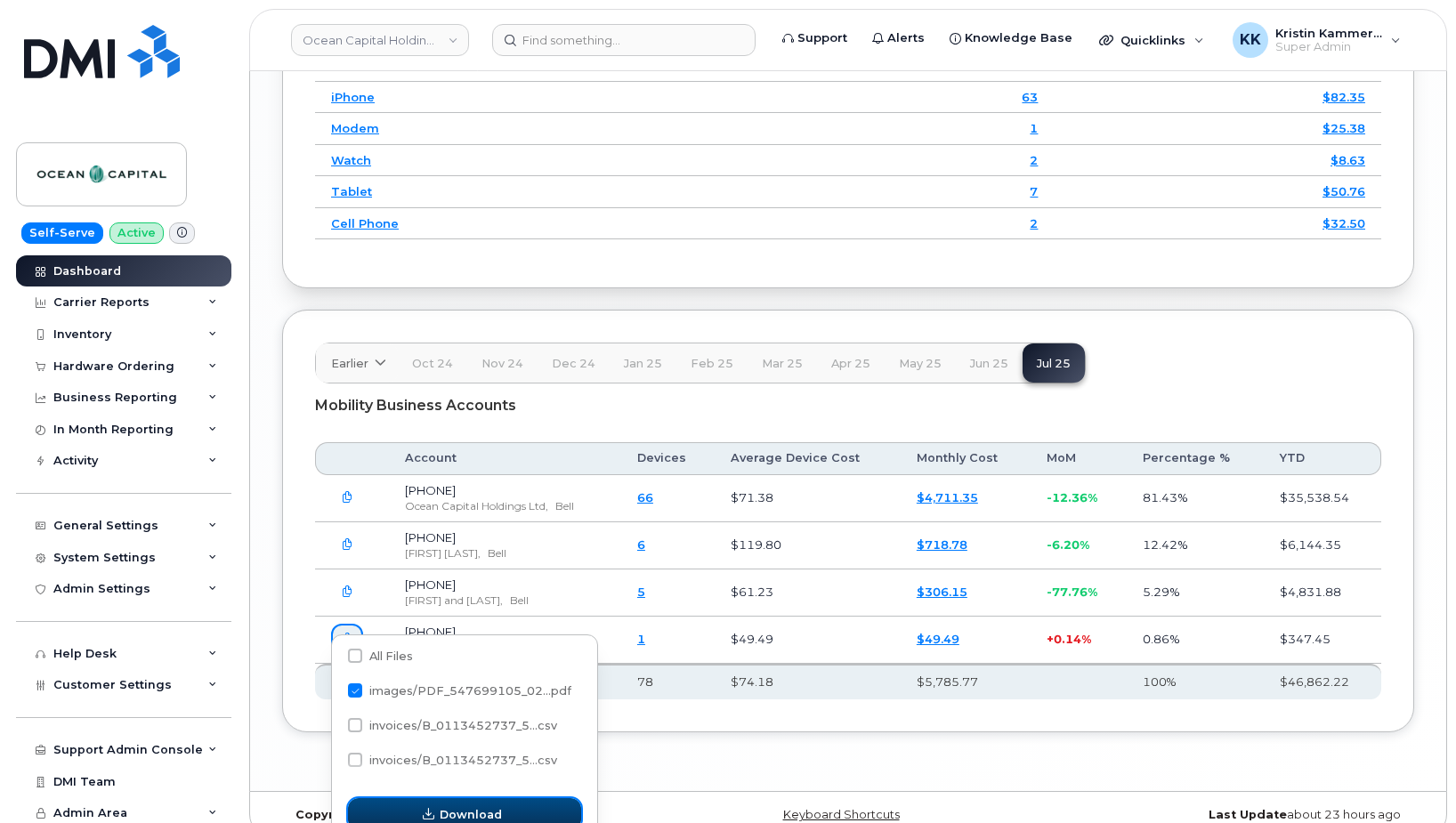 click on "Download" at bounding box center [465, 814] 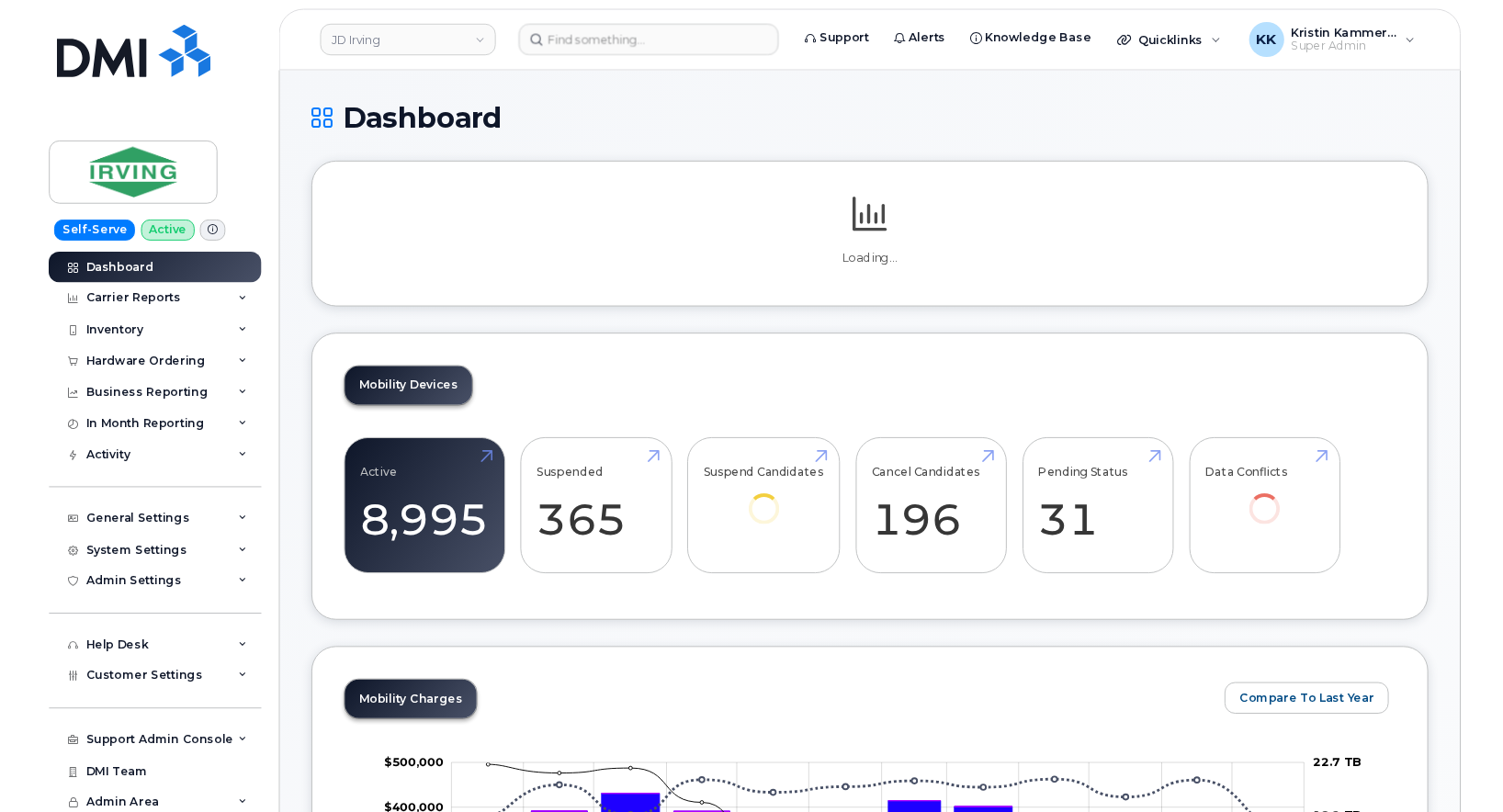 scroll, scrollTop: 0, scrollLeft: 0, axis: both 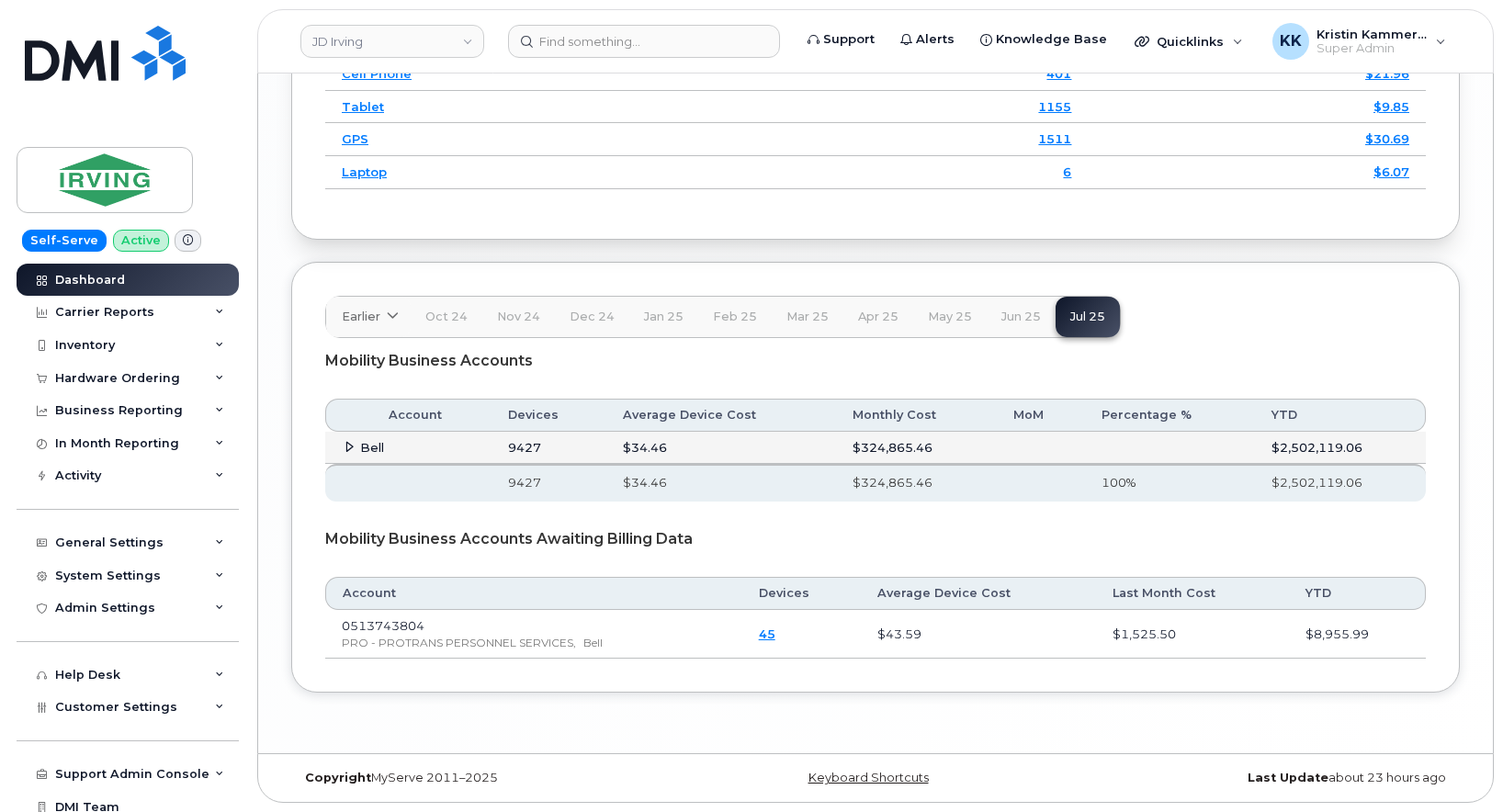 click on "Bell" at bounding box center [408, 448] 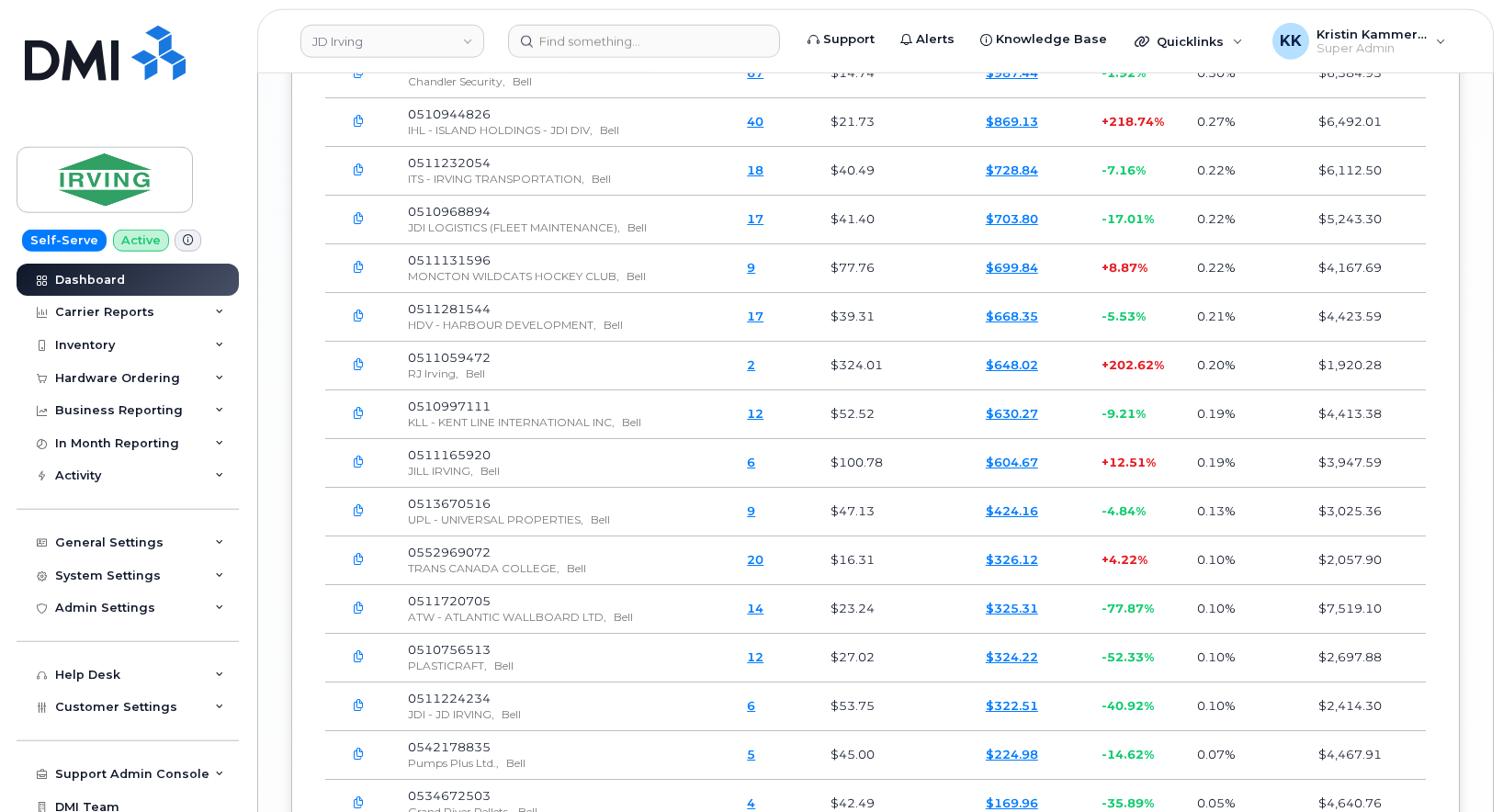 scroll, scrollTop: 5570, scrollLeft: 0, axis: vertical 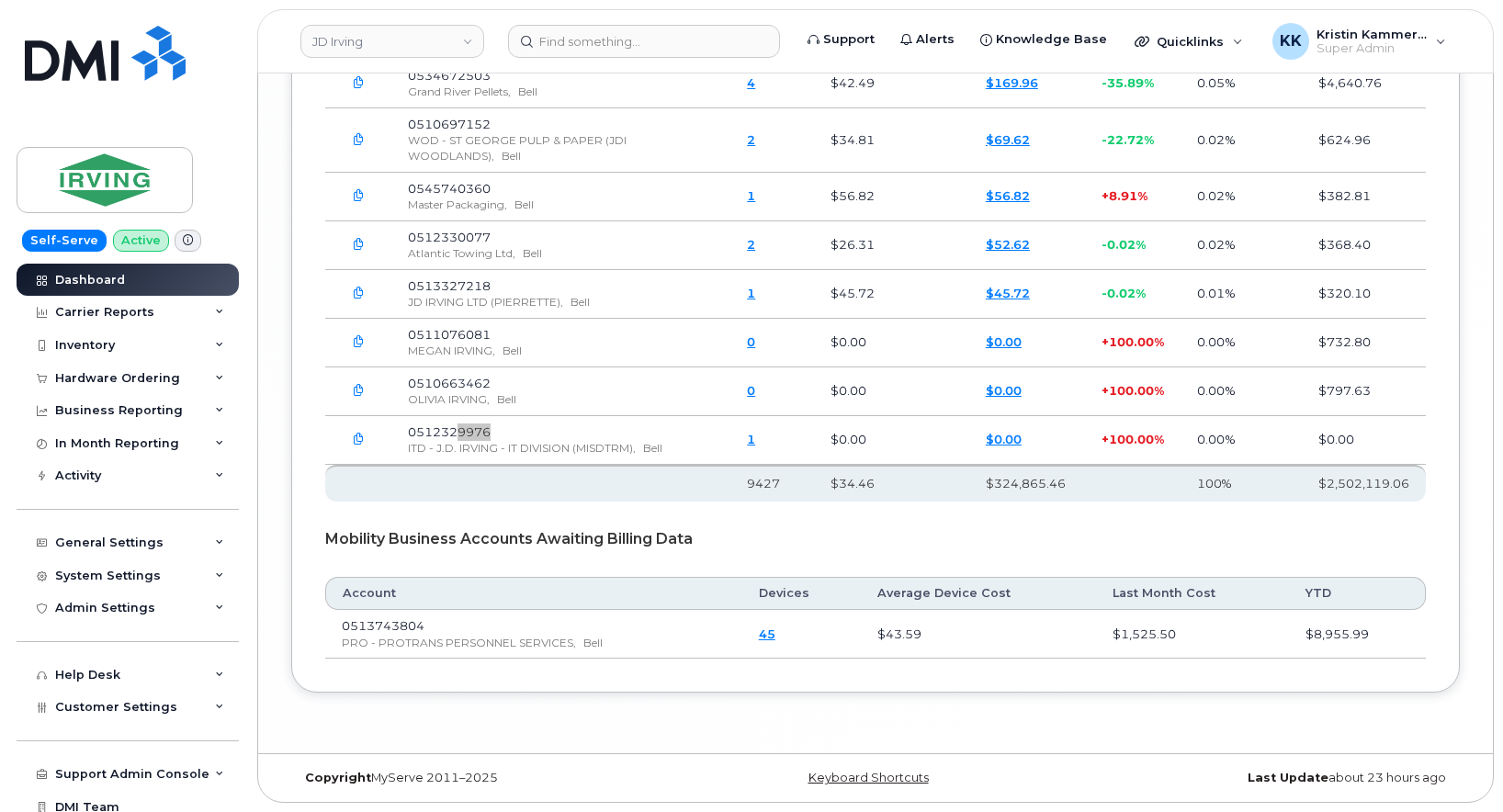 click at bounding box center (358, 440) 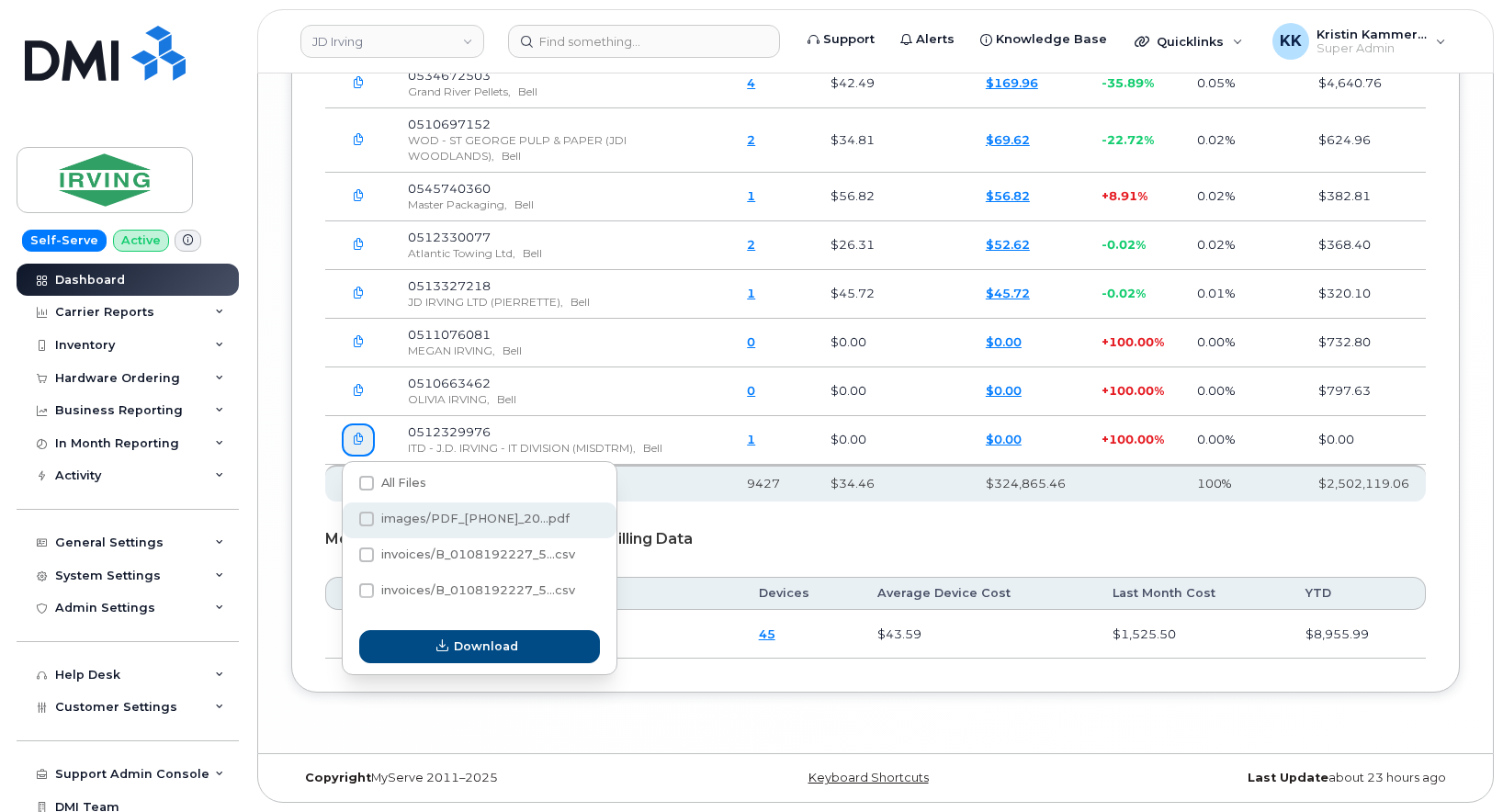 click at bounding box center [367, 519] 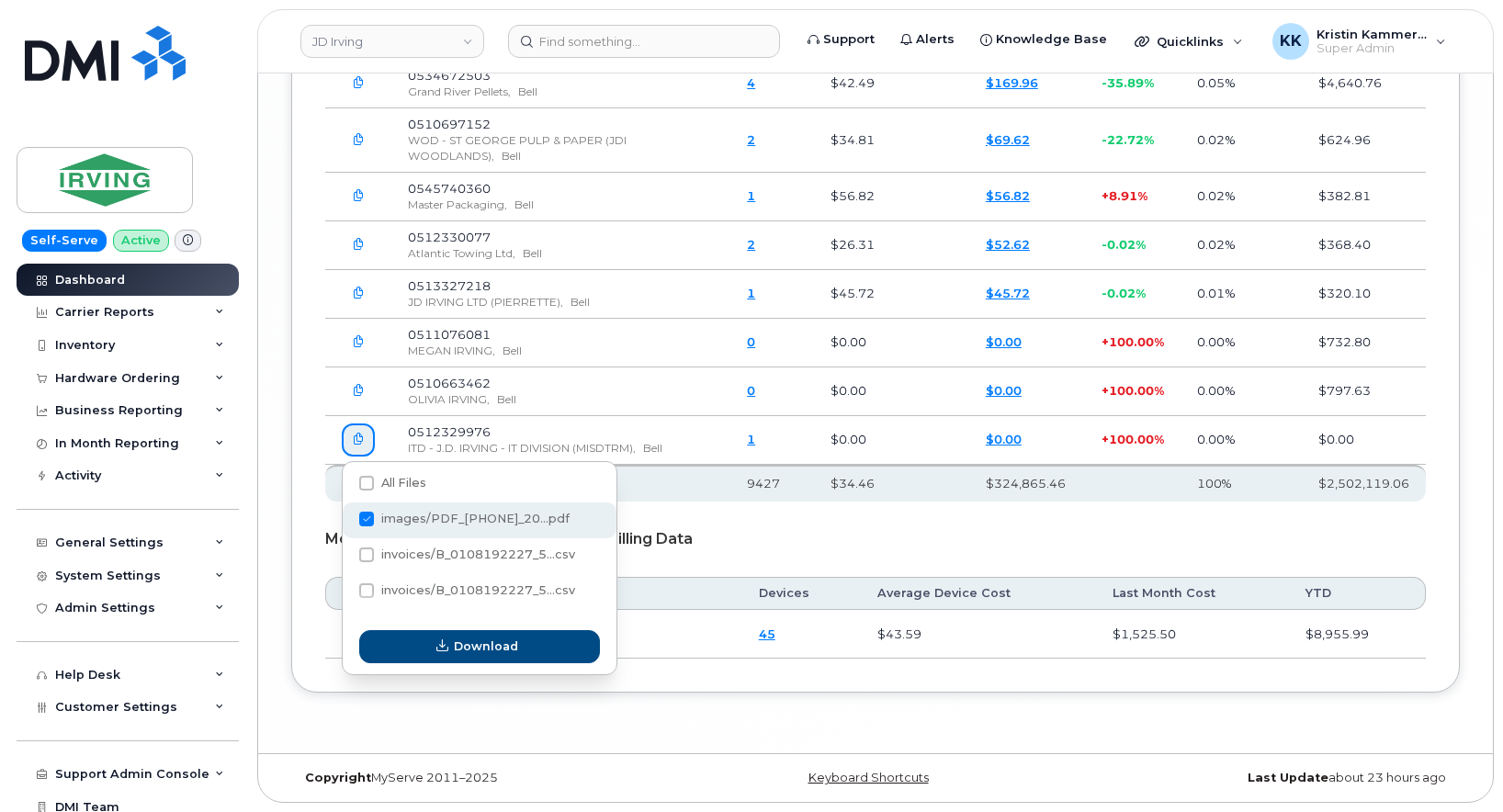 click on "images/PDF_512329976_20...pdf" at bounding box center (342, 520) 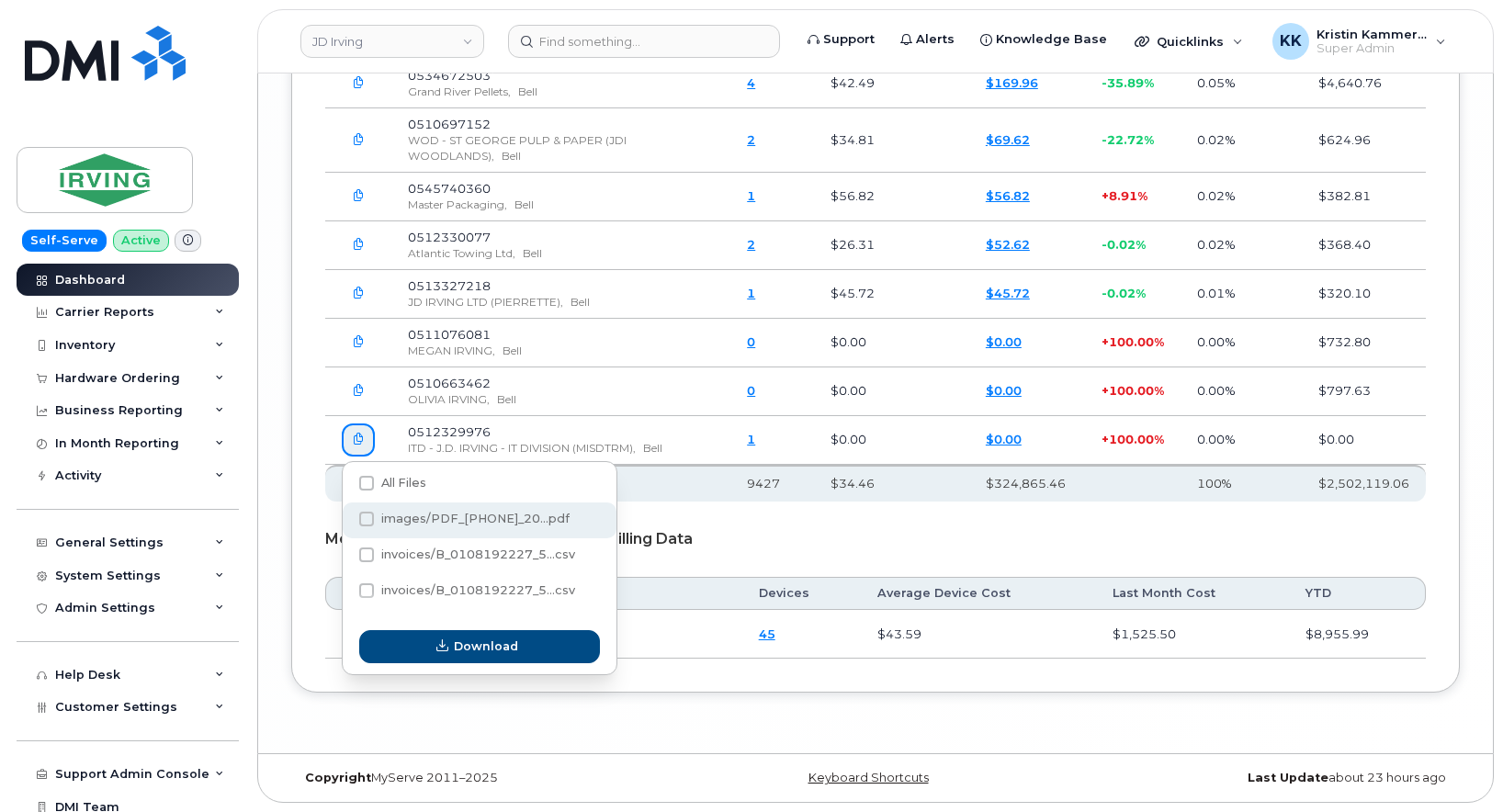 checkbox on "true" 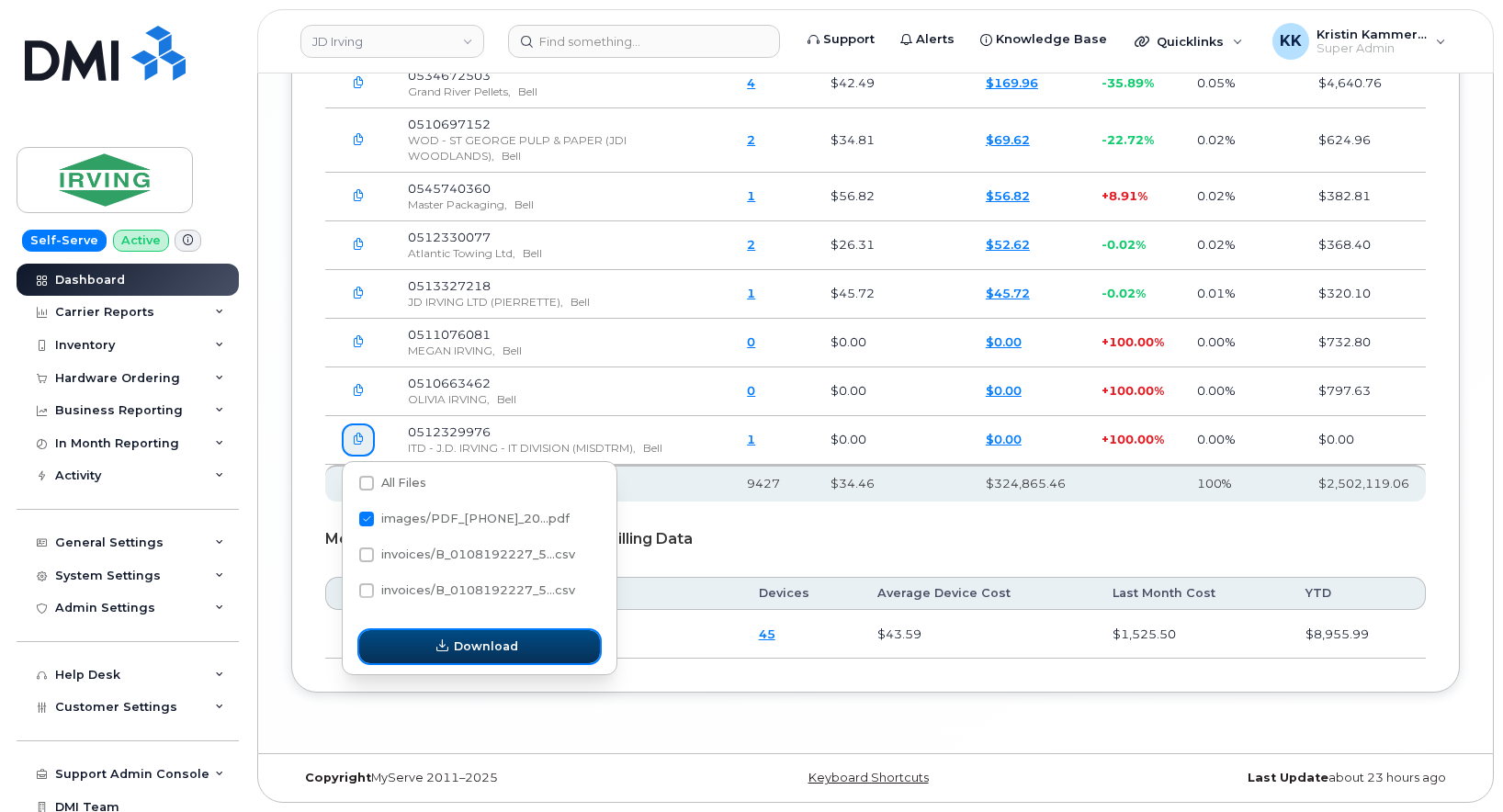 click on "Download" at bounding box center (486, 646) 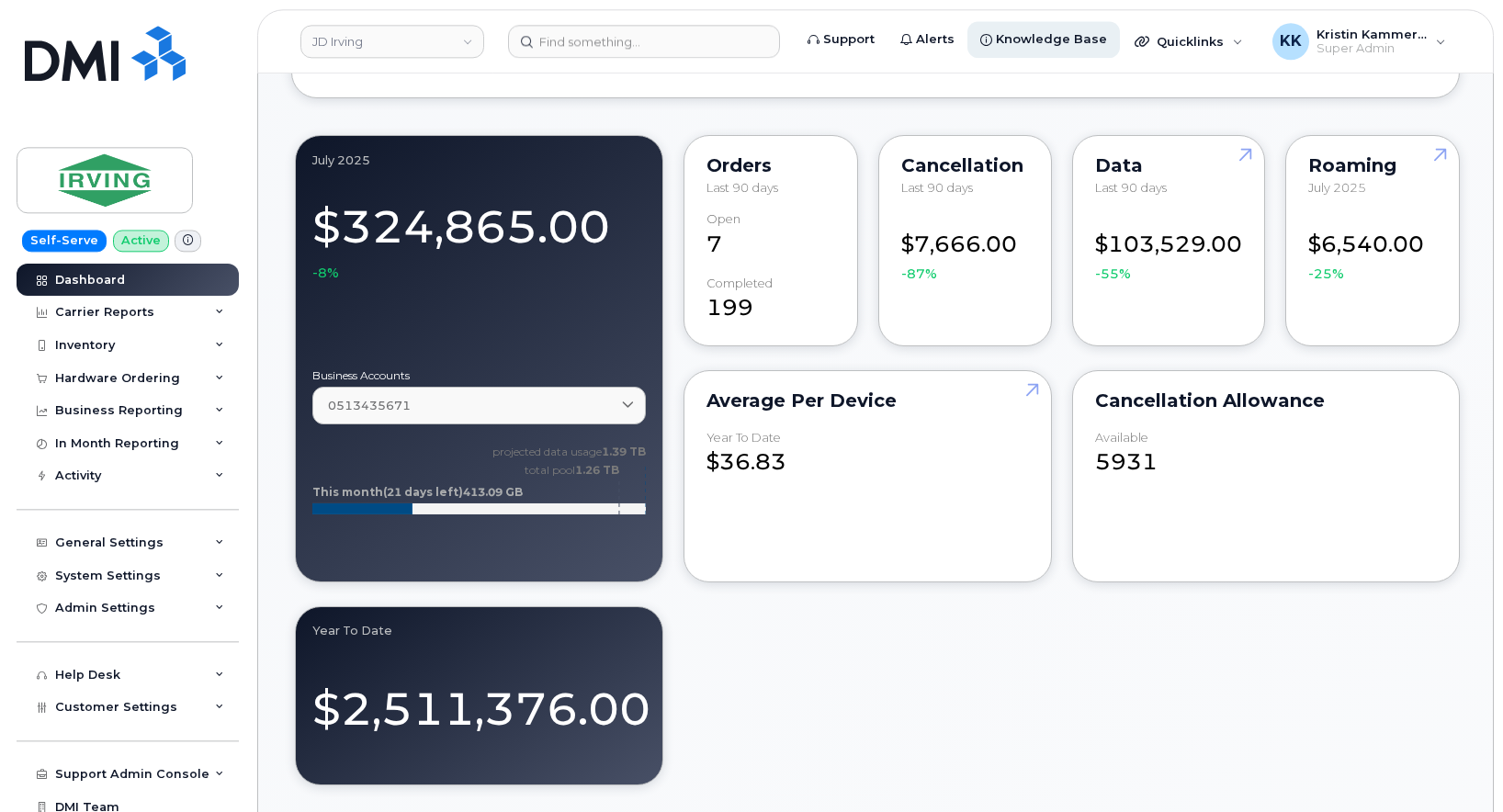 scroll, scrollTop: 4509, scrollLeft: 0, axis: vertical 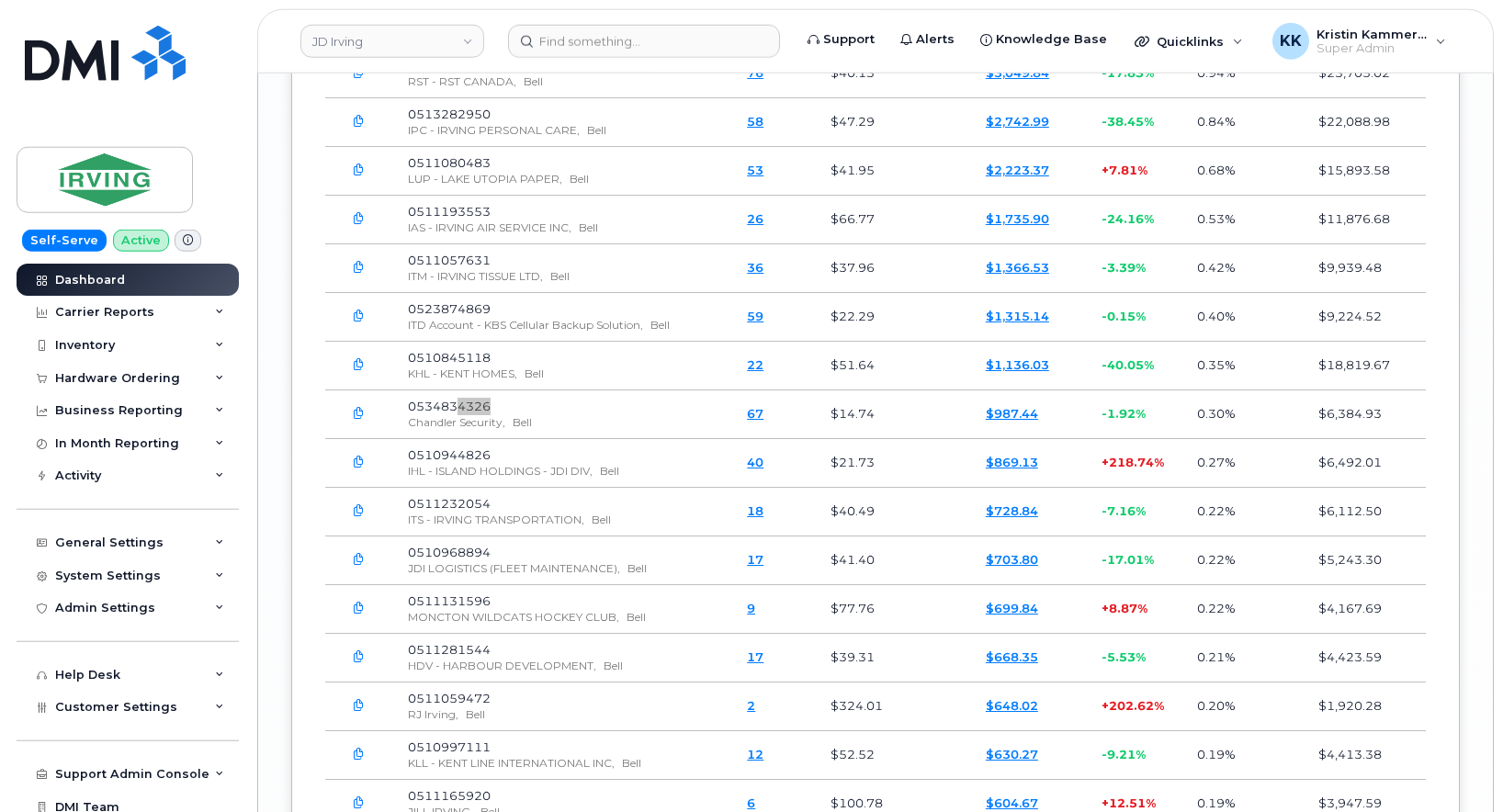 click at bounding box center (358, 413) 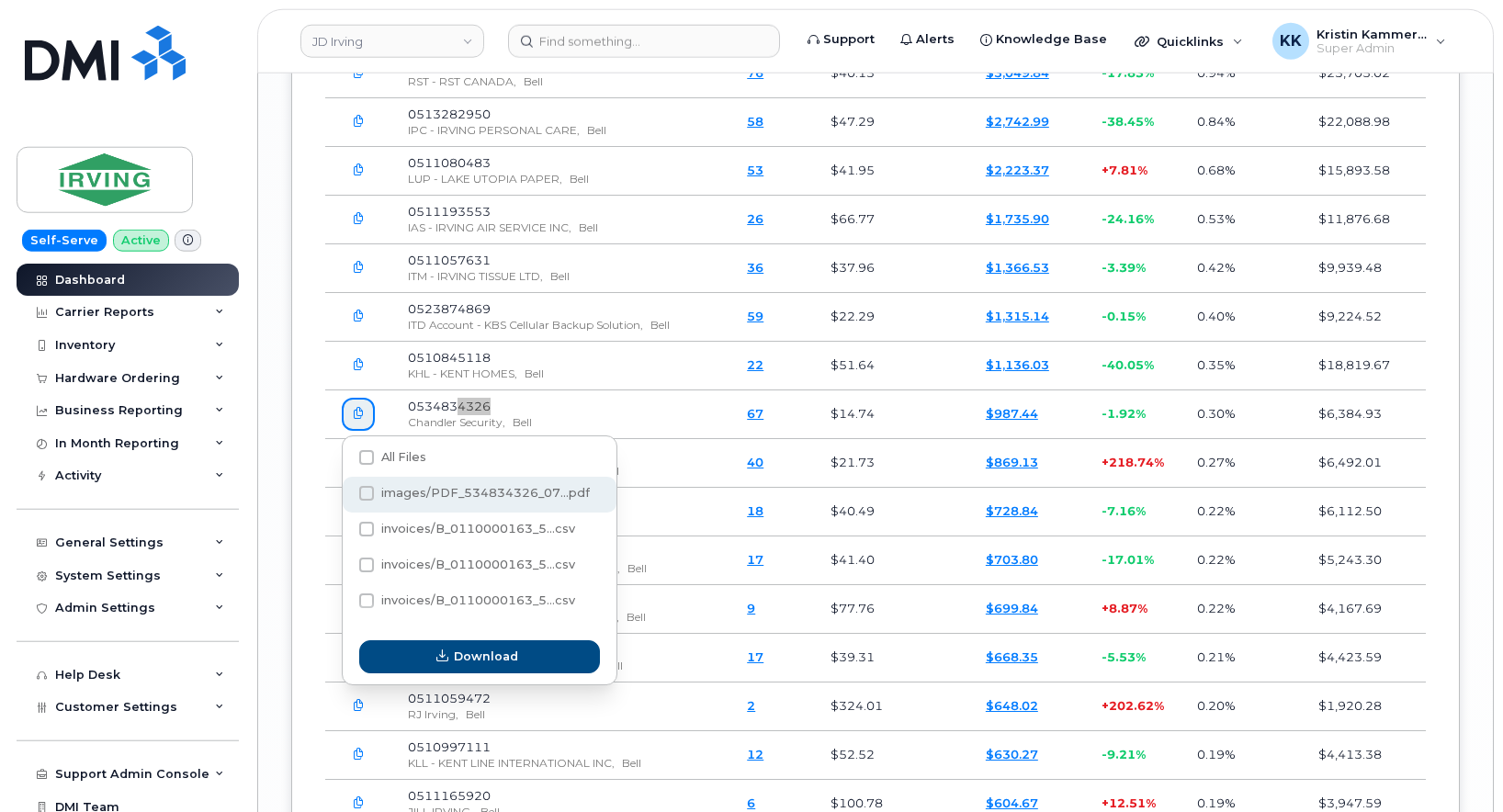 click on "images/PDF_534834326_07...pdf" at bounding box center [474, 493] 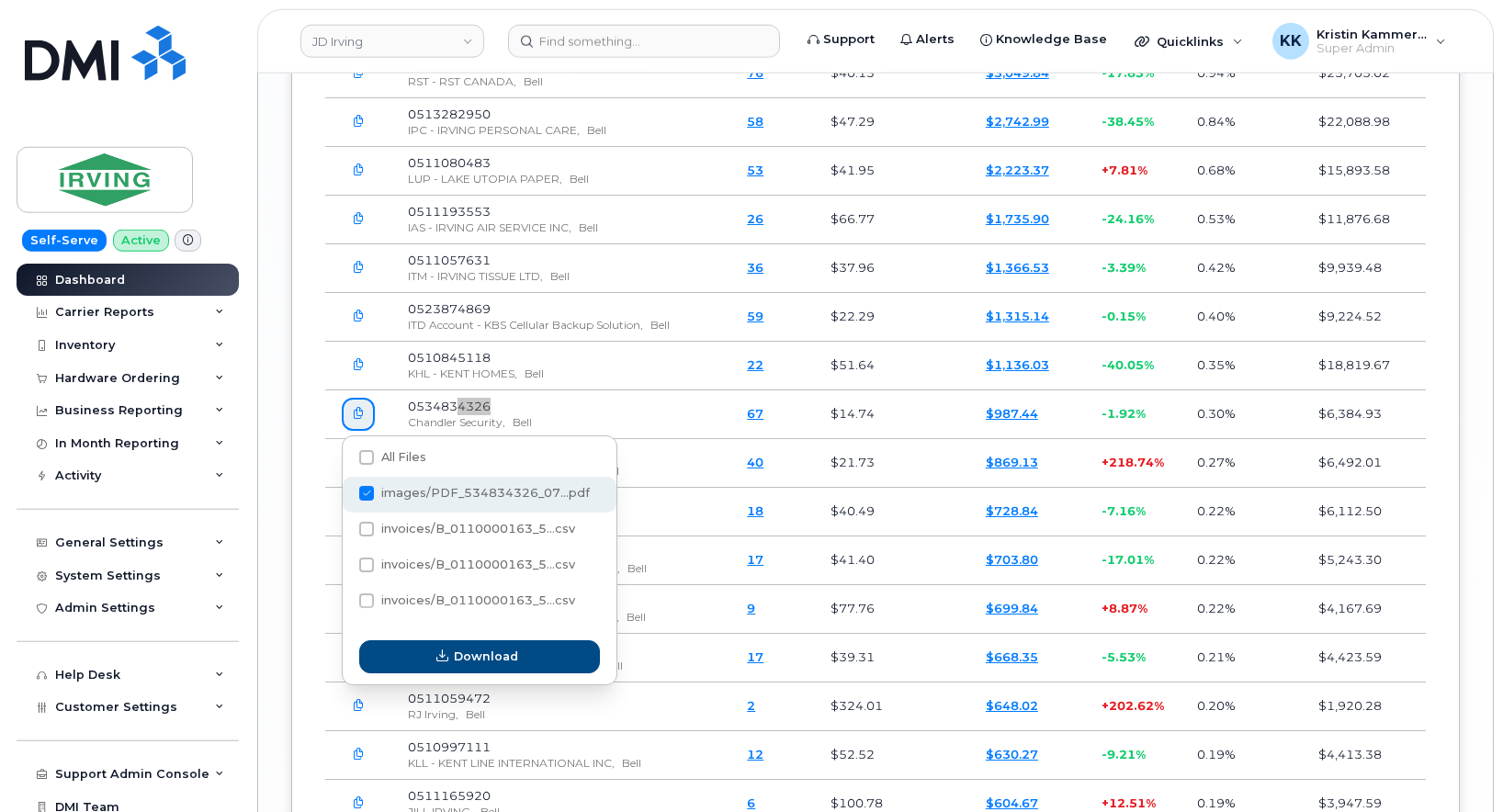 click on "images/PDF_534834326_07...pdf" at bounding box center (342, 494) 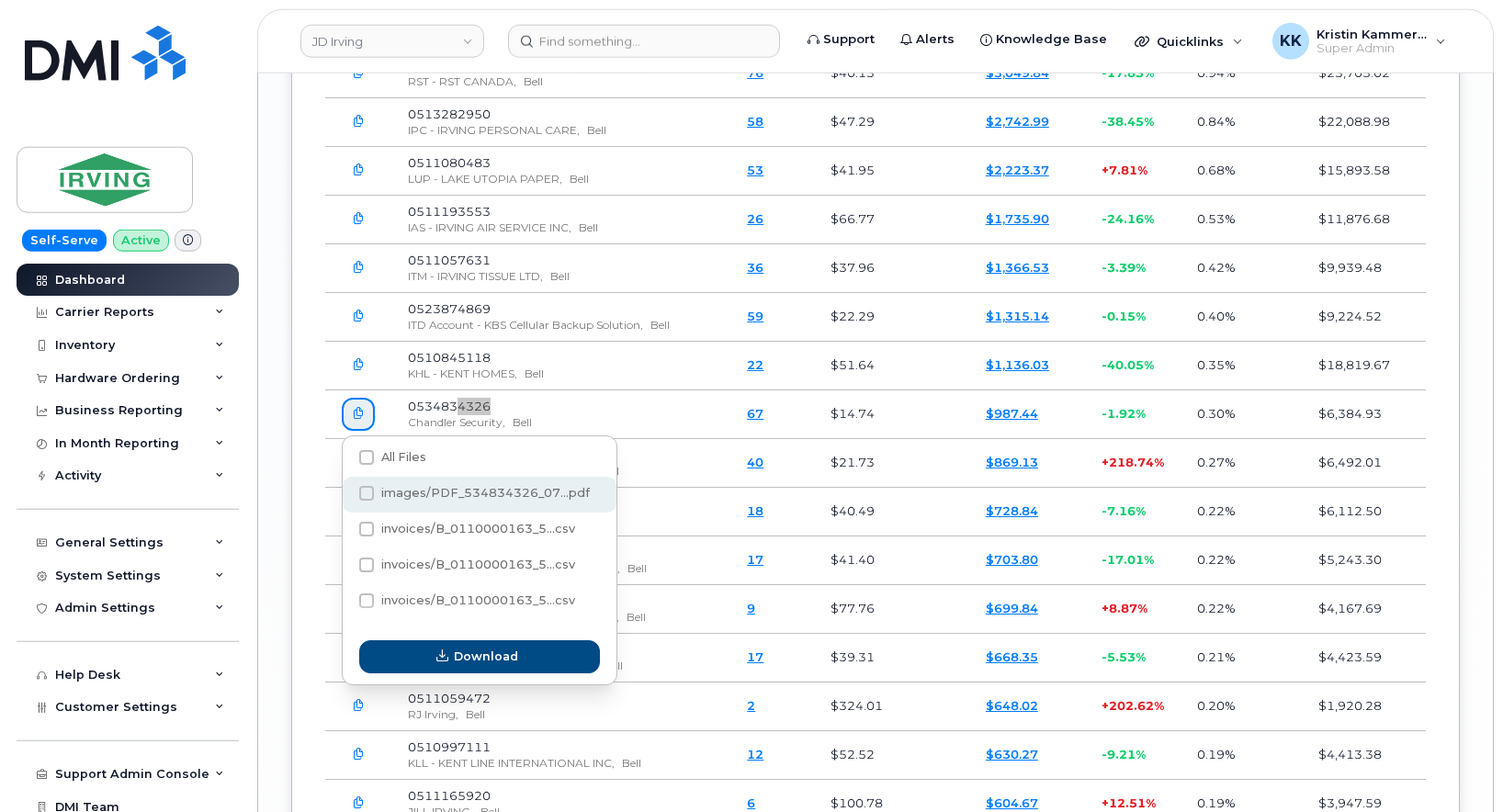 checkbox on "true" 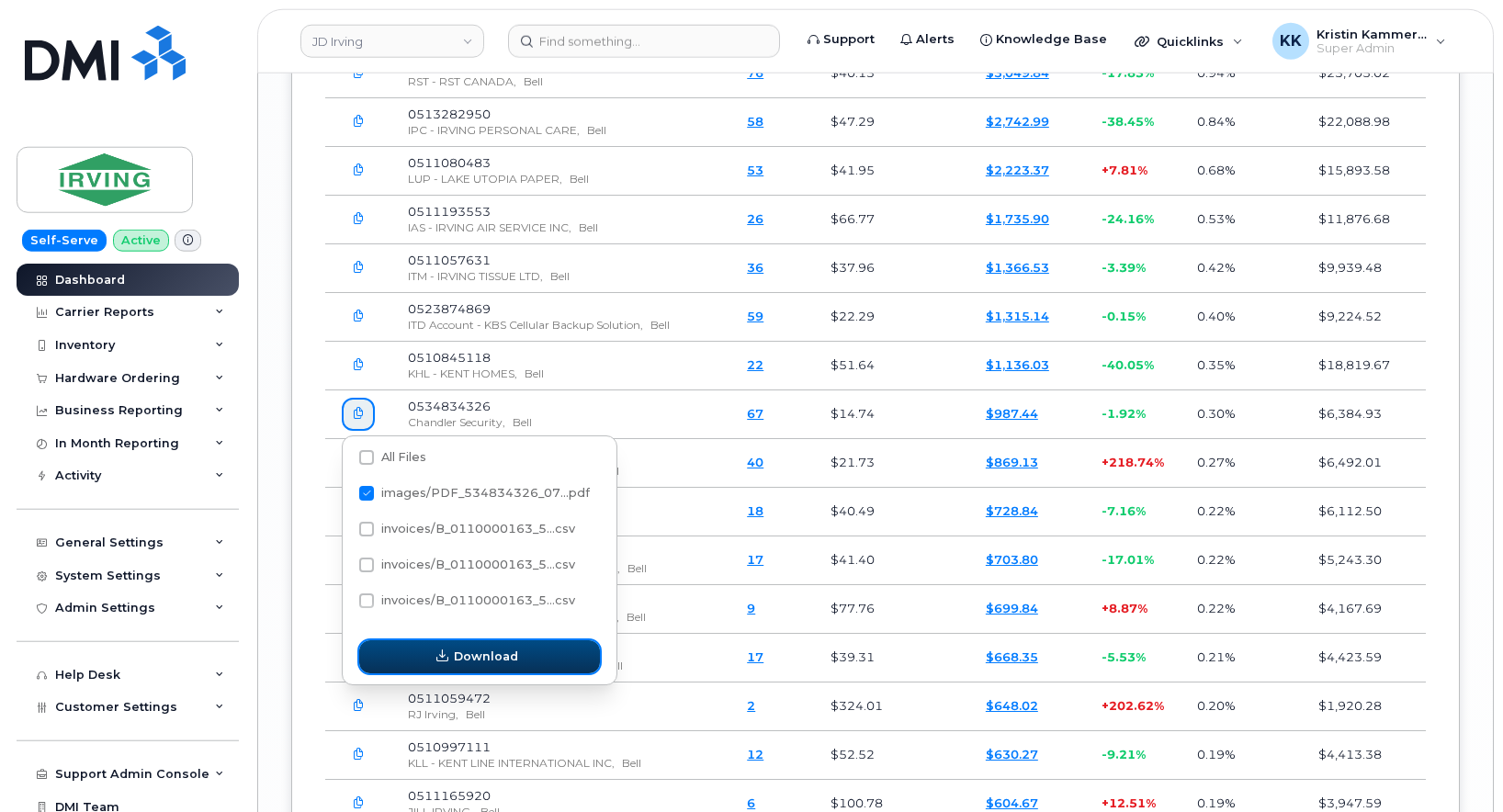 click on "Download" at bounding box center (480, 657) 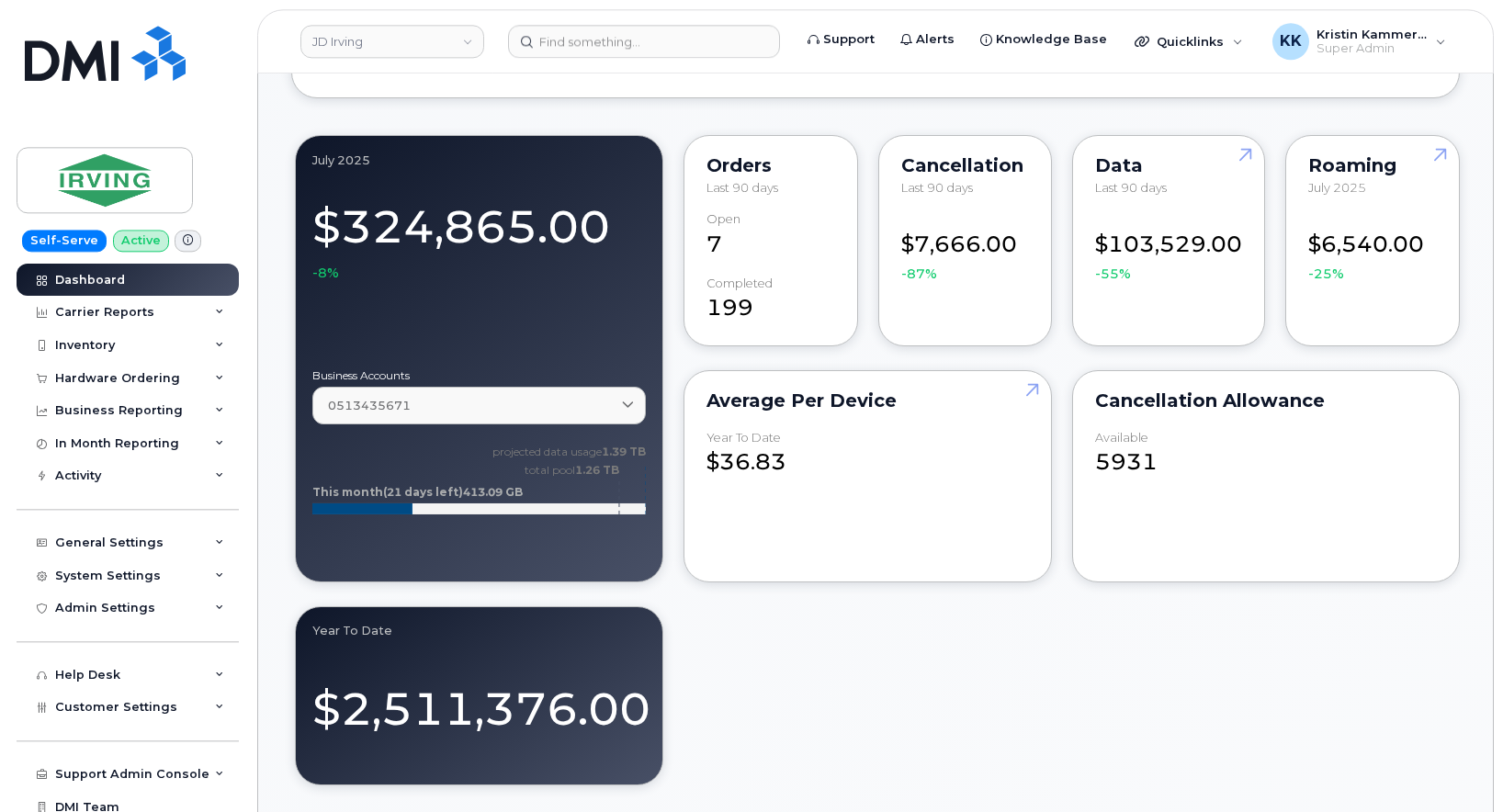scroll, scrollTop: 5547, scrollLeft: 0, axis: vertical 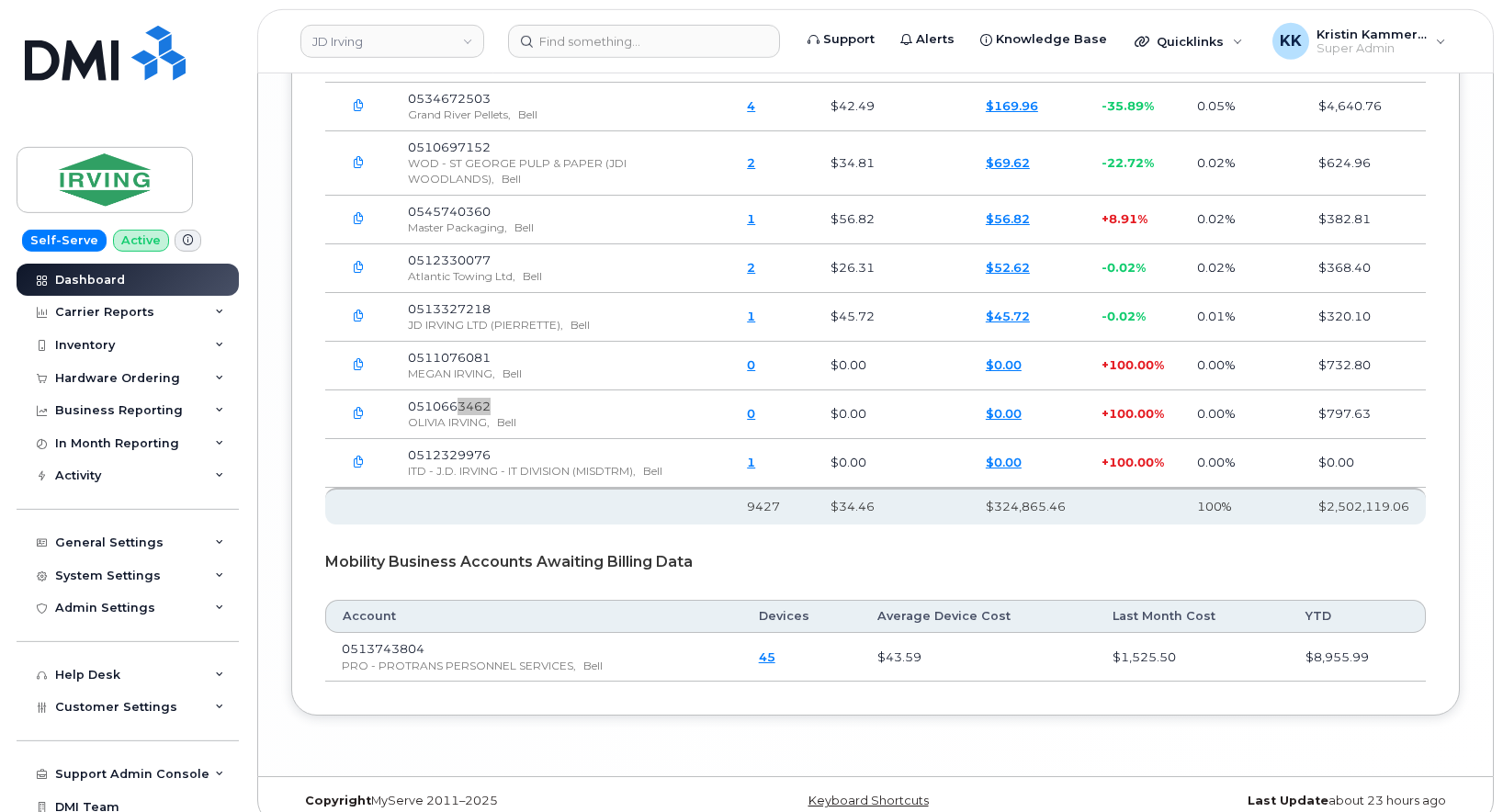 click at bounding box center (358, 413) 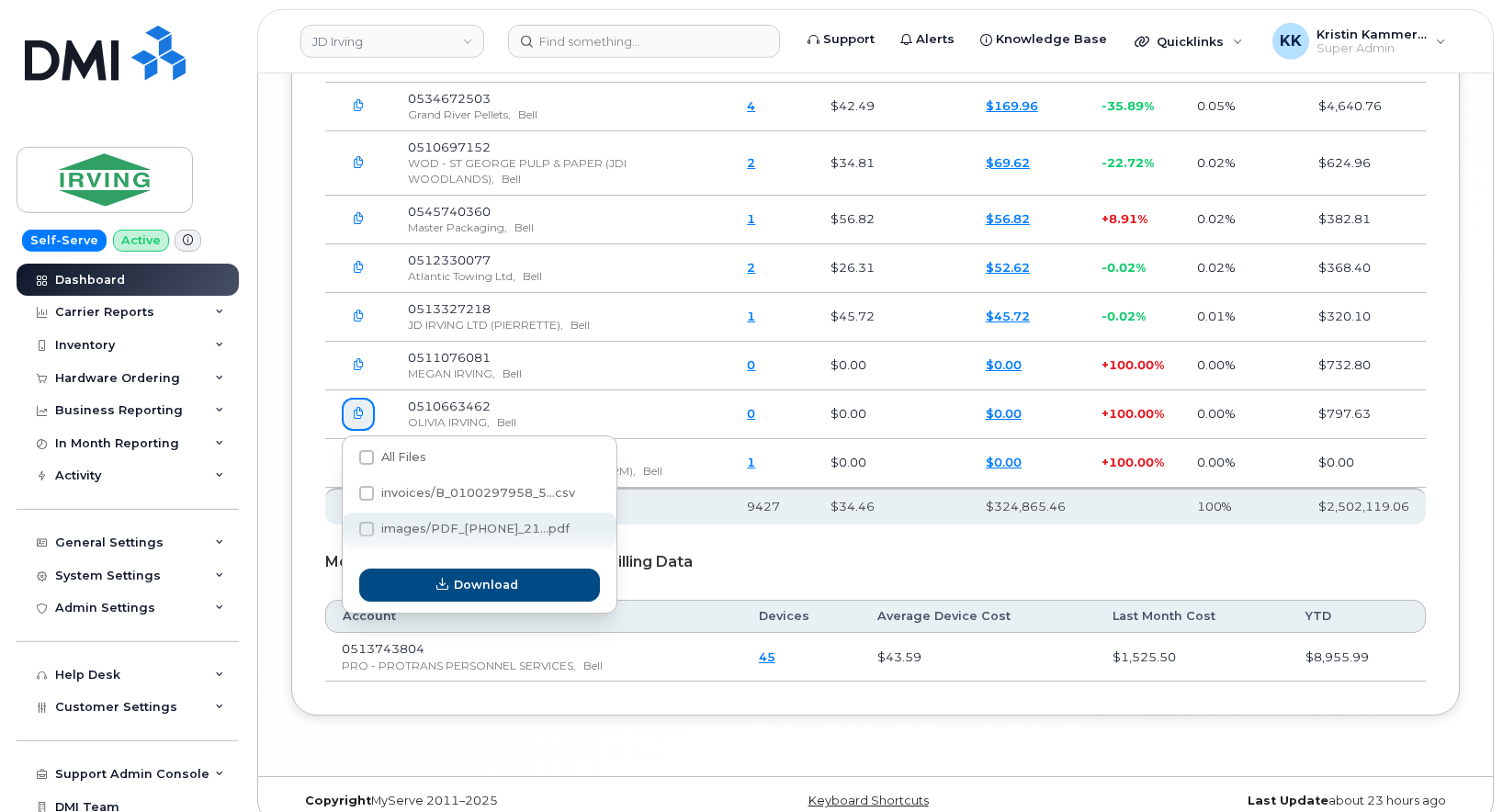 click at bounding box center (367, 529) 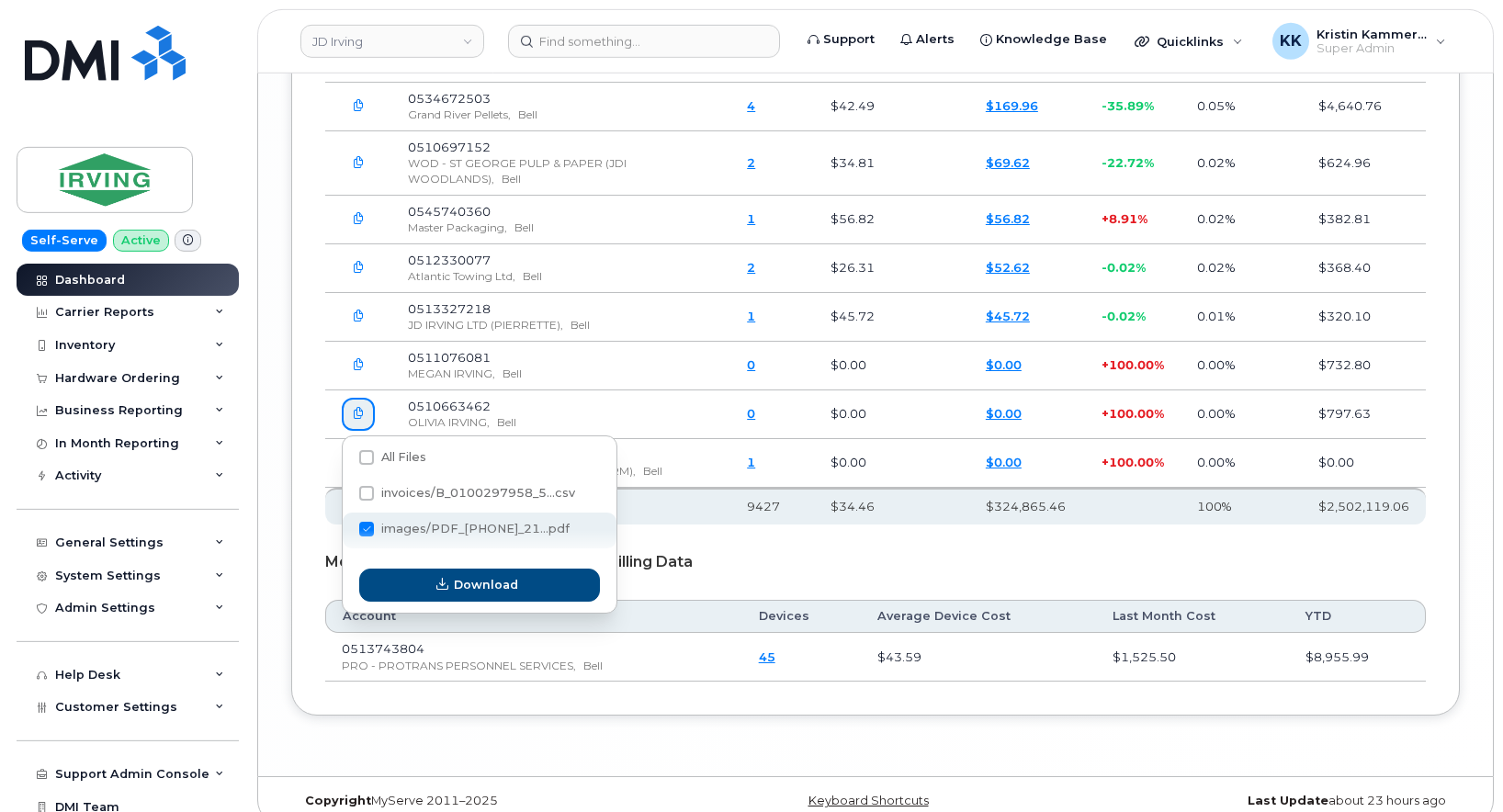click on "images/PDF_510663462_21...pdf" at bounding box center (342, 530) 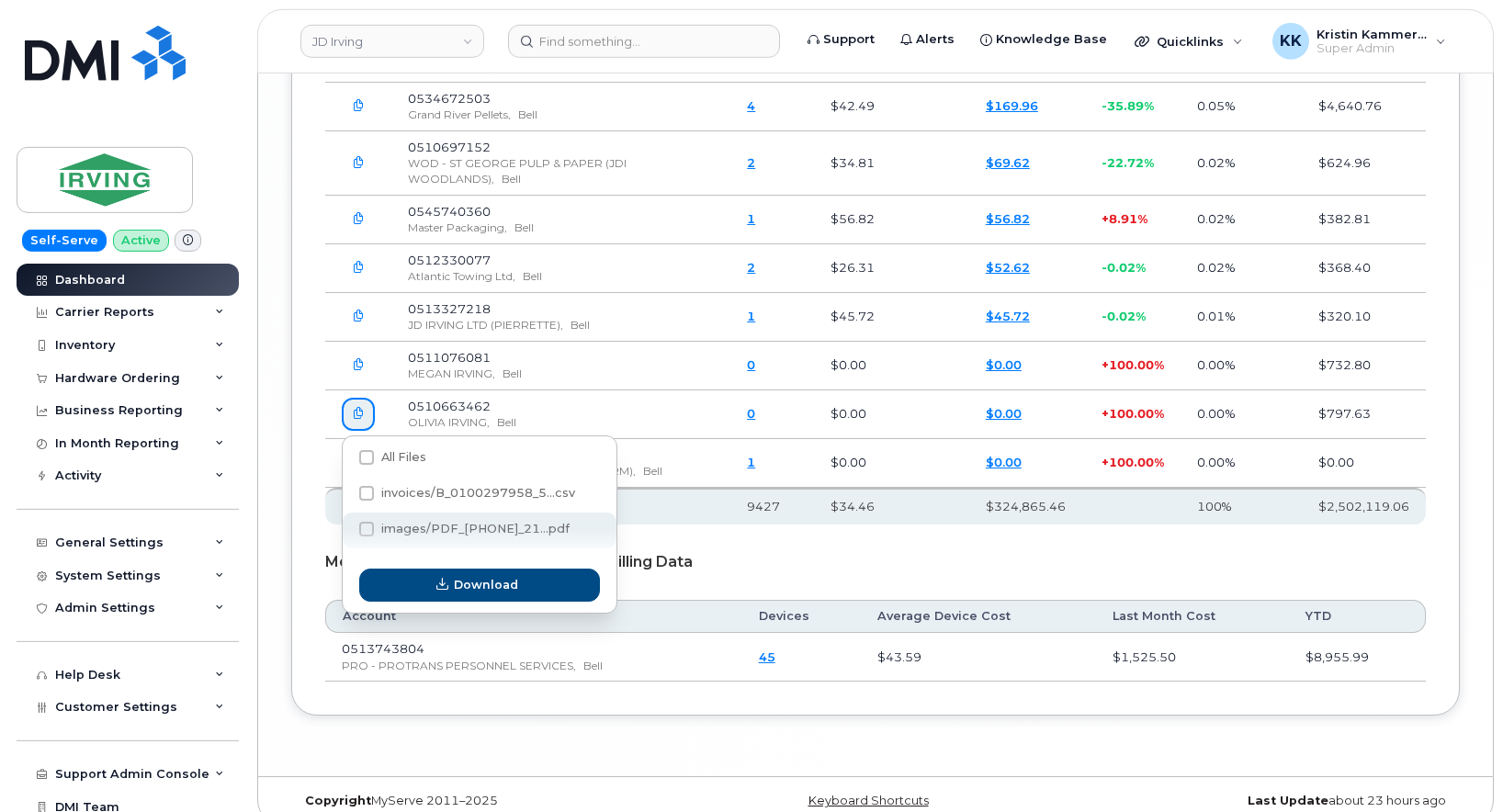checkbox on "true" 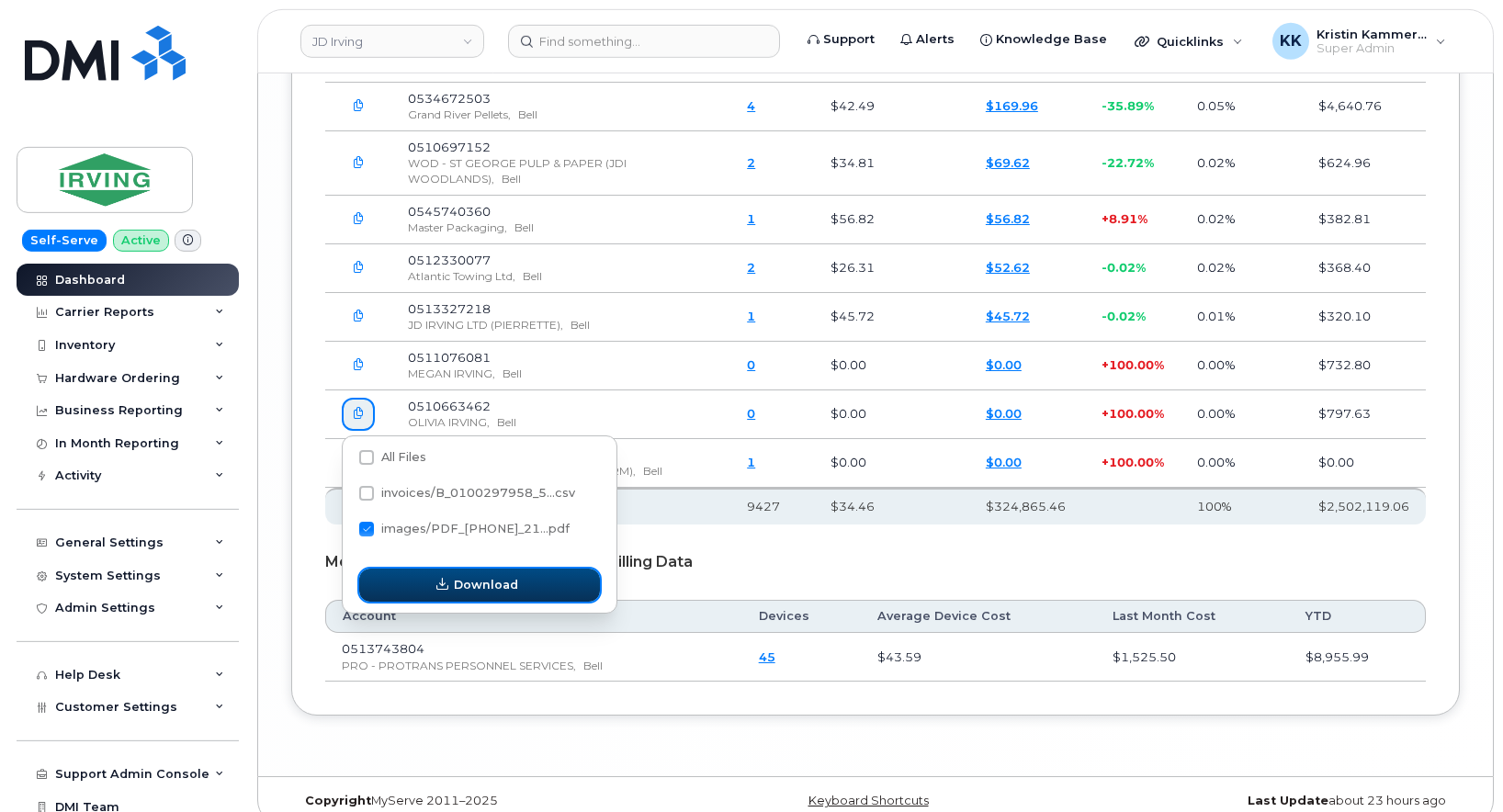 click on "Download" at bounding box center (480, 585) 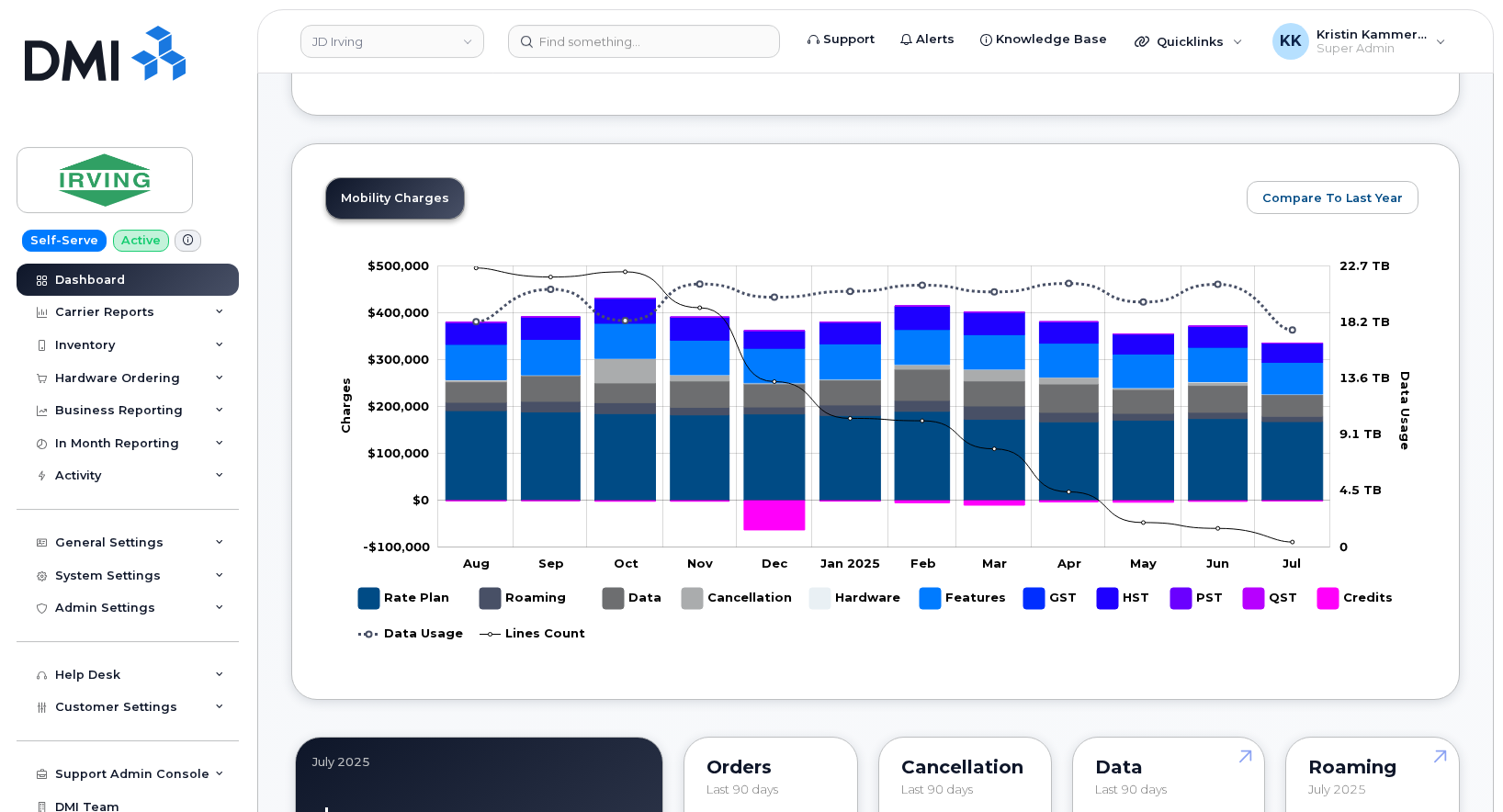 scroll, scrollTop: 5401, scrollLeft: 0, axis: vertical 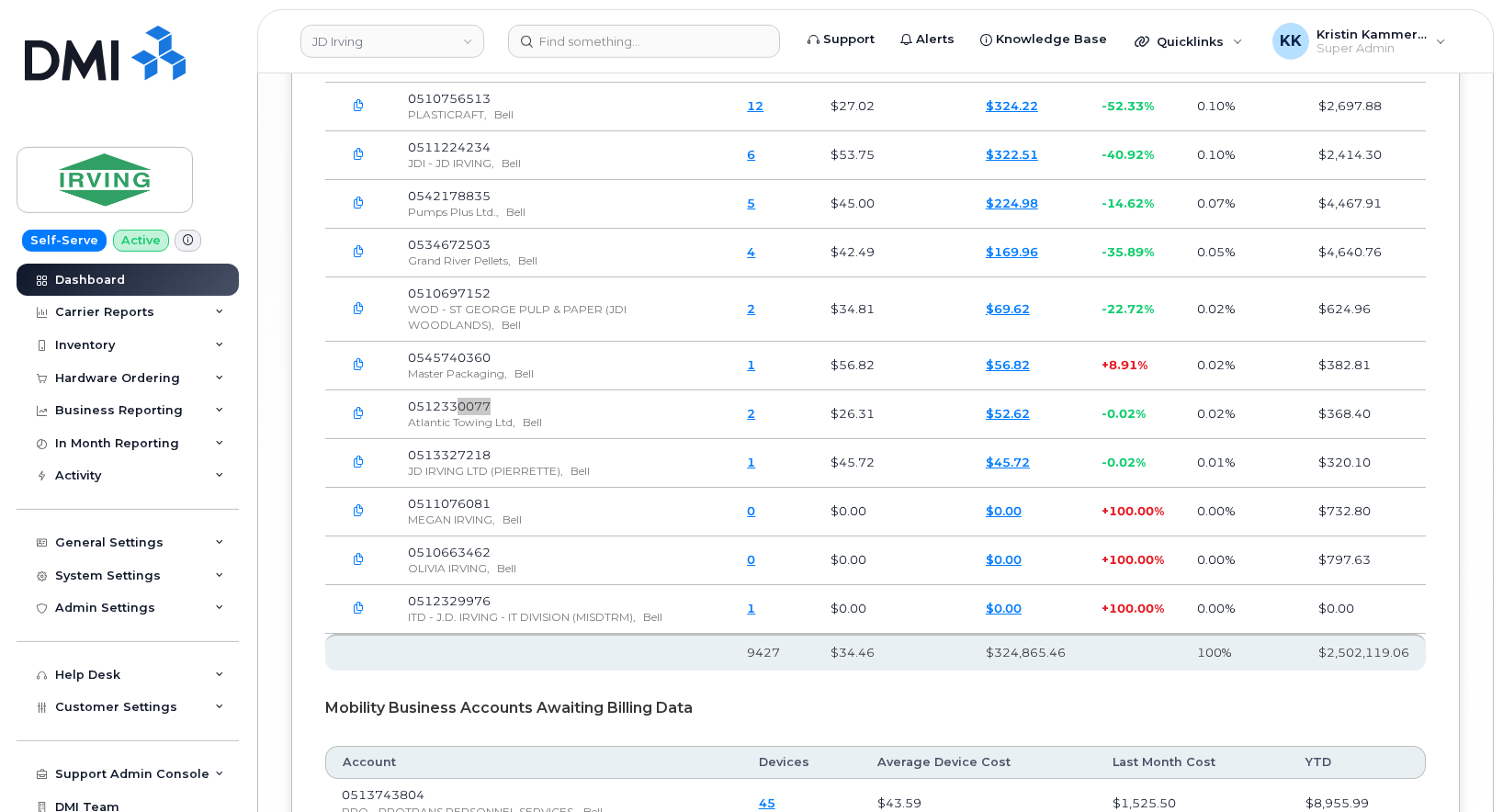 click at bounding box center (358, 414) 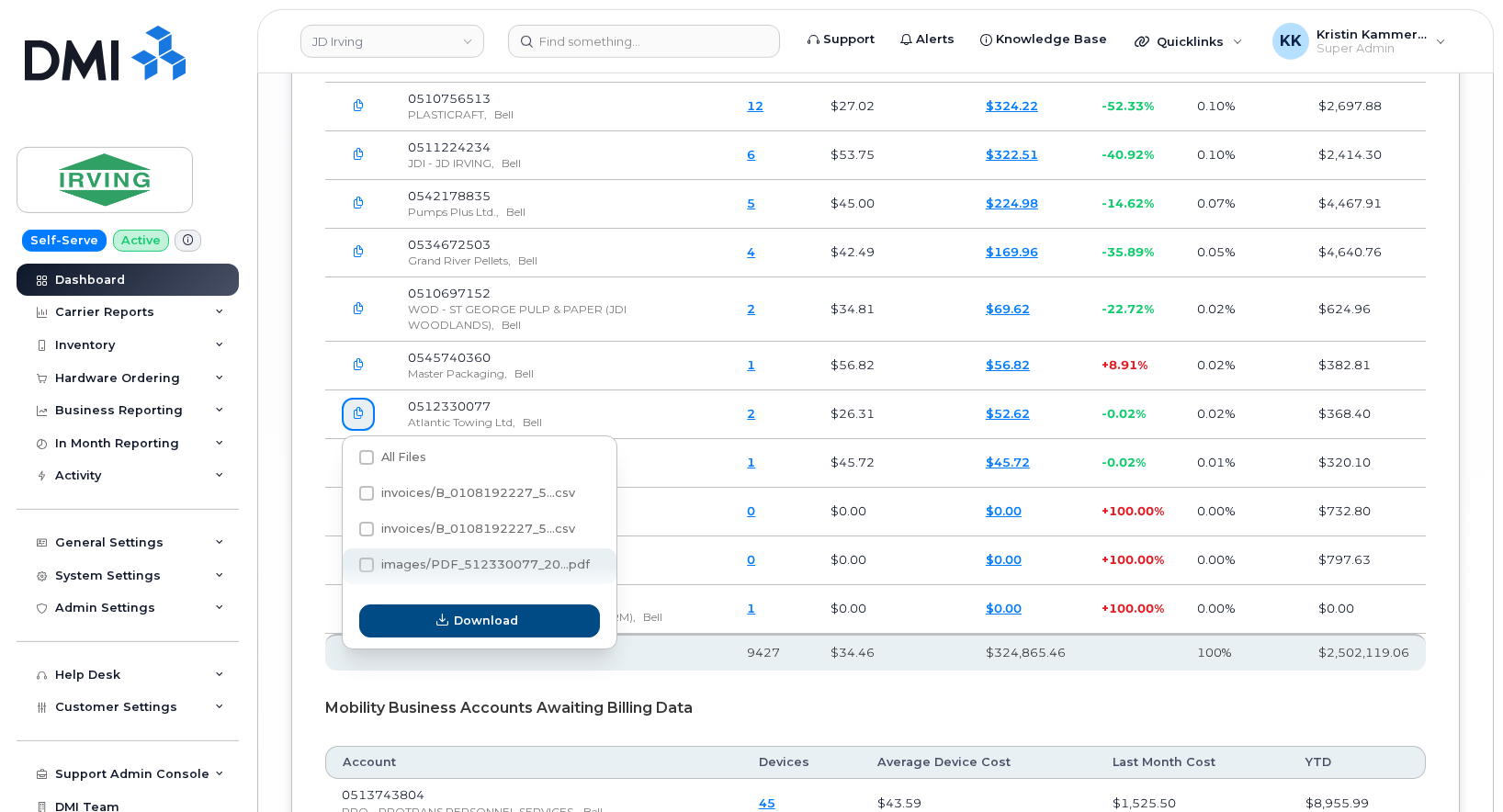 click on "images/PDF_512330077_20...pdf" at bounding box center (485, 564) 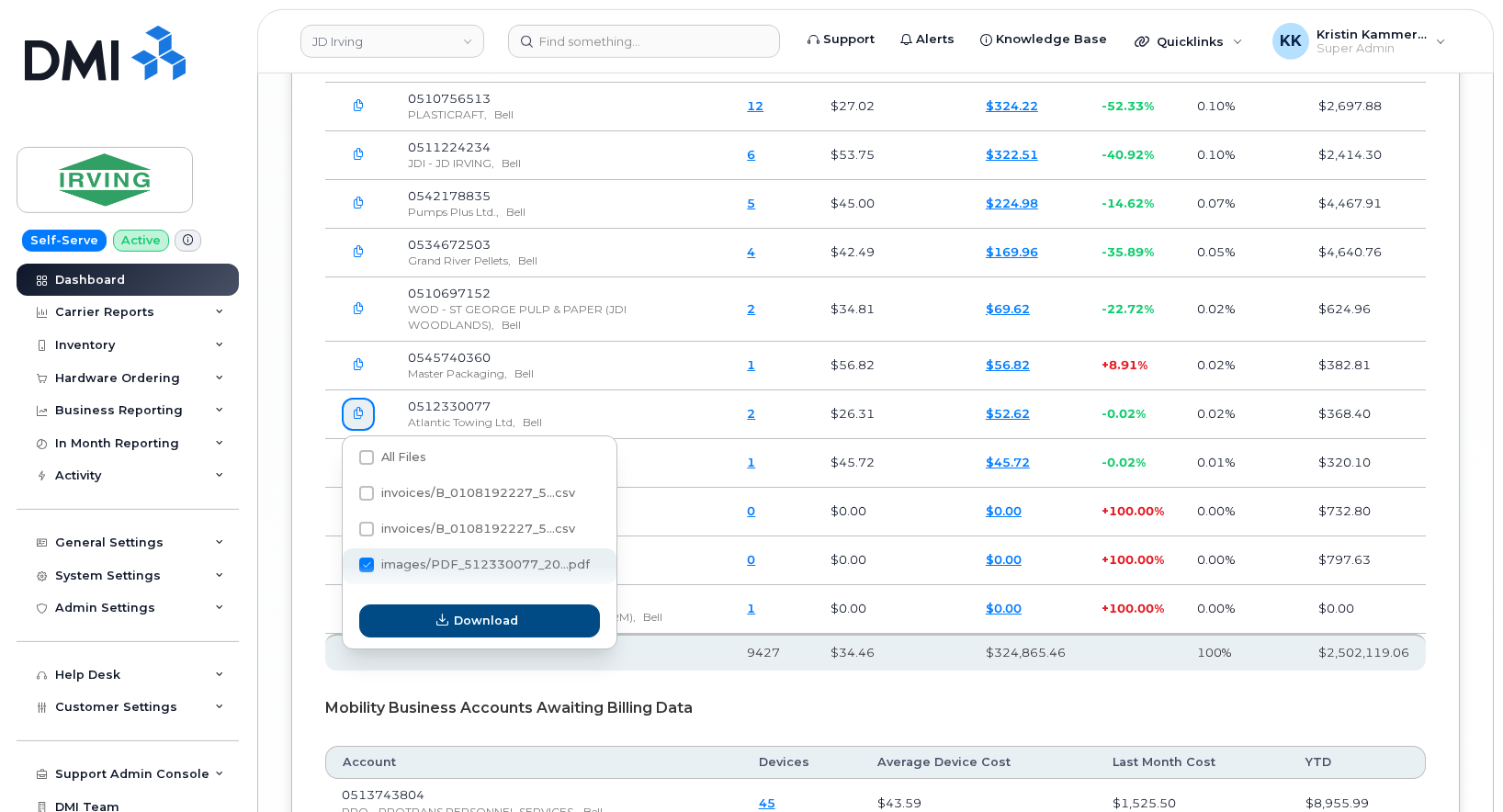 click on "images/PDF_512330077_20...pdf" at bounding box center [342, 566] 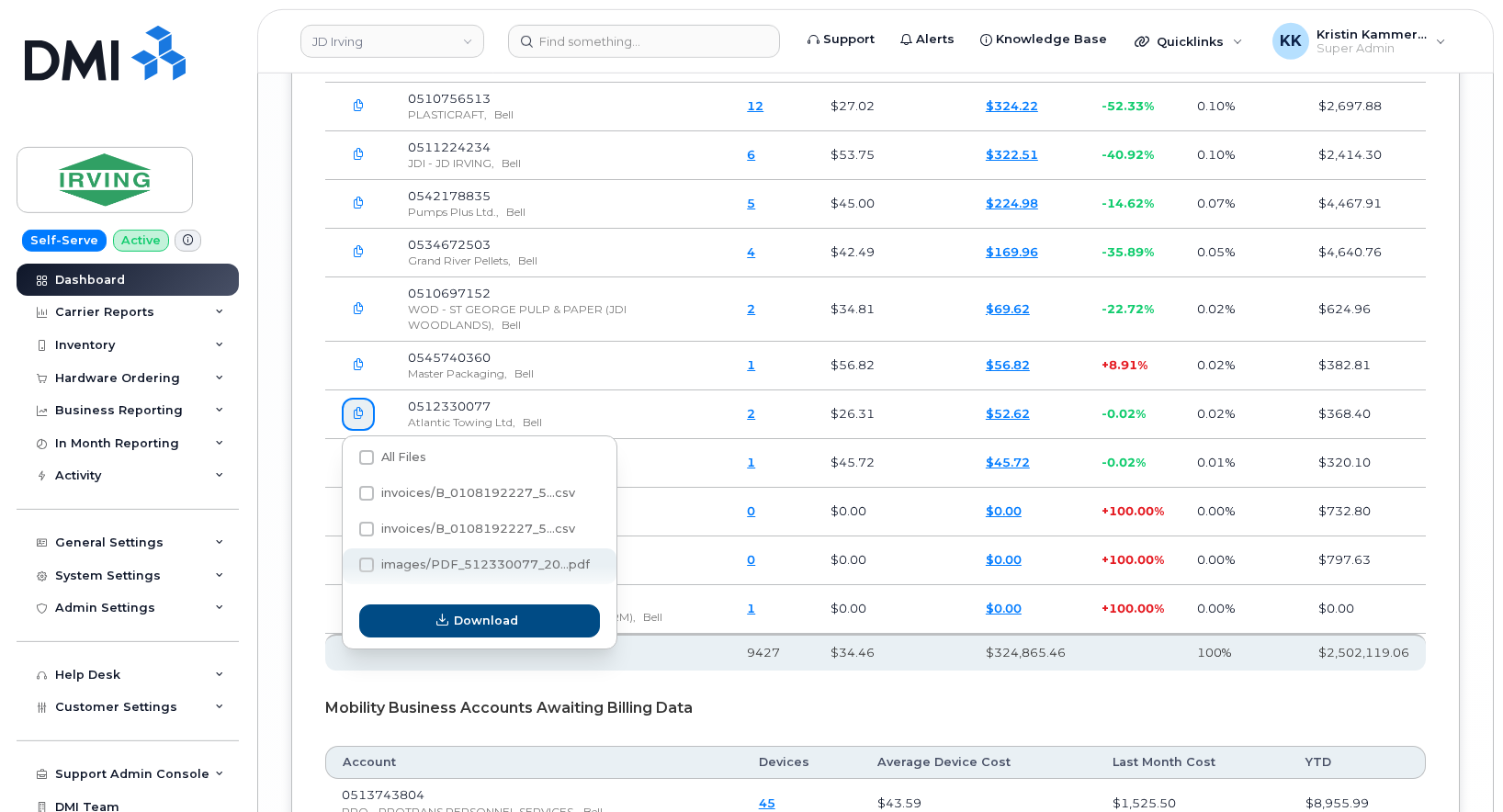 checkbox on "true" 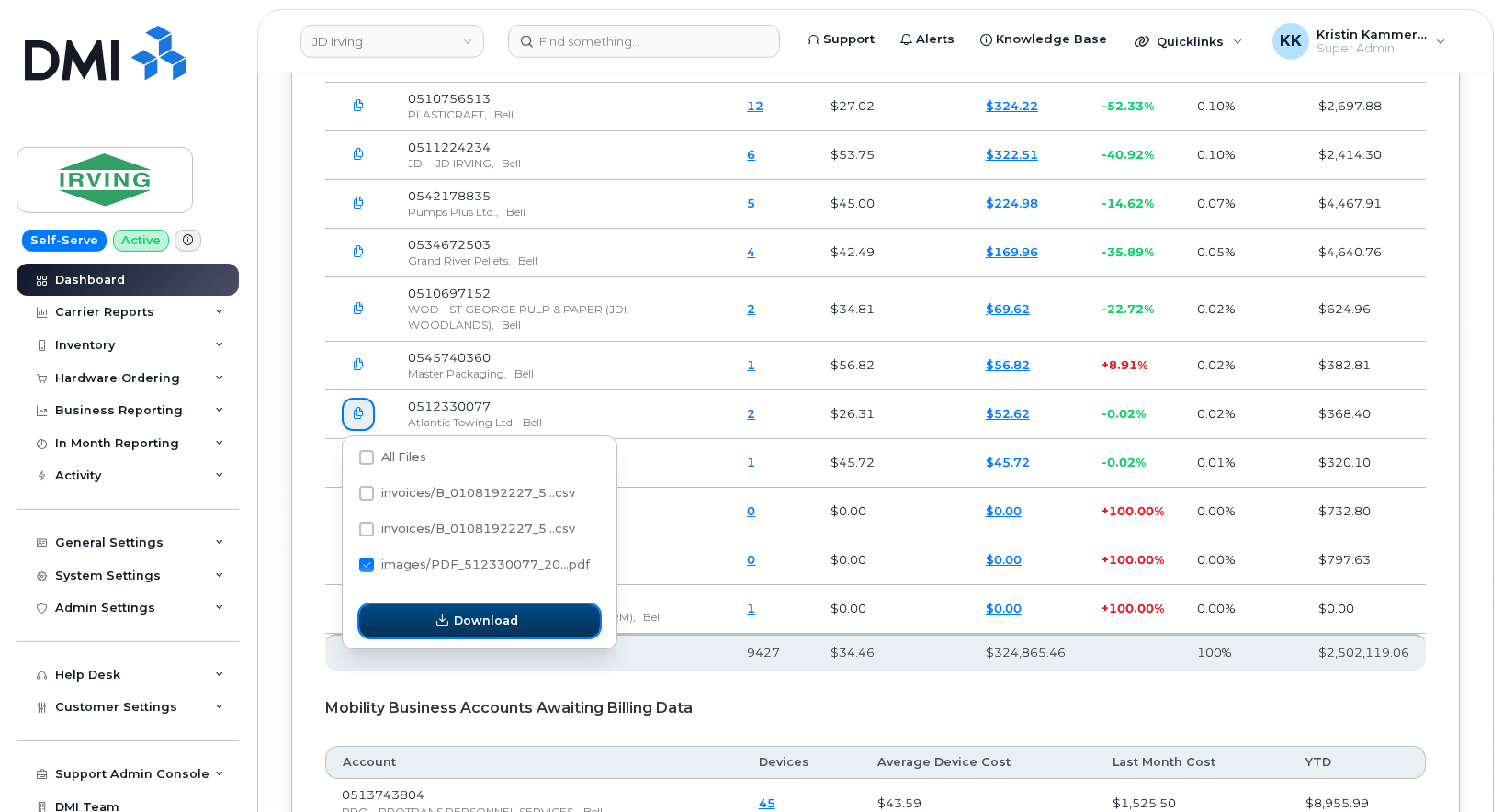 click on "Download" at bounding box center (480, 621) 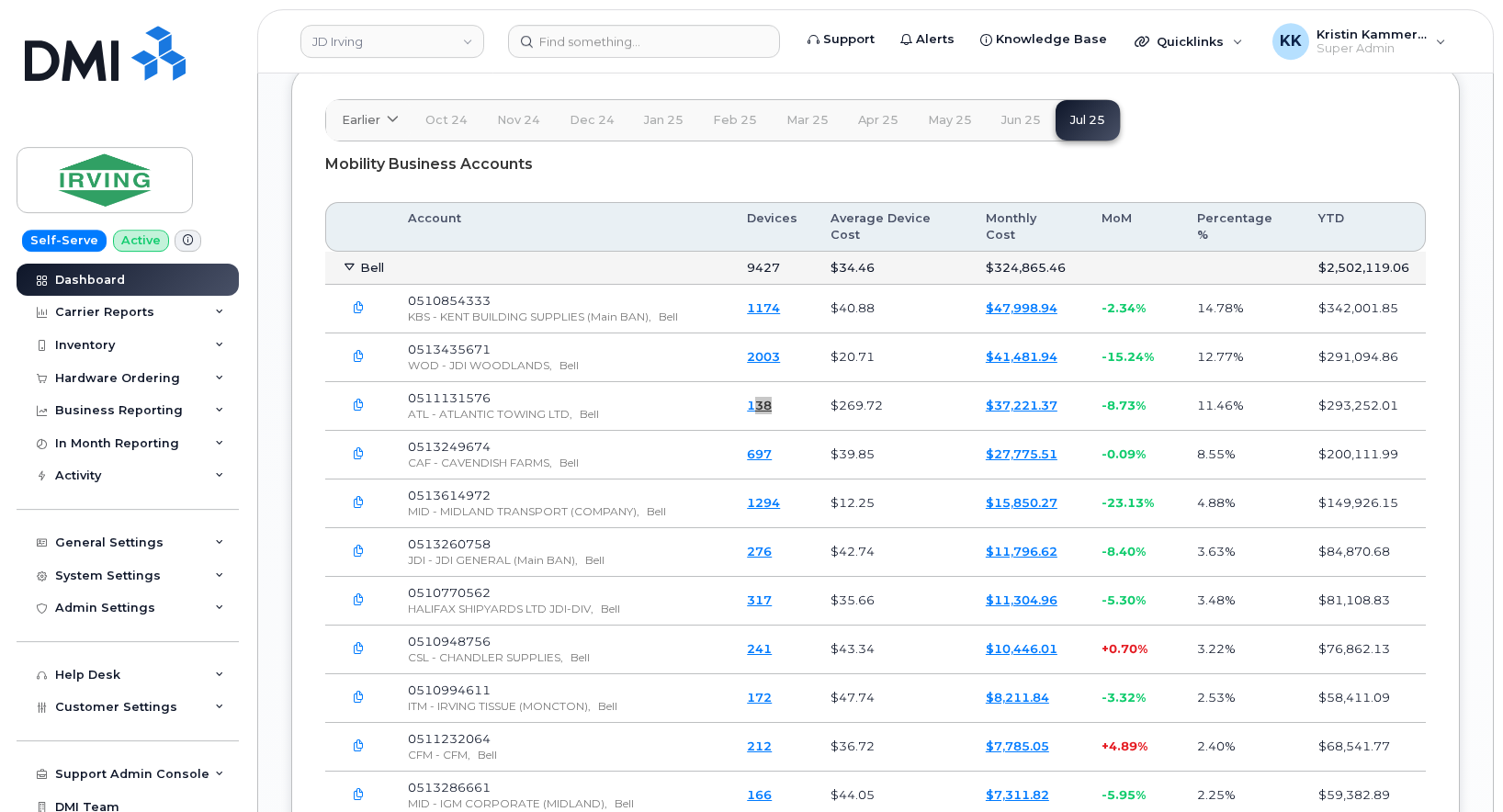 scroll, scrollTop: 5570, scrollLeft: 0, axis: vertical 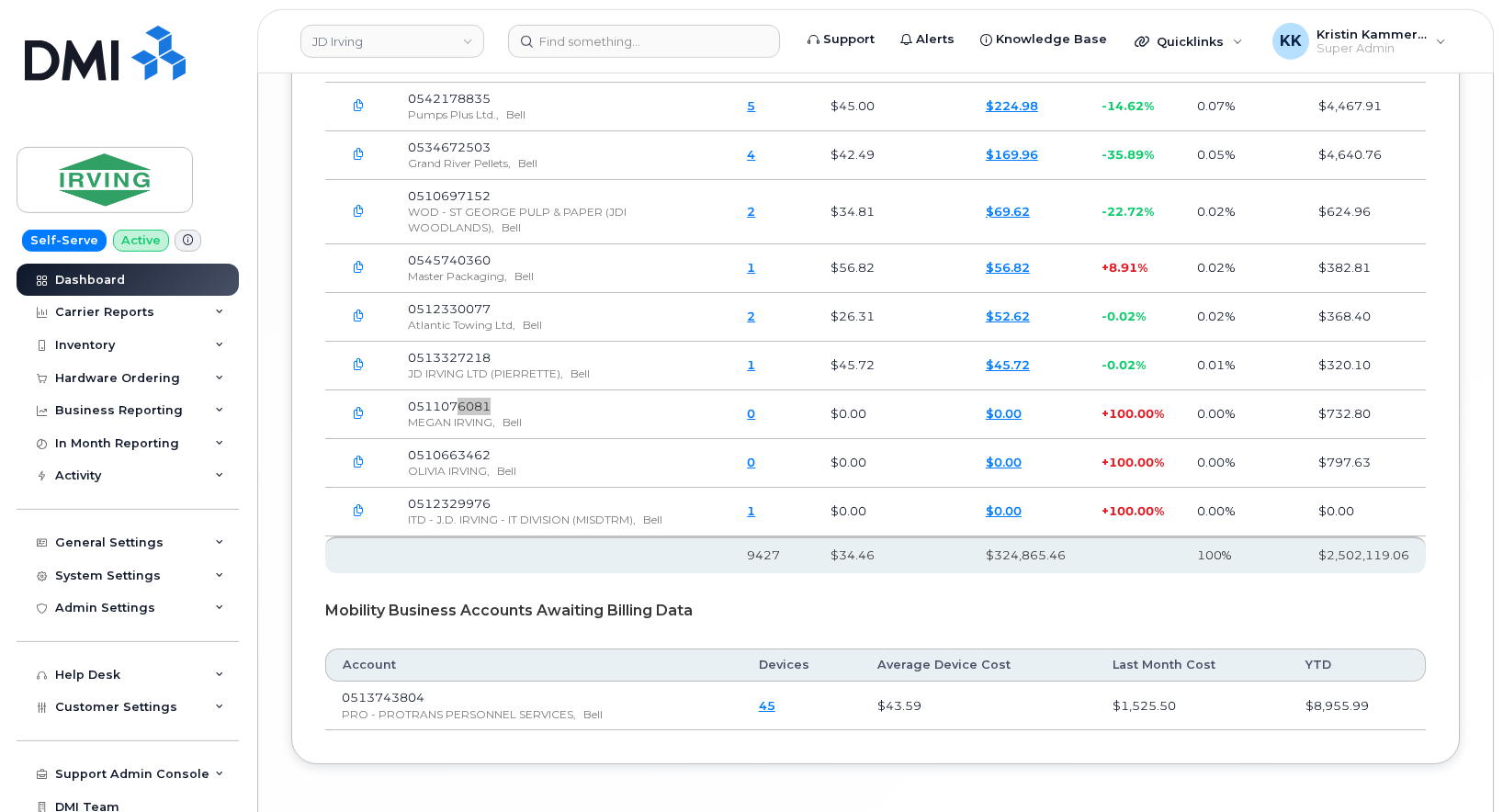 click at bounding box center (358, 414) 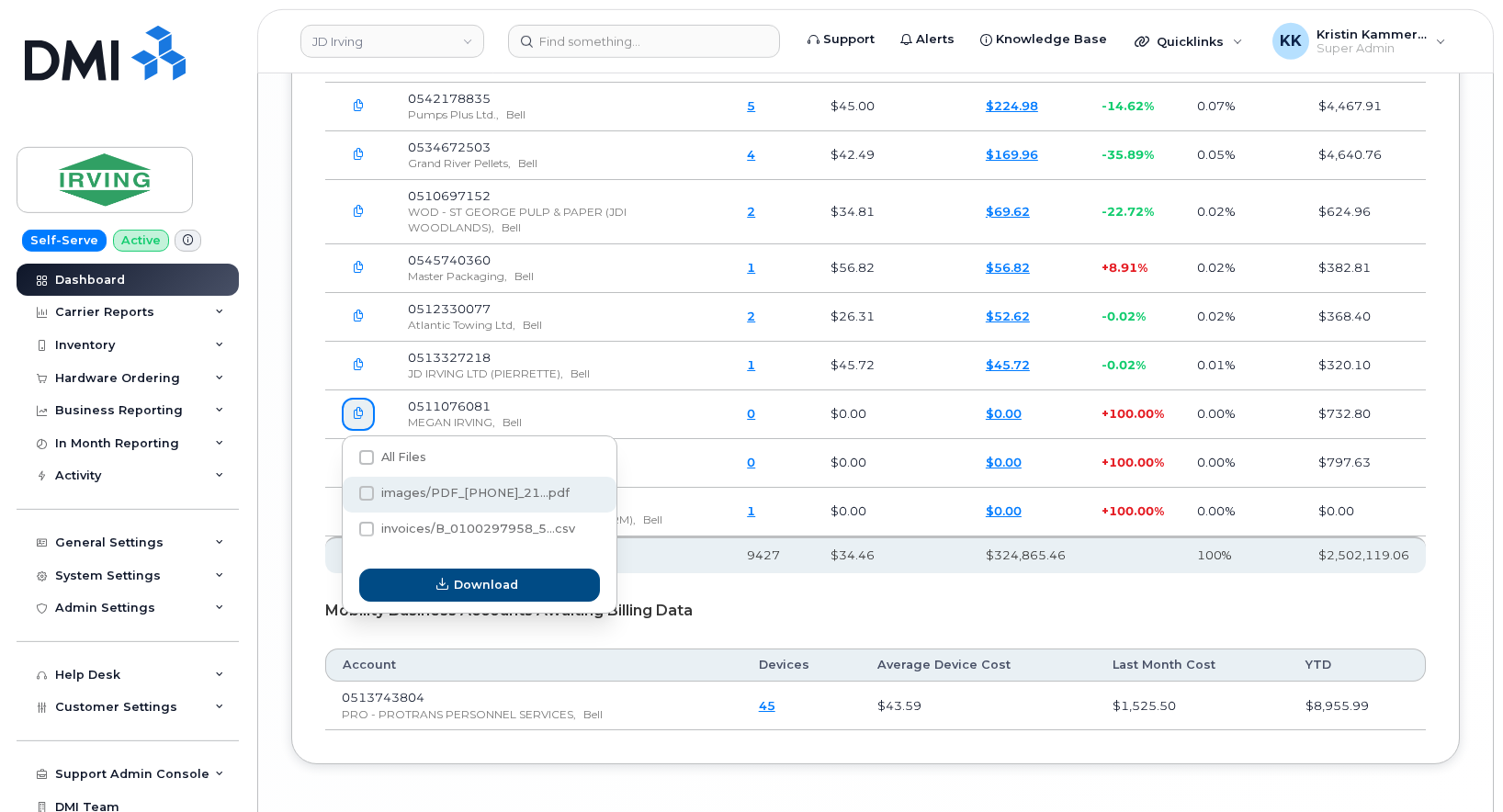 click on "images/PDF_511076081_21...pdf" at bounding box center (475, 492) 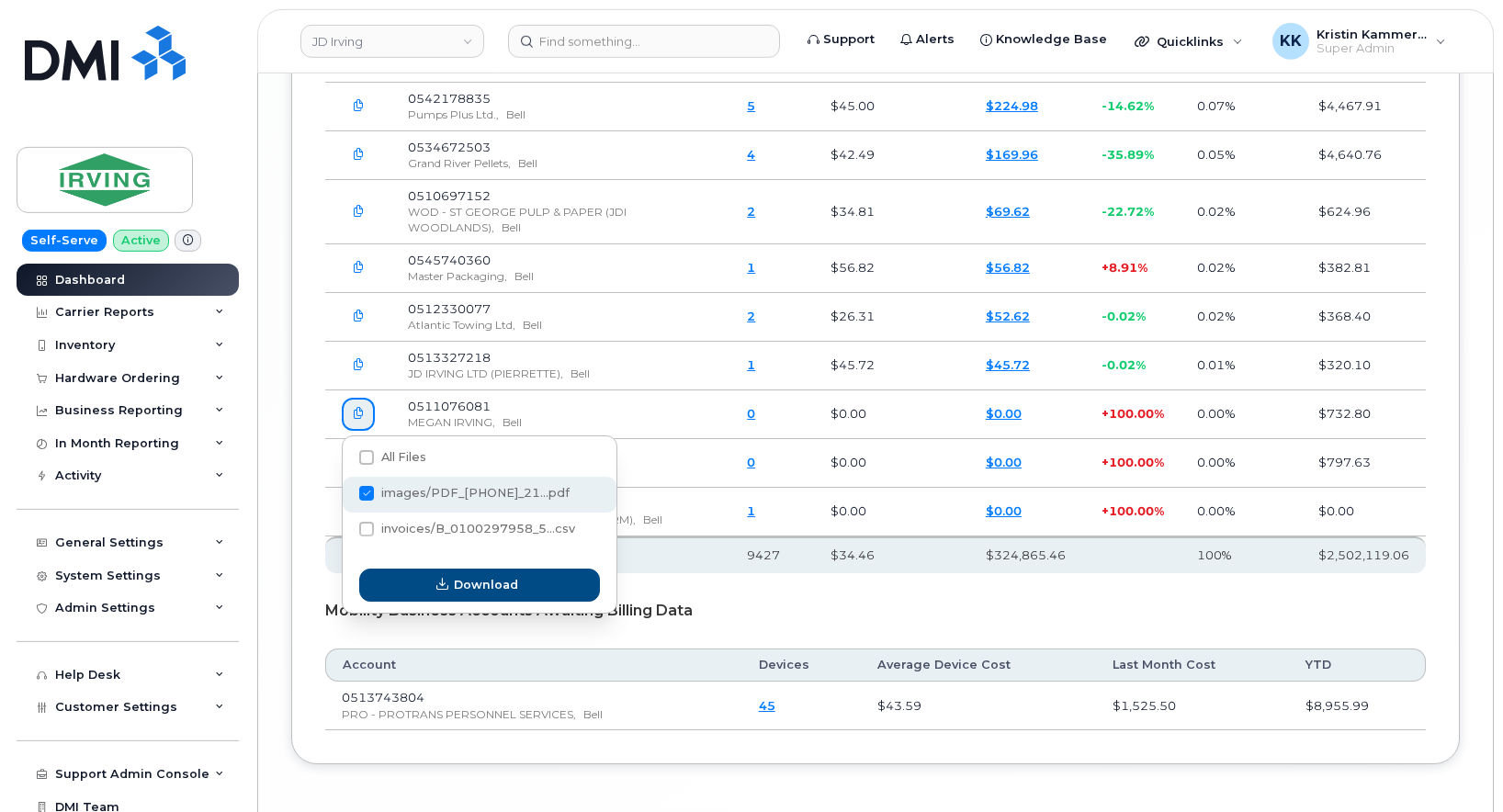 click on "images/PDF_511076081_21...pdf" at bounding box center [342, 494] 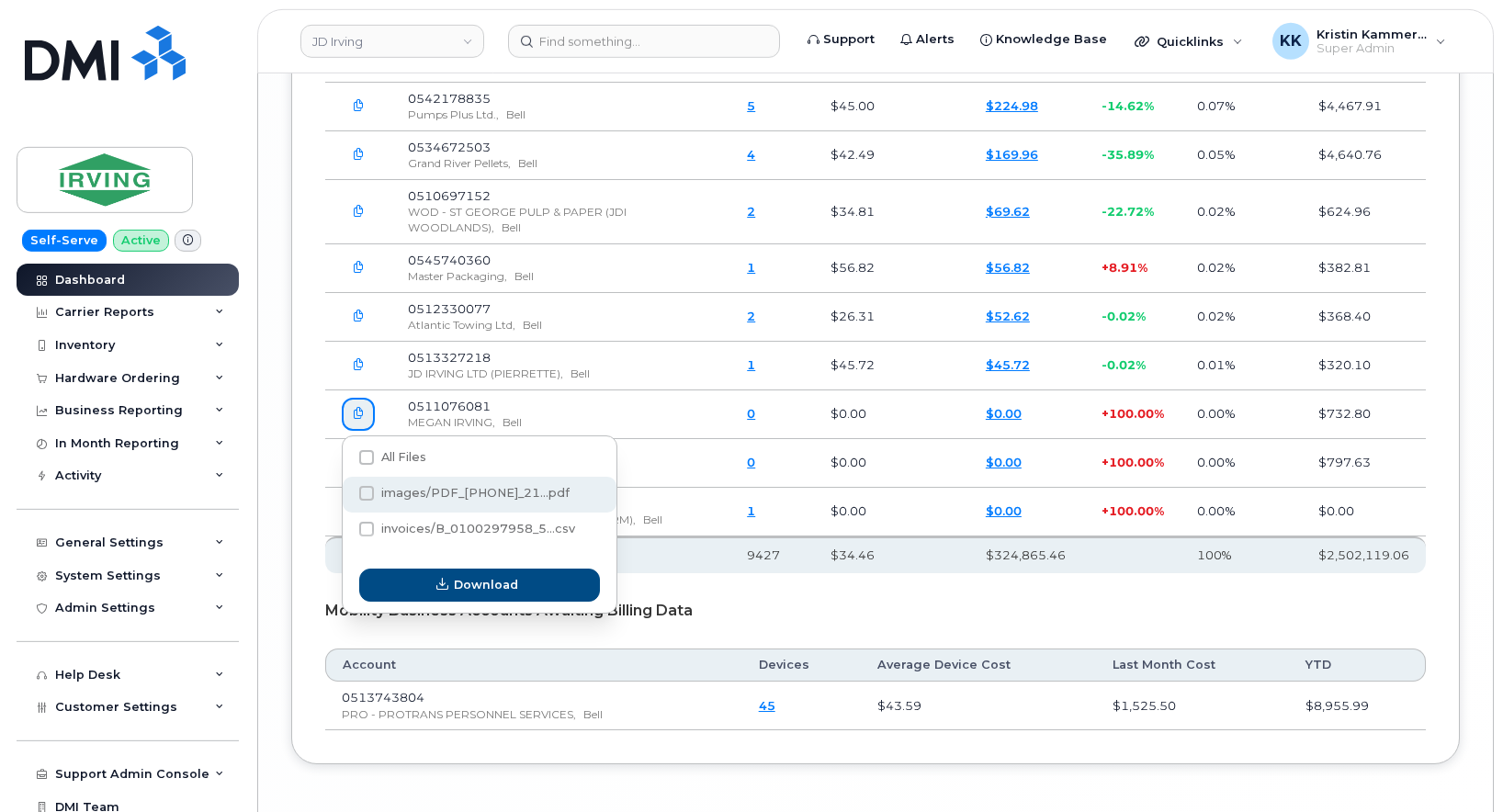 checkbox on "true" 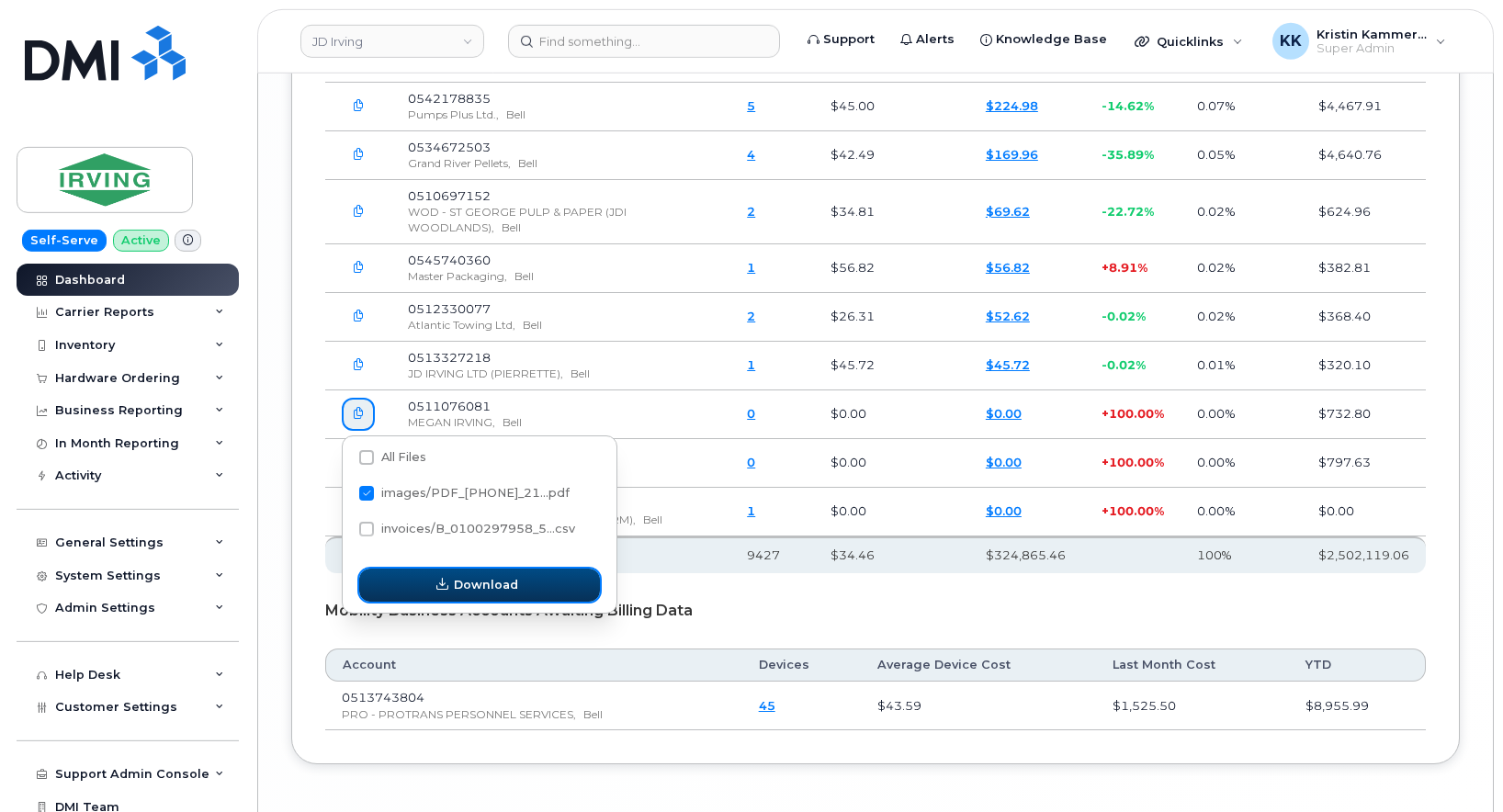 click on "Download" at bounding box center (480, 585) 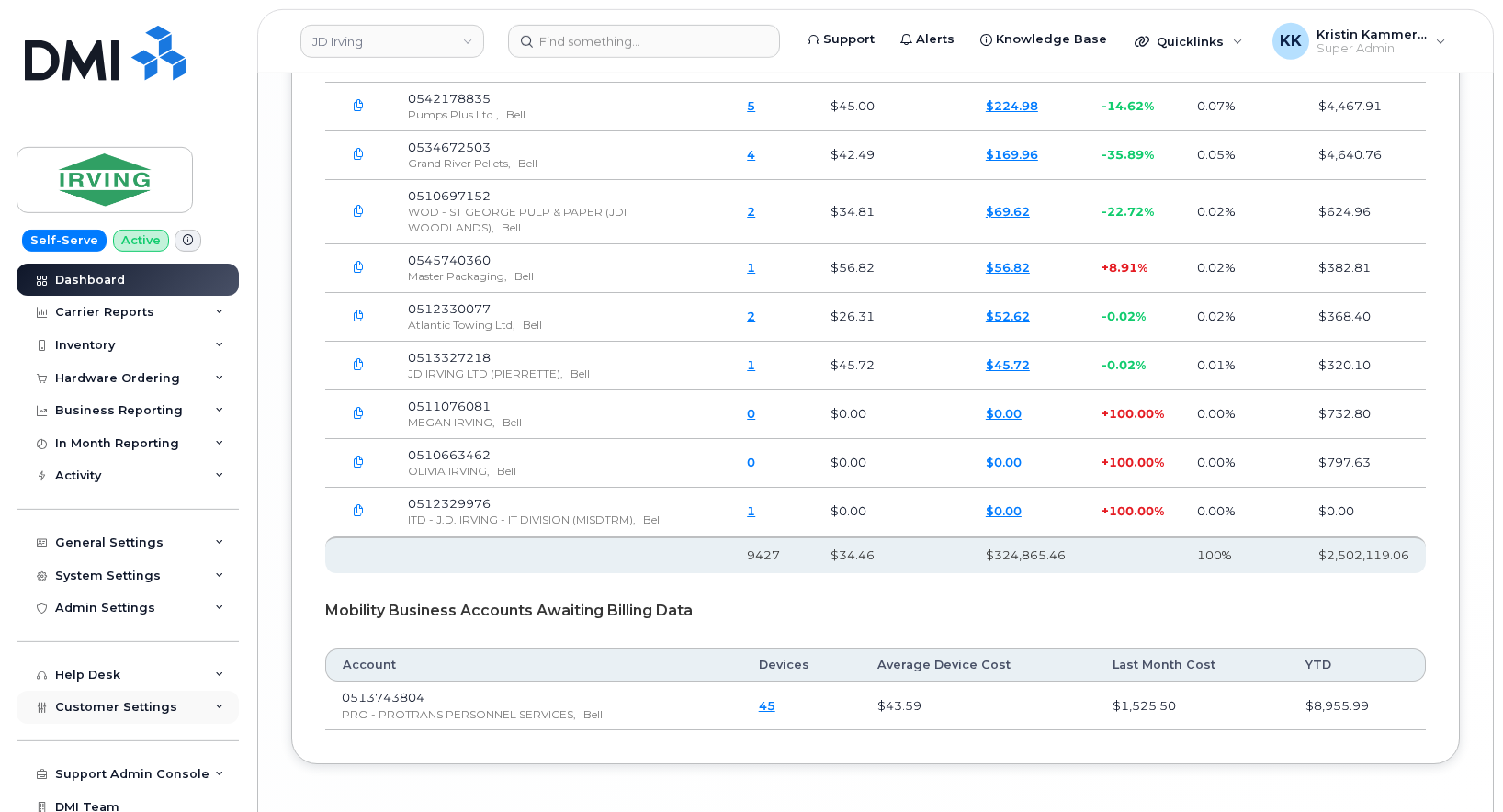 click on "Customer Settings" at bounding box center [116, 706] 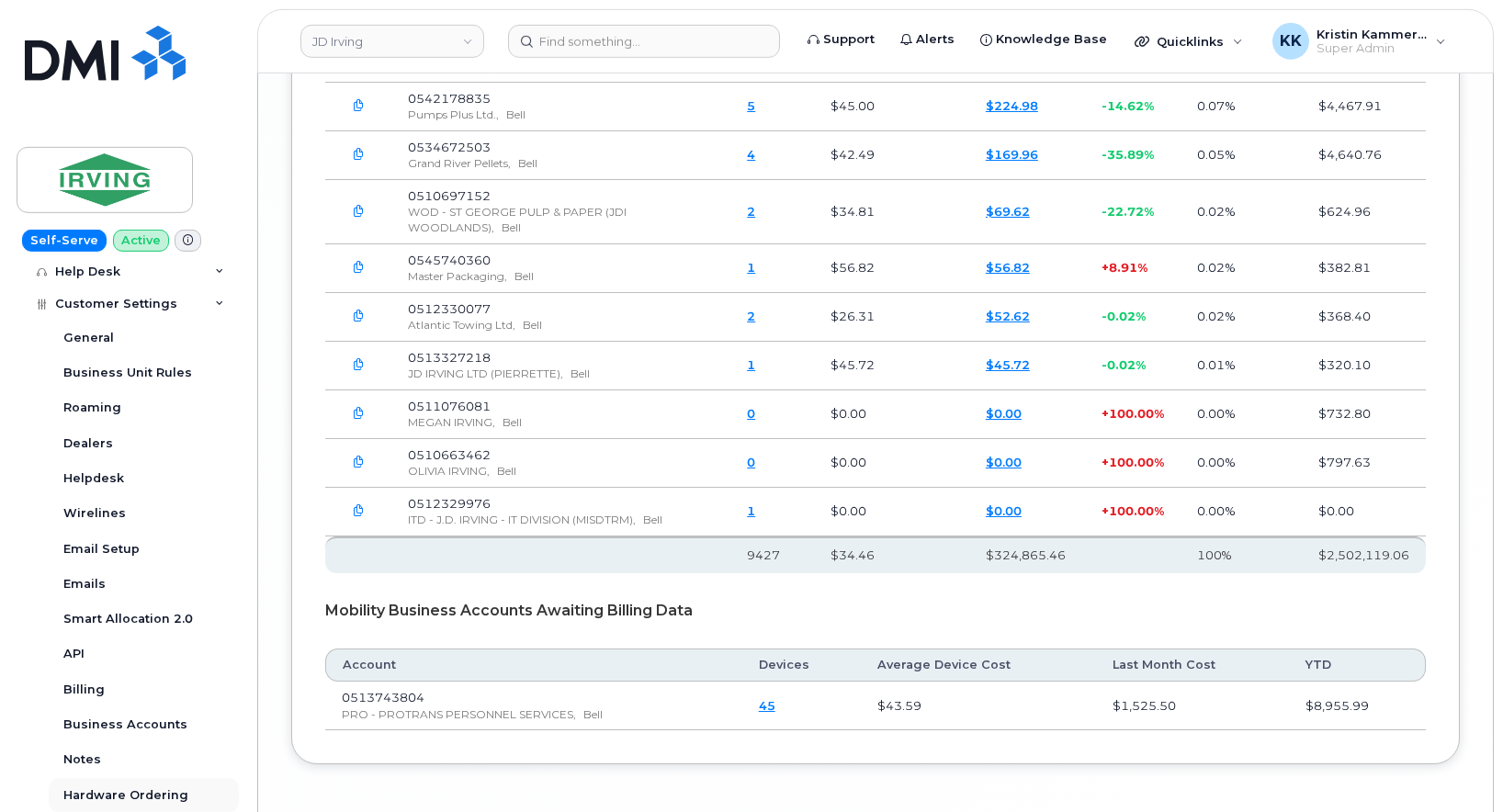 scroll, scrollTop: 441, scrollLeft: 0, axis: vertical 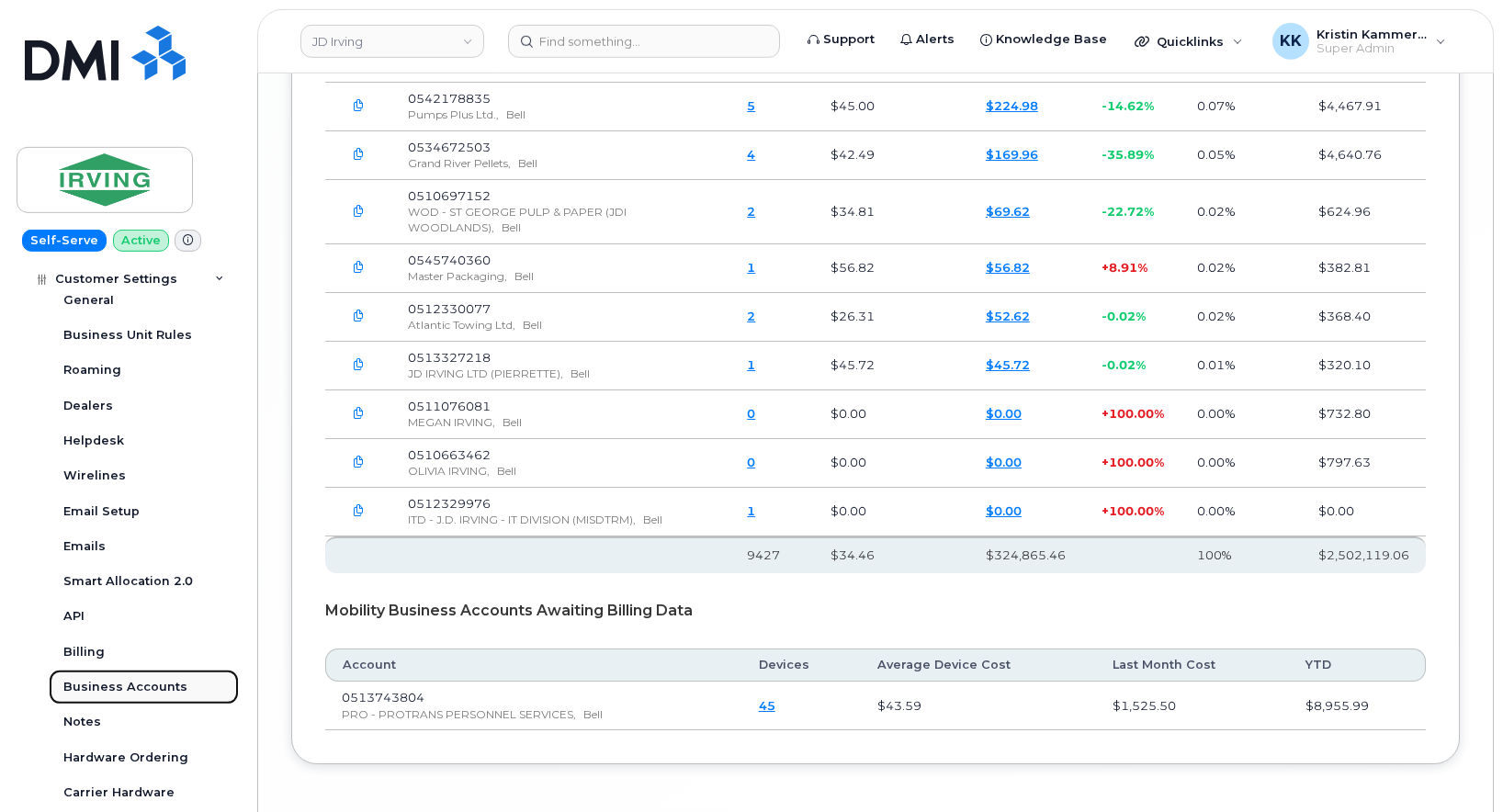click on "Business Accounts" at bounding box center (125, 687) 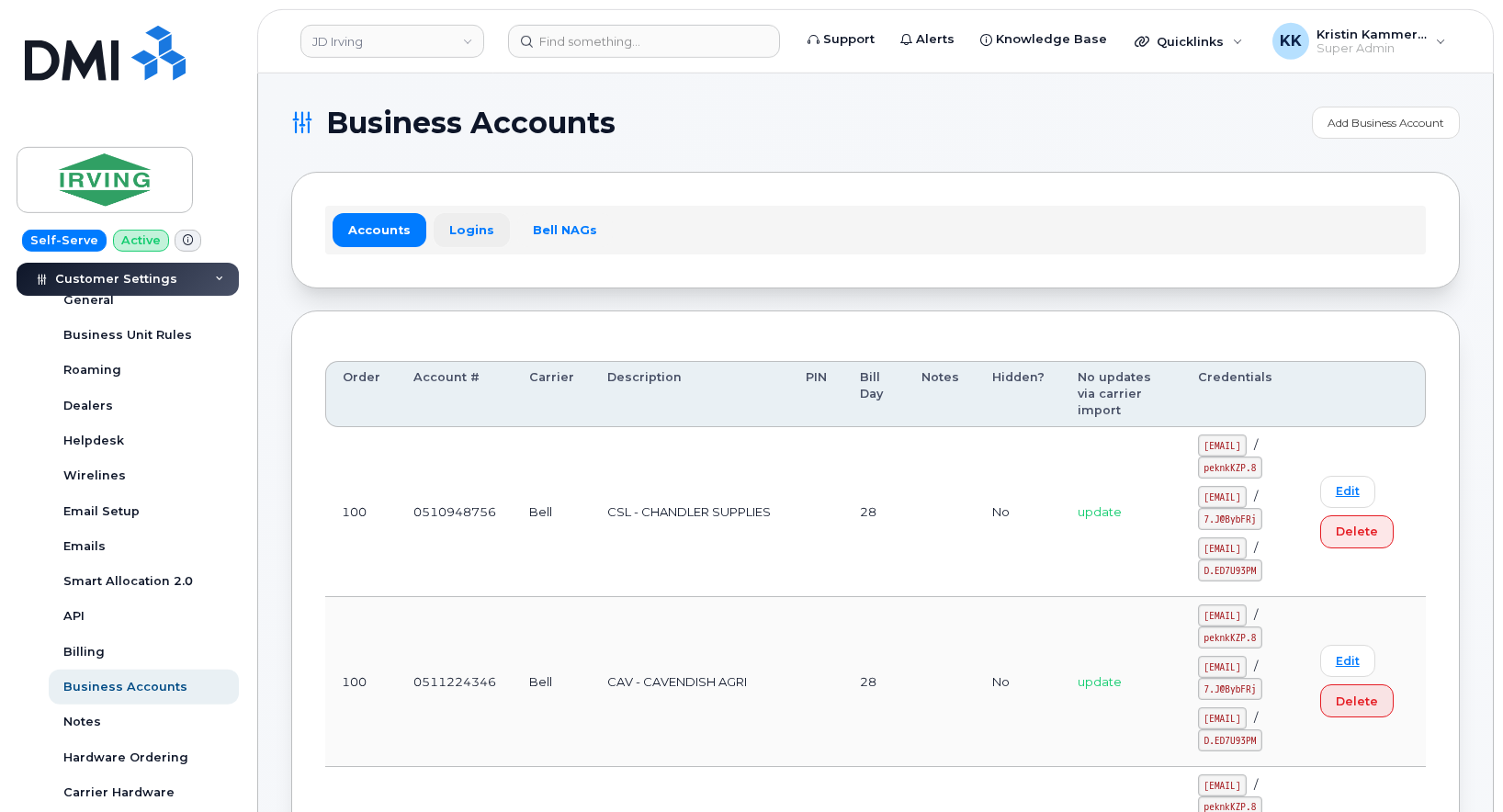 click on "Logins" at bounding box center (471, 230) 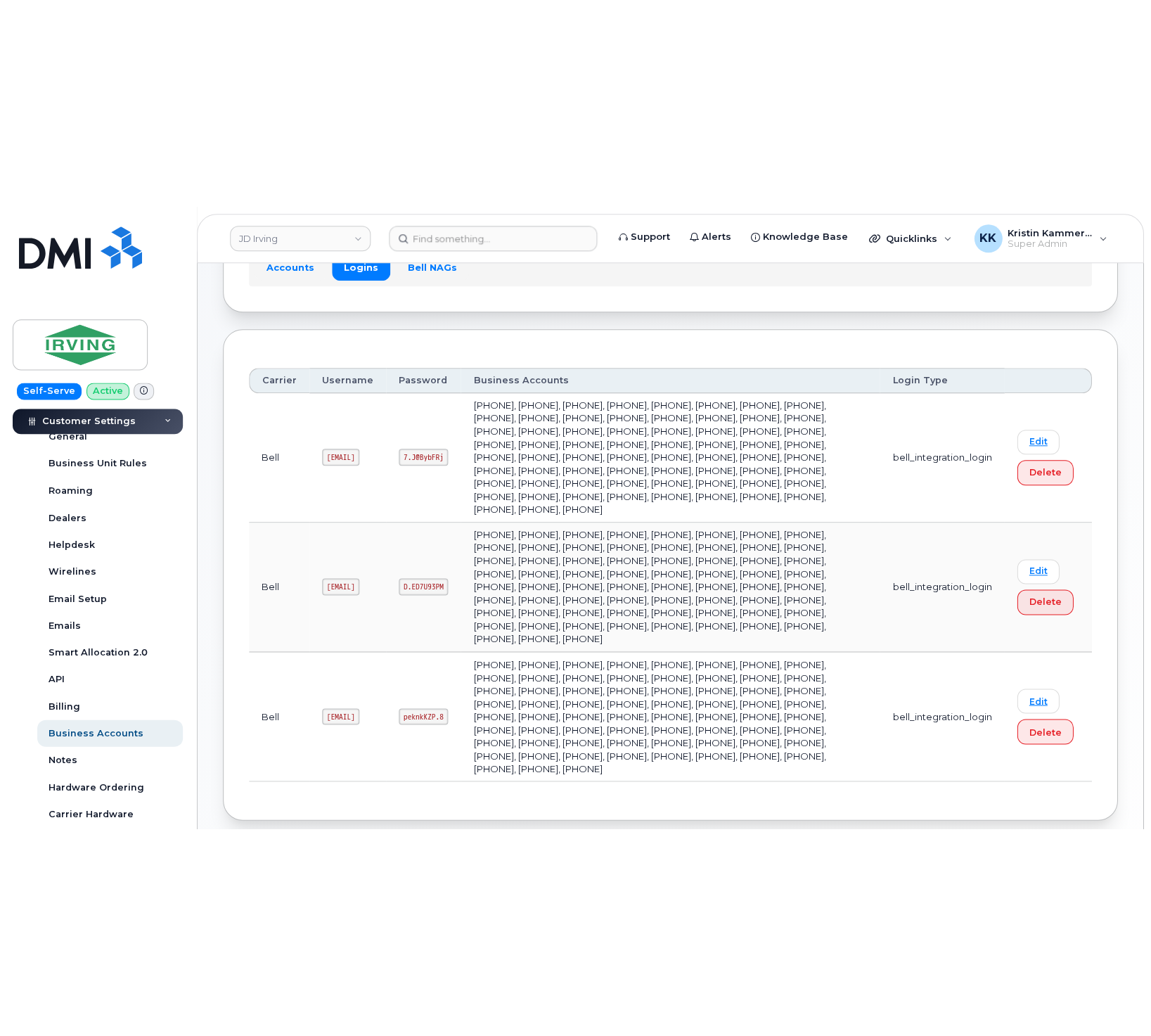 scroll, scrollTop: 143, scrollLeft: 0, axis: vertical 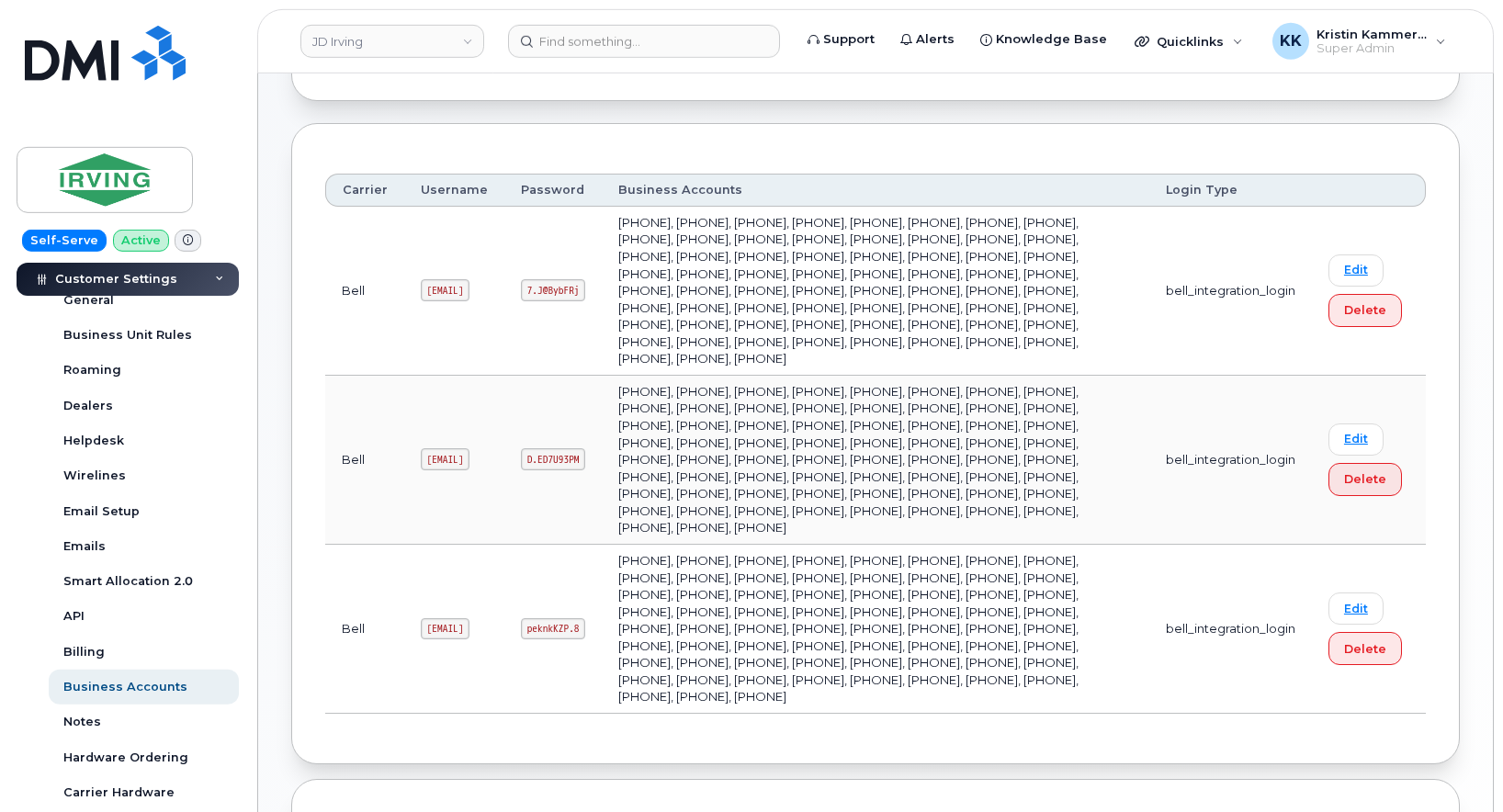 click on "irvingsm2@myserve.ca" at bounding box center (445, 459) 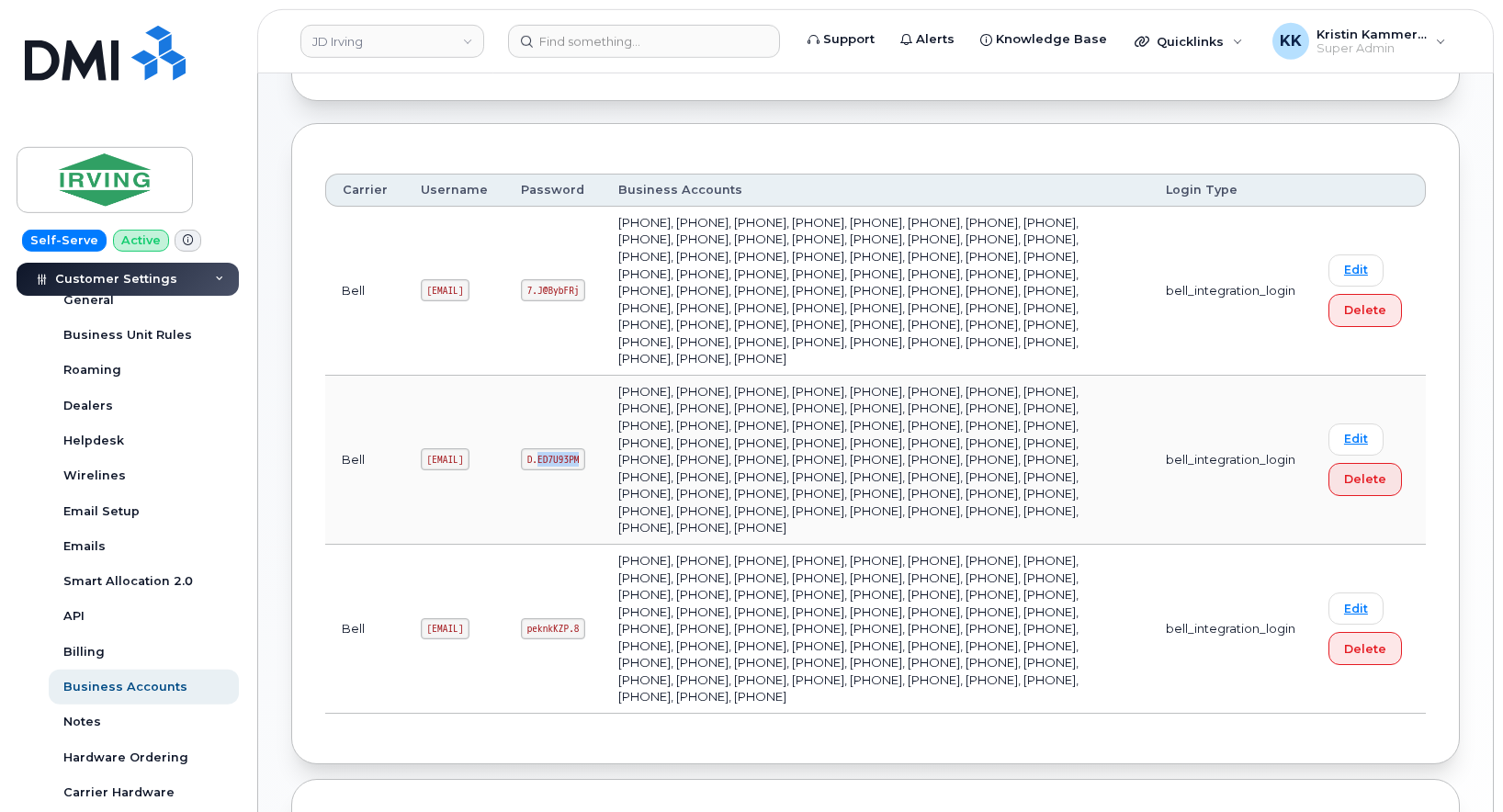 click on "D.ED7U93PM" at bounding box center (553, 459) 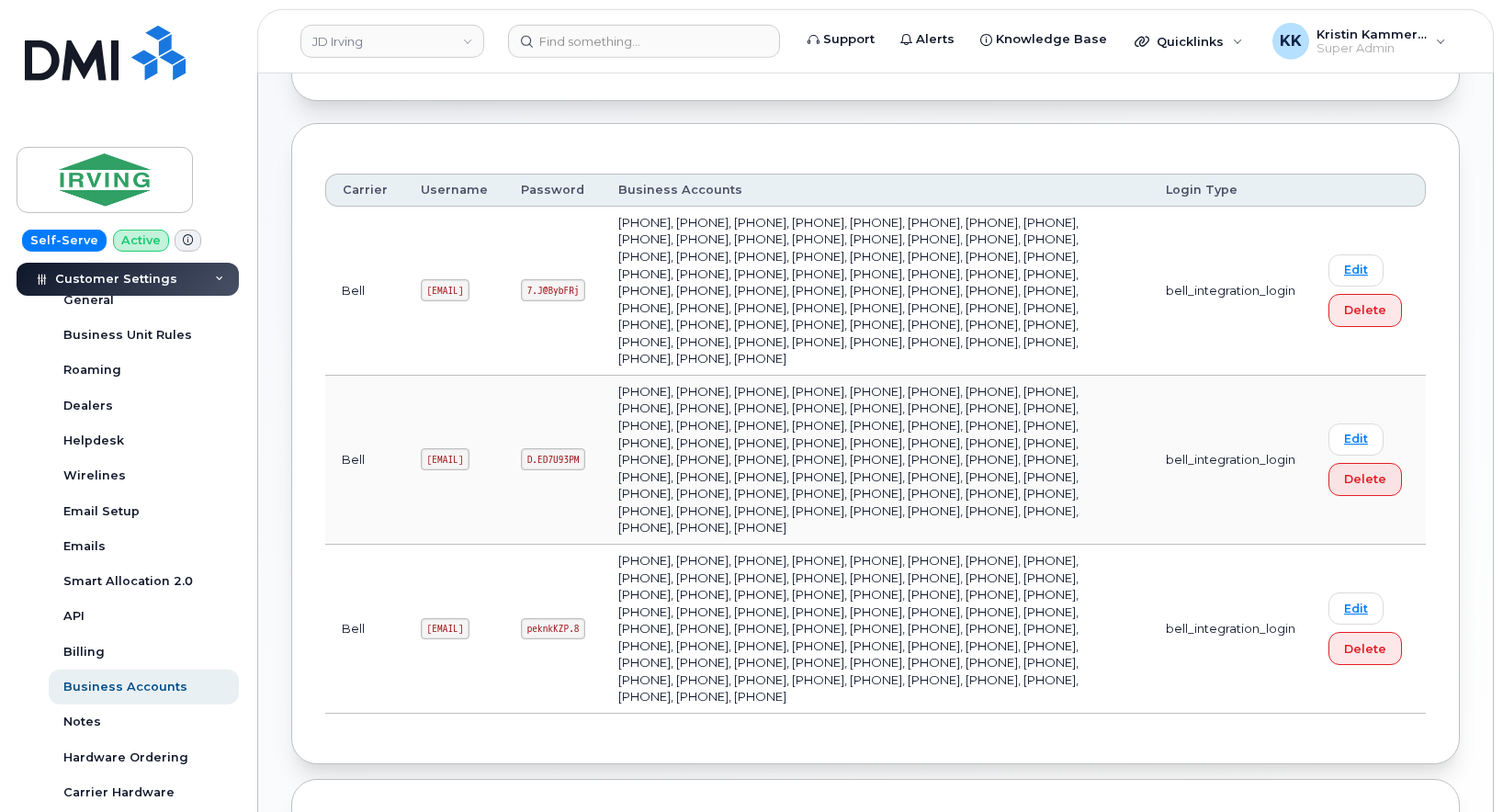 click on "D.ED7U93PM" at bounding box center [553, 459] 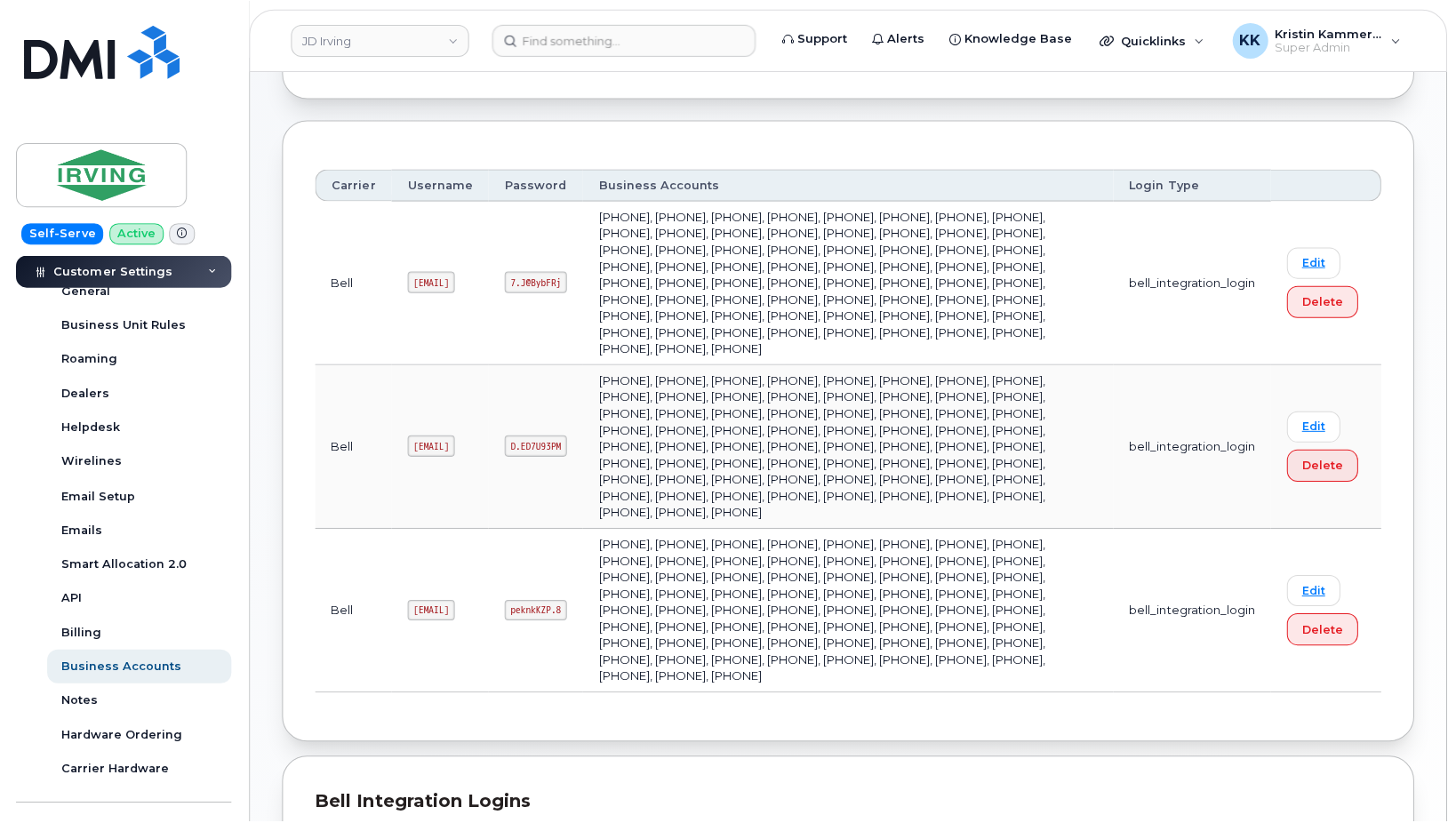 scroll, scrollTop: 28, scrollLeft: 0, axis: vertical 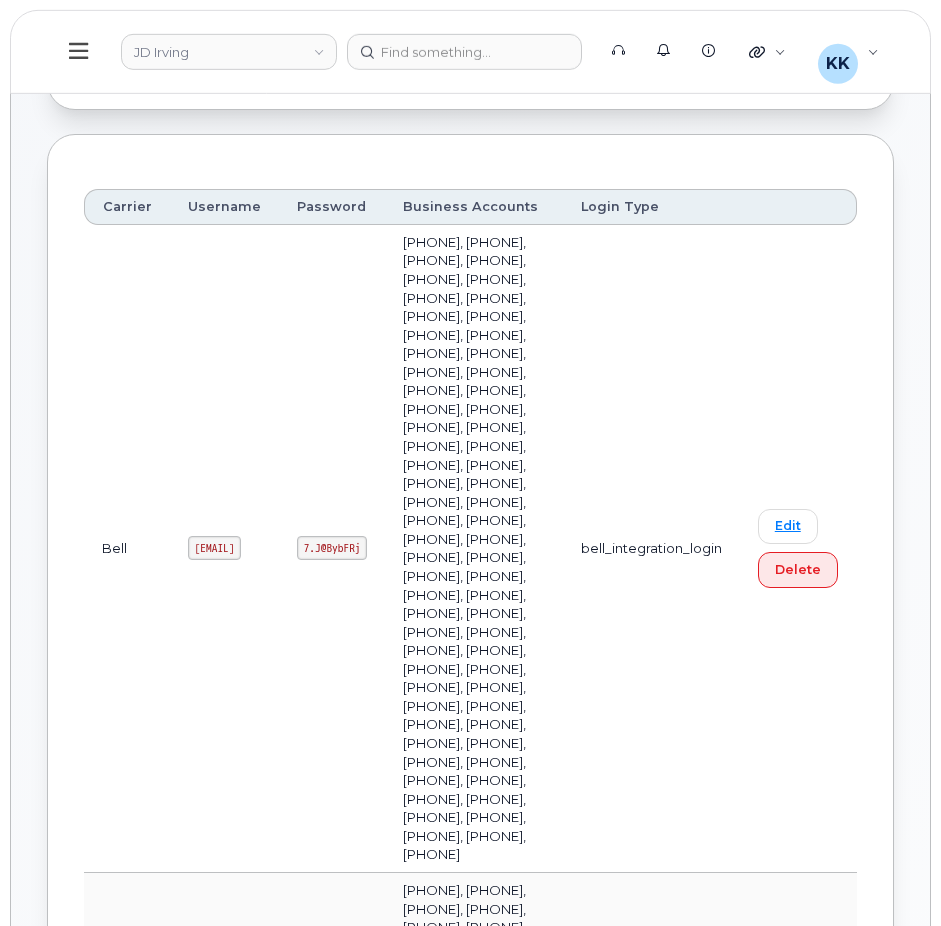click on "JD Irving   Support   Alerts   Knowledge Base Quicklinks Suspend / Cancel Device Change SIM Card Enable Call Forwarding Reset VM Password Add Roaming Package Request Repair Order New Device Add Device Transfer Line In KK Kristin Kammer-Grossman Super Admin English Français Adjust Account View Bell 0510948756 CSL - CHANDLER SUPPLIES 0511224346 CAV - CAVENDISH AGRI 0511006853 ITD - JD IRVING - IT DIVISION 0511057631 ITM - IRVING TISSUE LTD 0511232054 ITS - IRVING TRANSPORTATION 0511224234 JDI - JD IRVING 0510671047 UTT - UNIVERSAL TRUCK & TRAILER 0534834326  Chandler Security 0511059472 RJ Irving 0510663462 OLIVIA  IRVING Load more My Account Wireless Admin Wireless Admin (Restricted) Wireless Admin (Read only) Employee Demo  Enter Email  Sign out Self-Serve Active Dashboard Carrier Reports Monthly Billing Data Daily Data Pooling Data Behavior Average Costing Executive Summary Accounting Roaming Reports Upgrade Eligibility Suspended Devices Suspension Candidates Custom Report Cost Variance Inventory" at bounding box center (470, 1190) 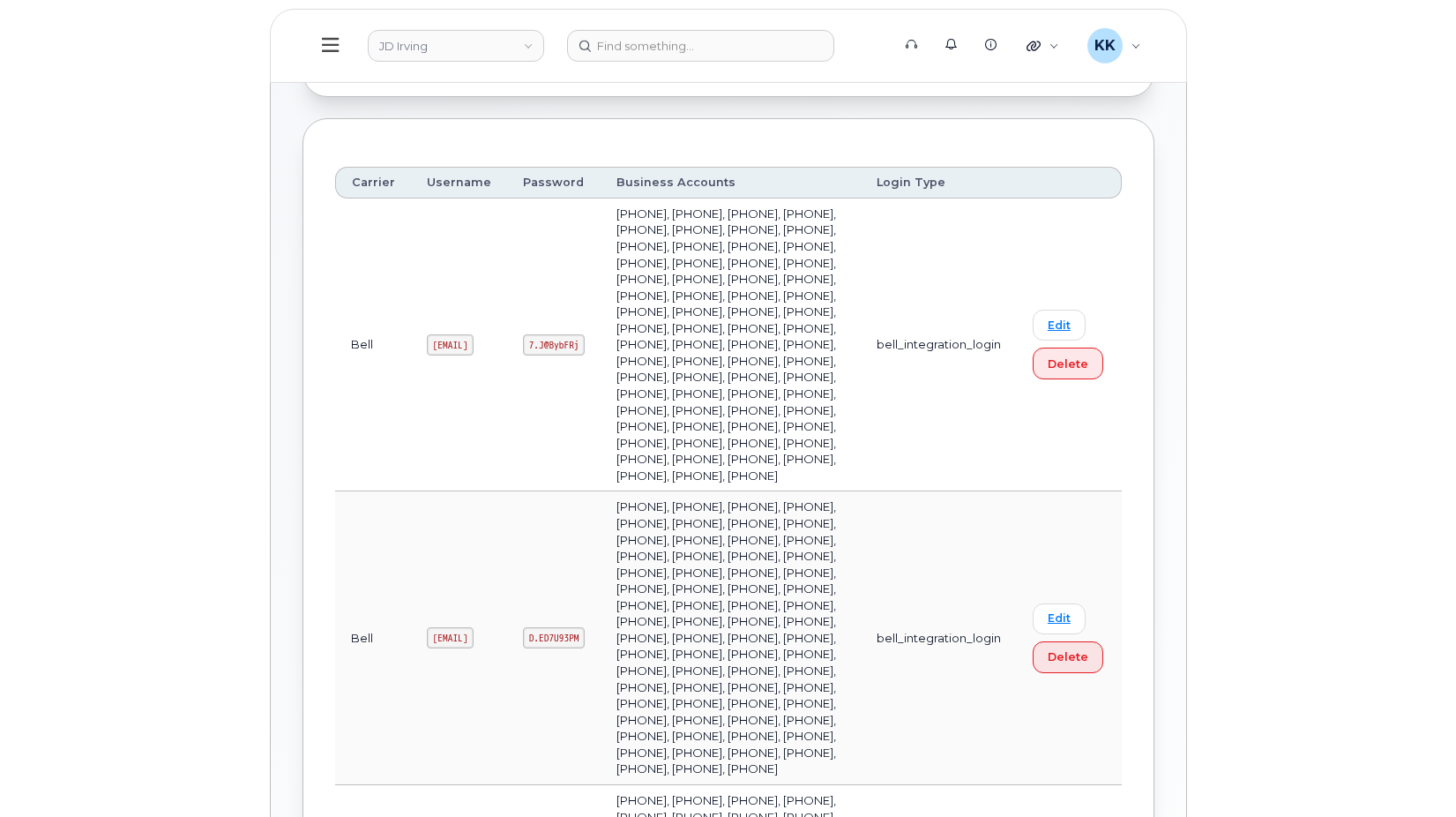 scroll, scrollTop: 28, scrollLeft: 0, axis: vertical 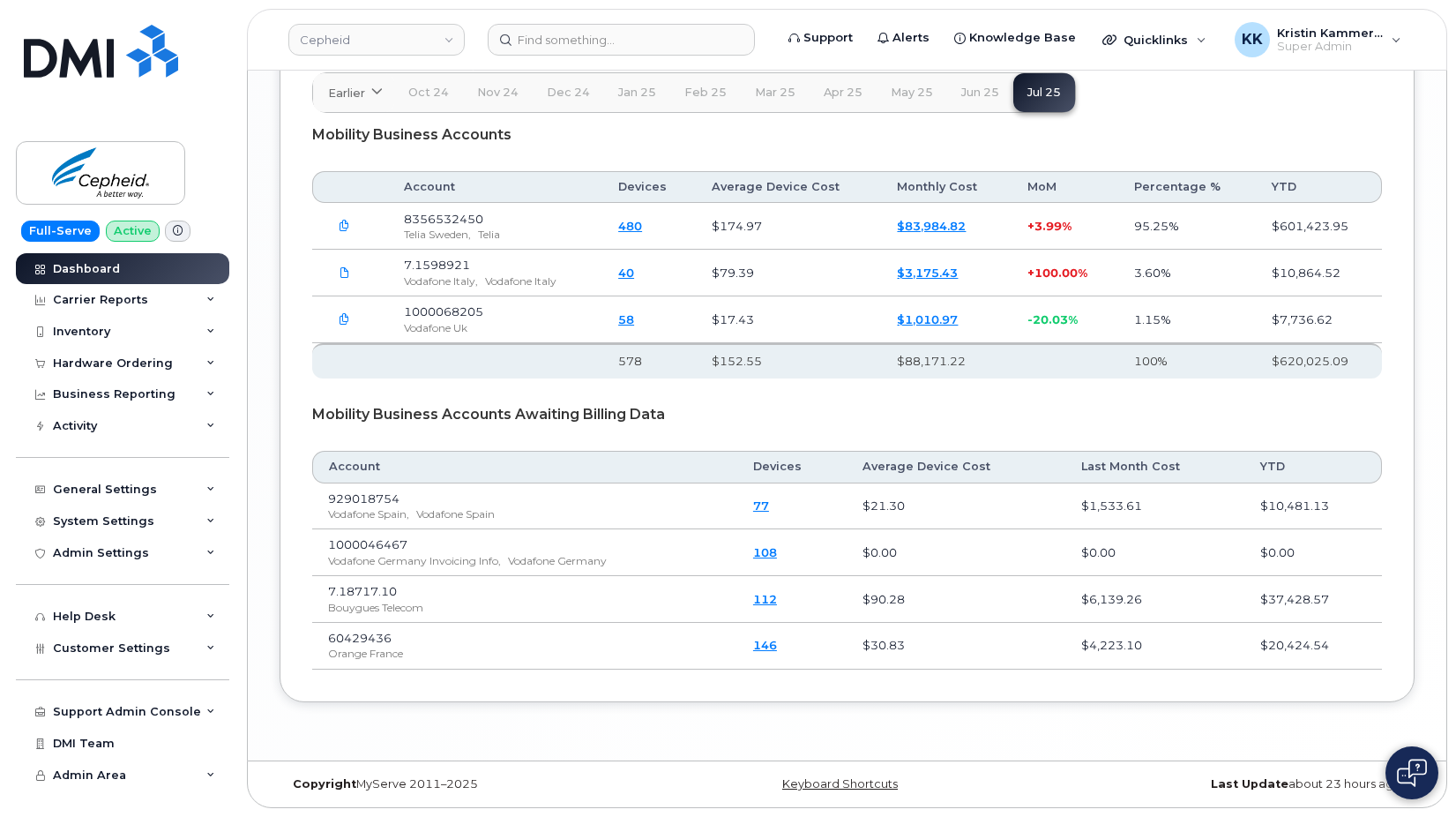click on "Jun 25" at bounding box center [980, 93] 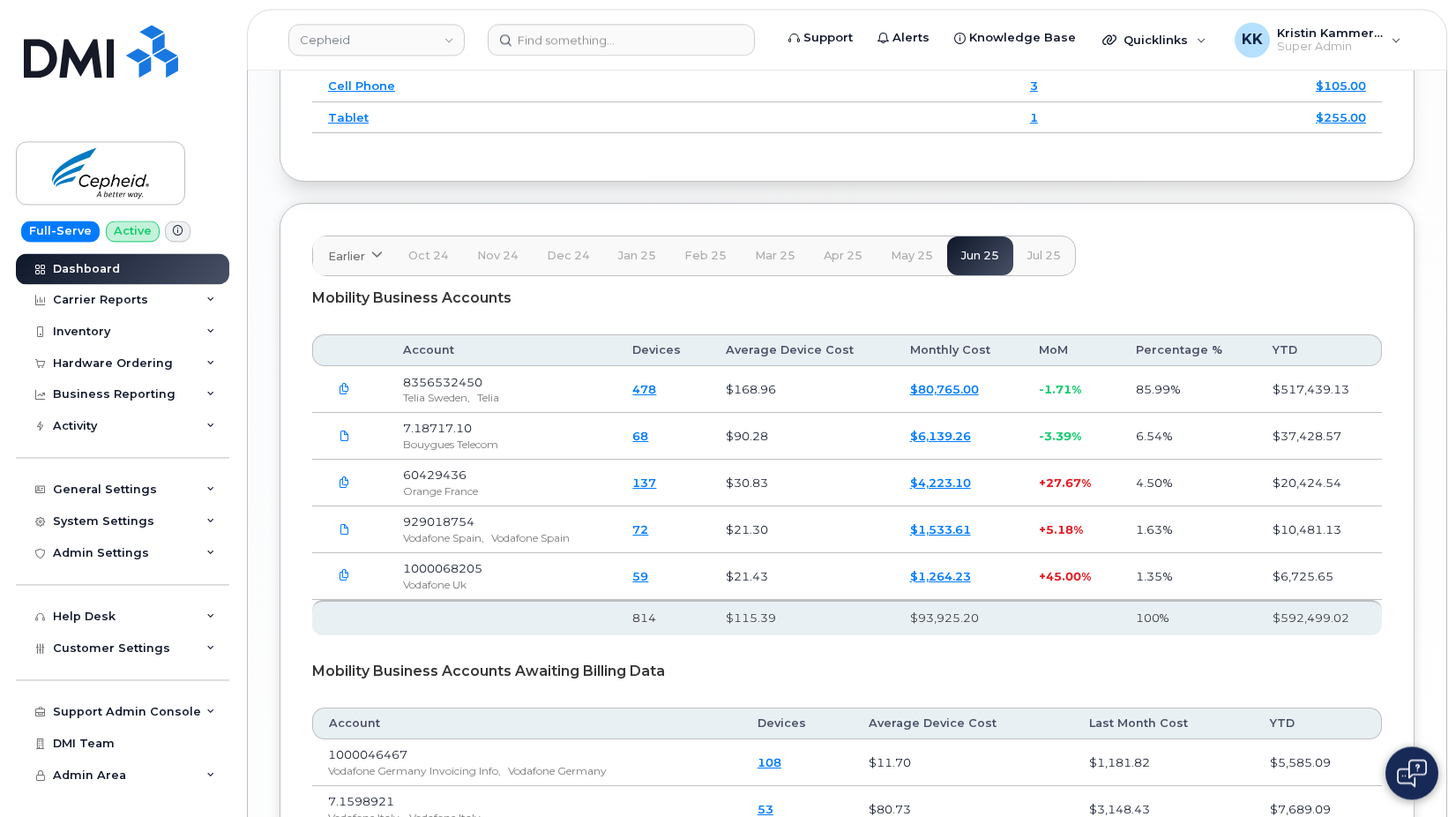 scroll, scrollTop: 2339, scrollLeft: 0, axis: vertical 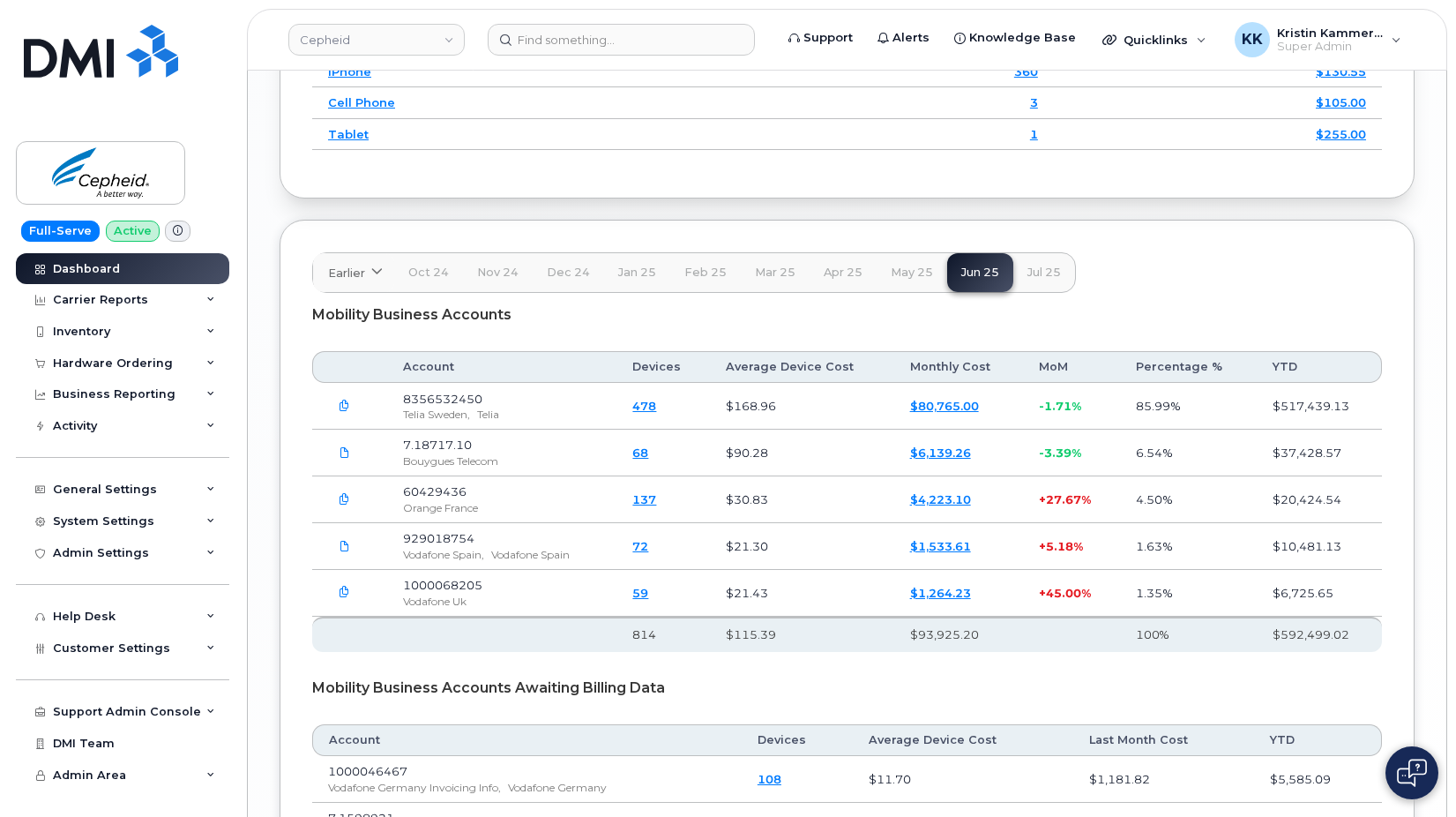 click on "Jul 25" at bounding box center (1044, 273) 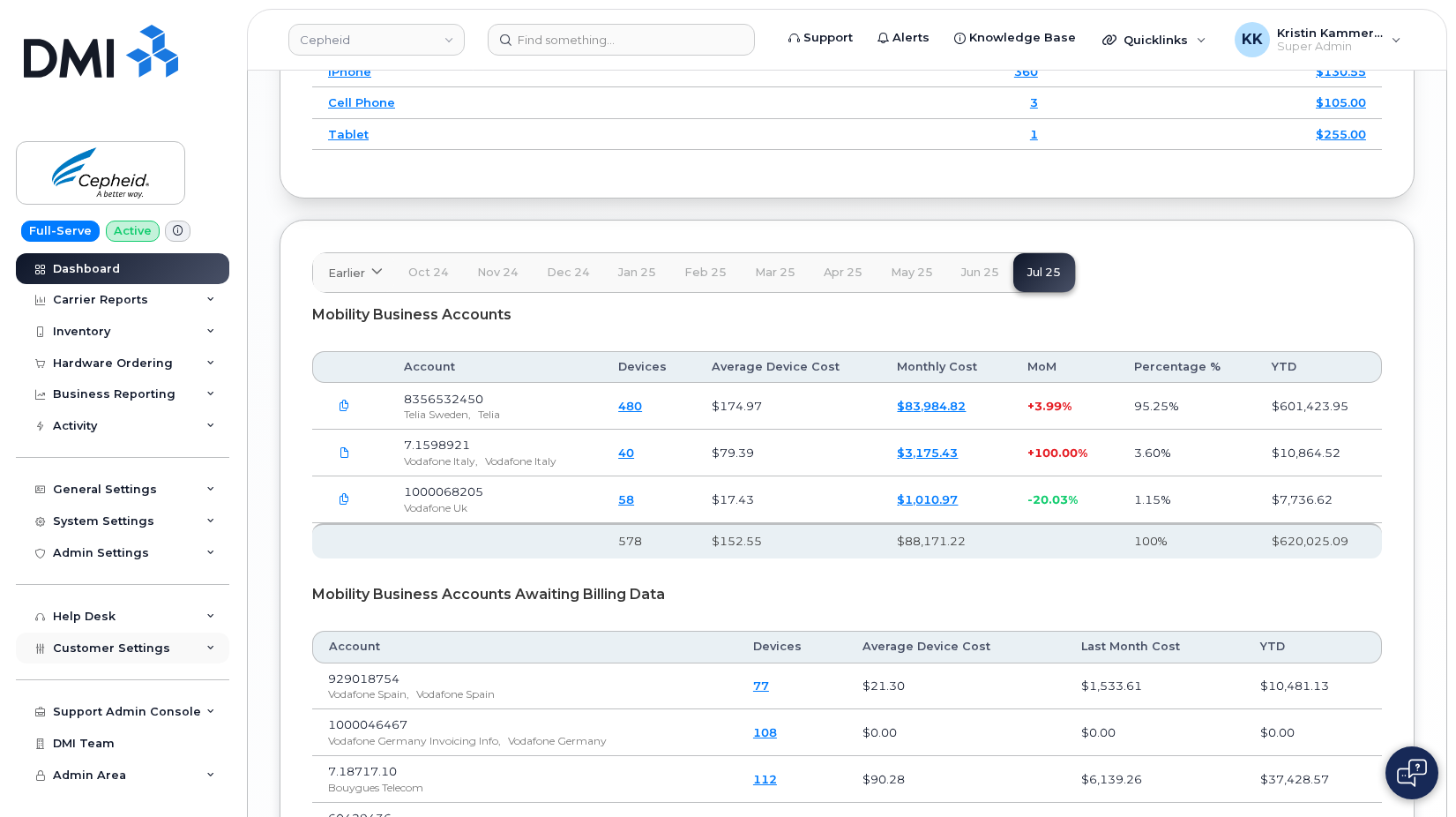 click on "Customer Settings" at bounding box center [111, 648] 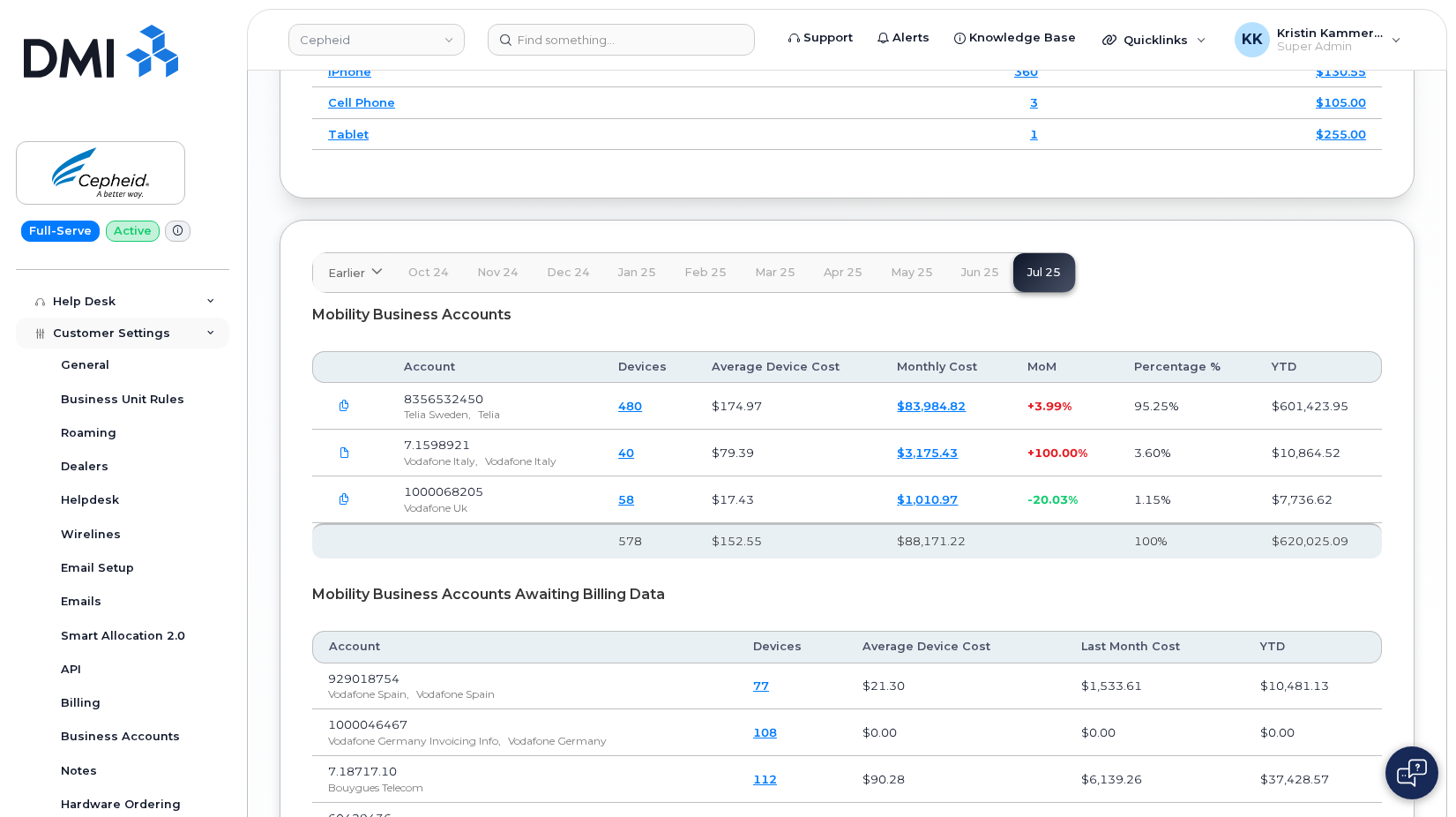 scroll, scrollTop: 339, scrollLeft: 0, axis: vertical 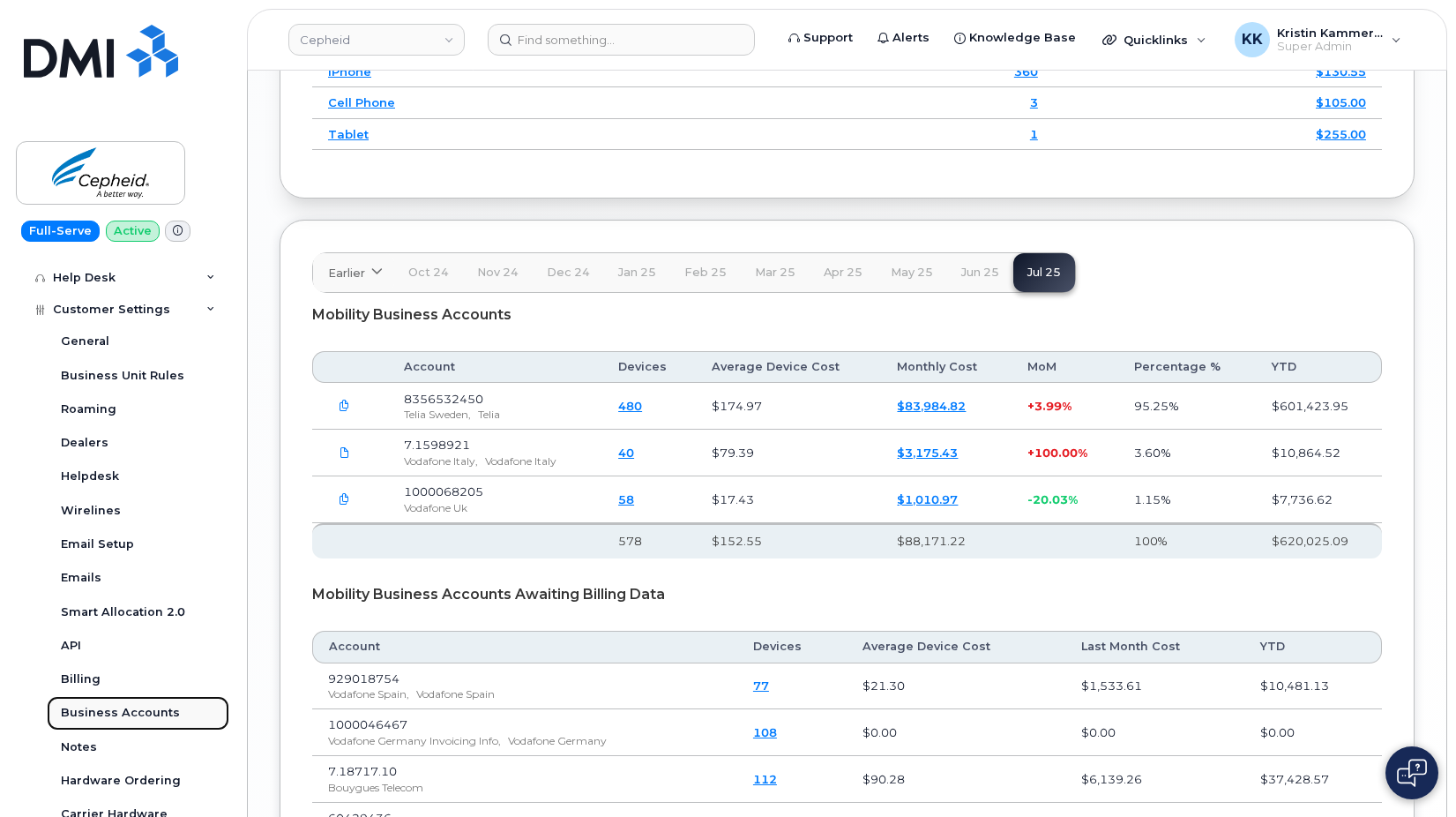 click on "Business Accounts" at bounding box center [120, 713] 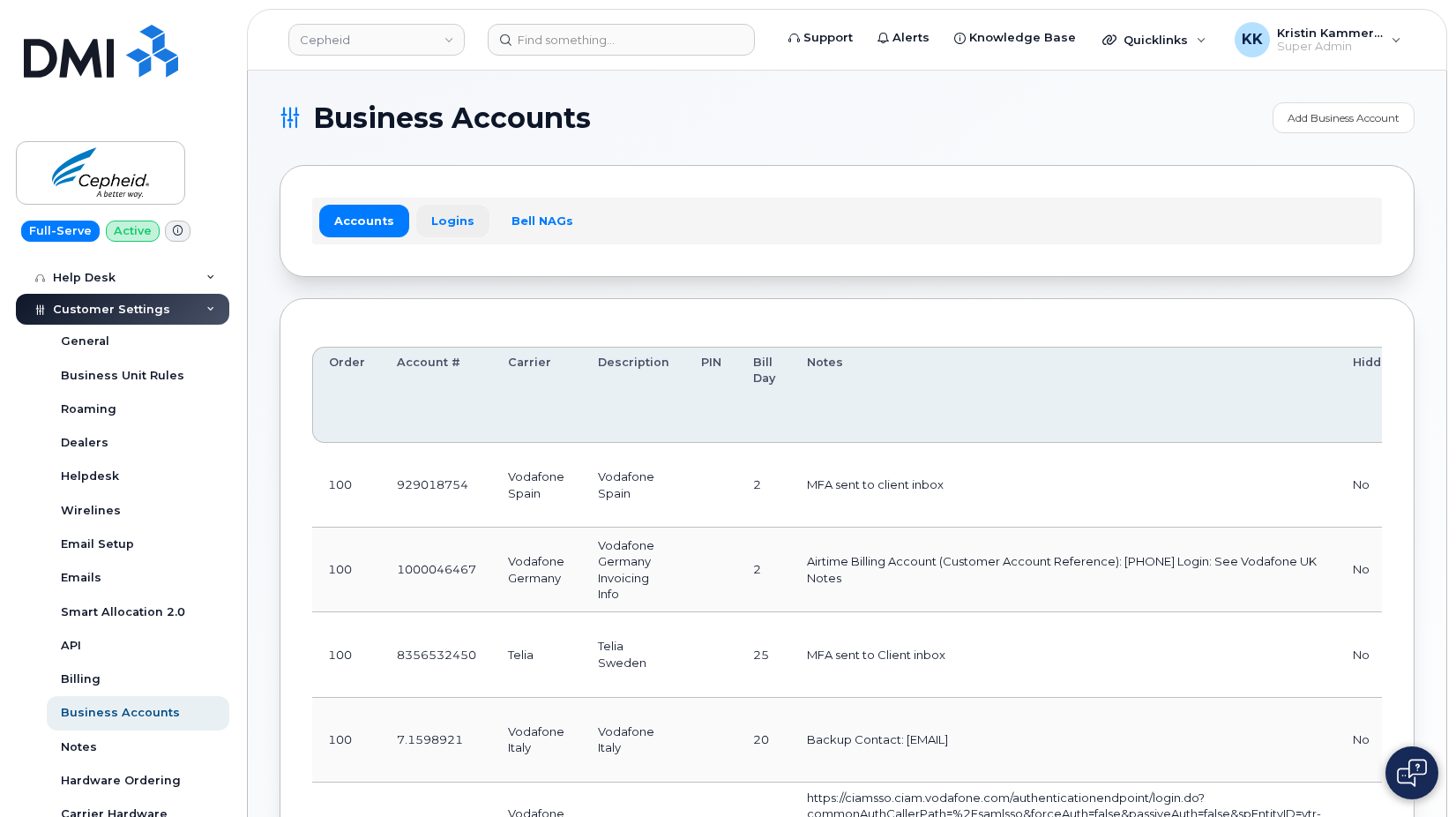 click on "Logins" at bounding box center [452, 221] 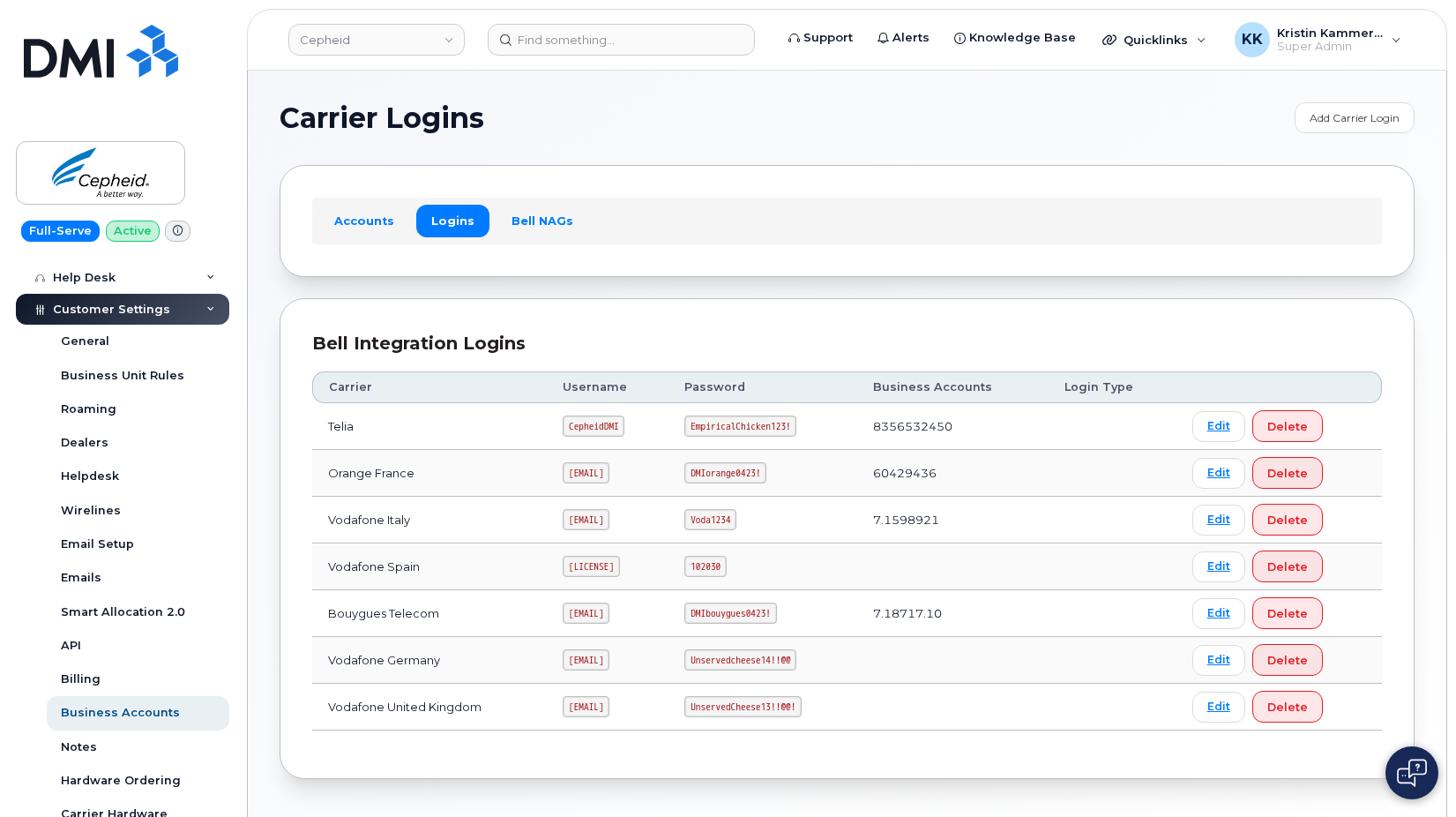 click on "cepheid@dminc.com" at bounding box center [586, 707] 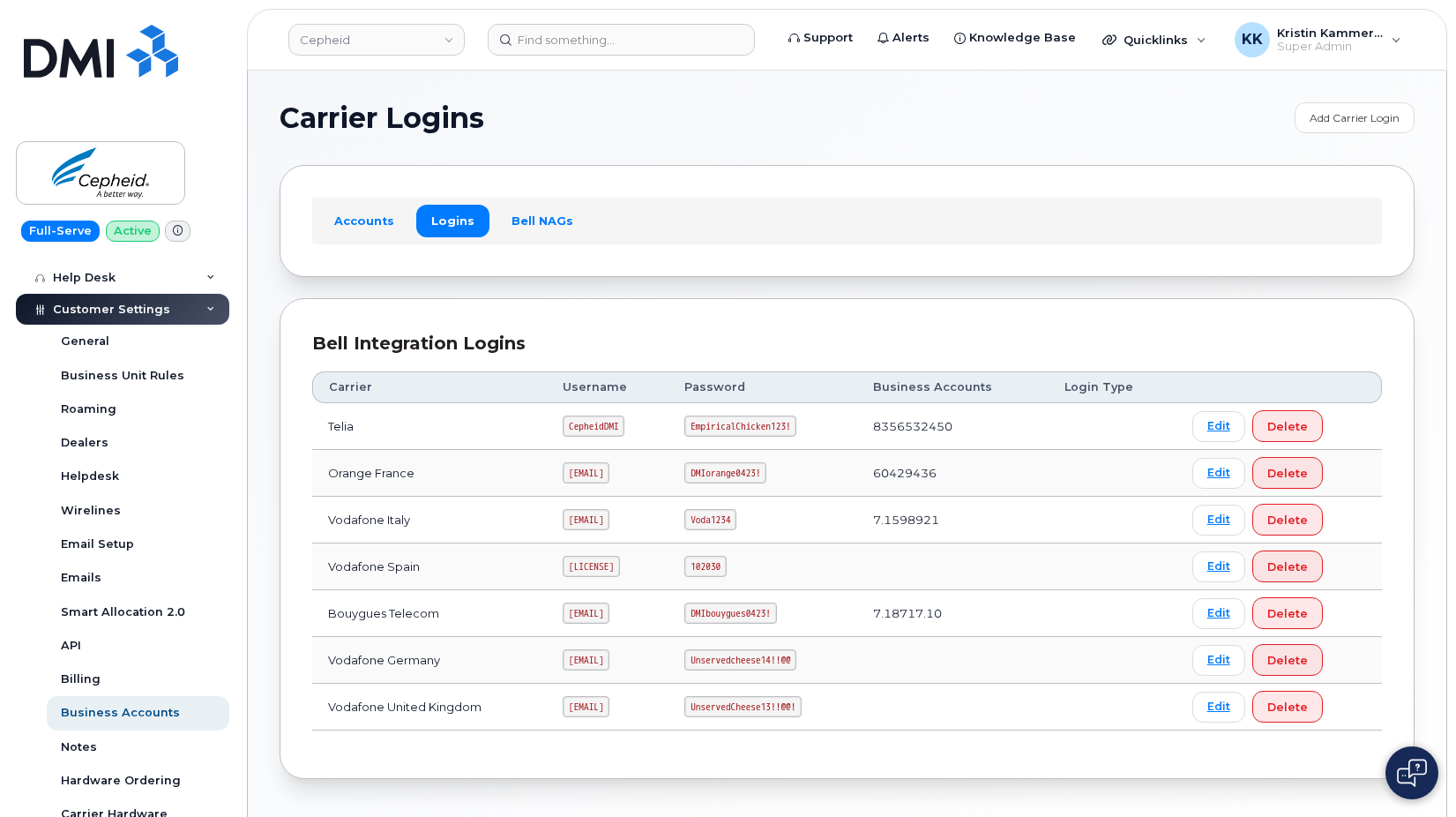 click on "UnservedCheese13!!@@!" at bounding box center [743, 707] 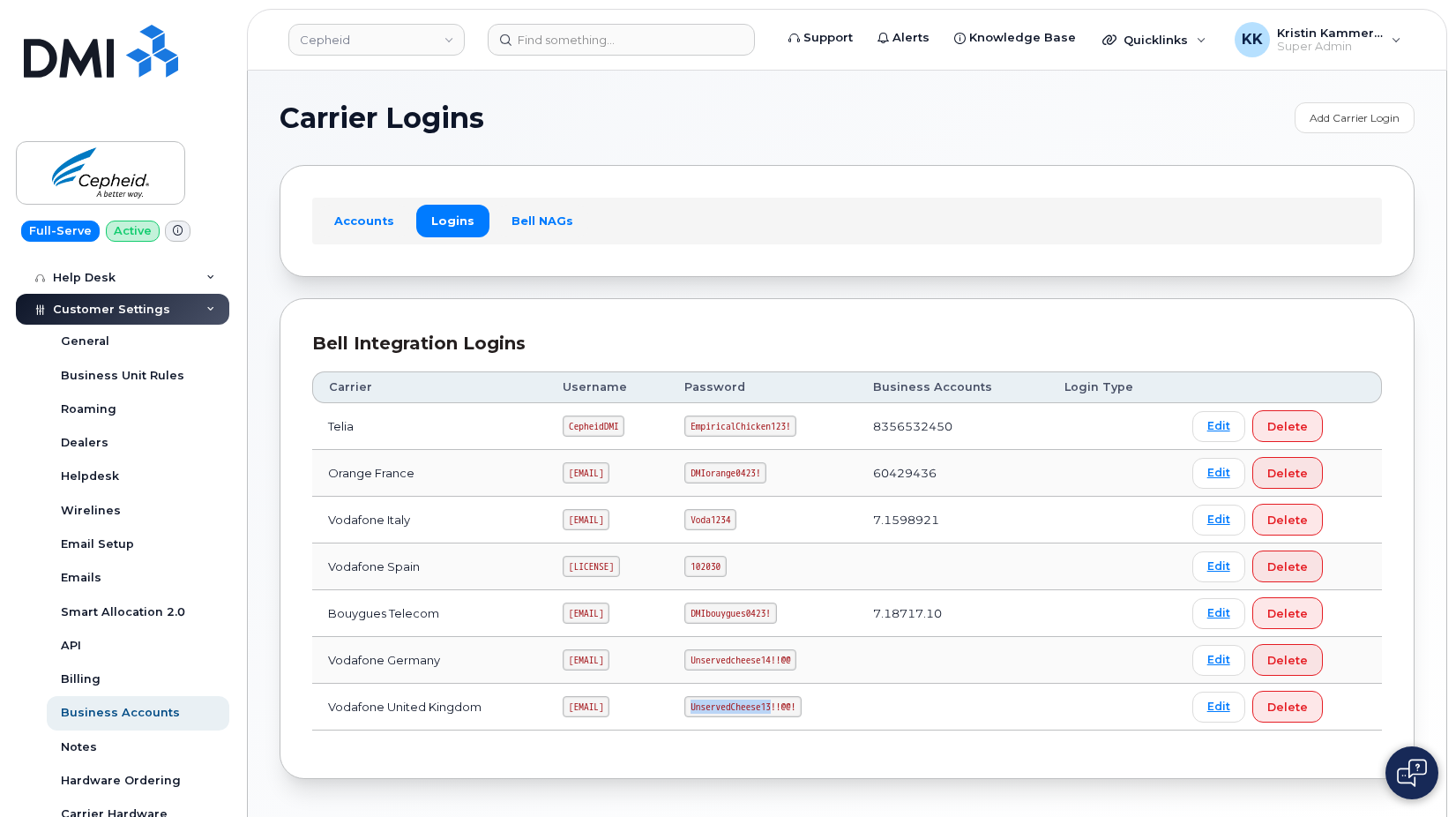 click on "UnservedCheese13!!@@!" at bounding box center [743, 707] 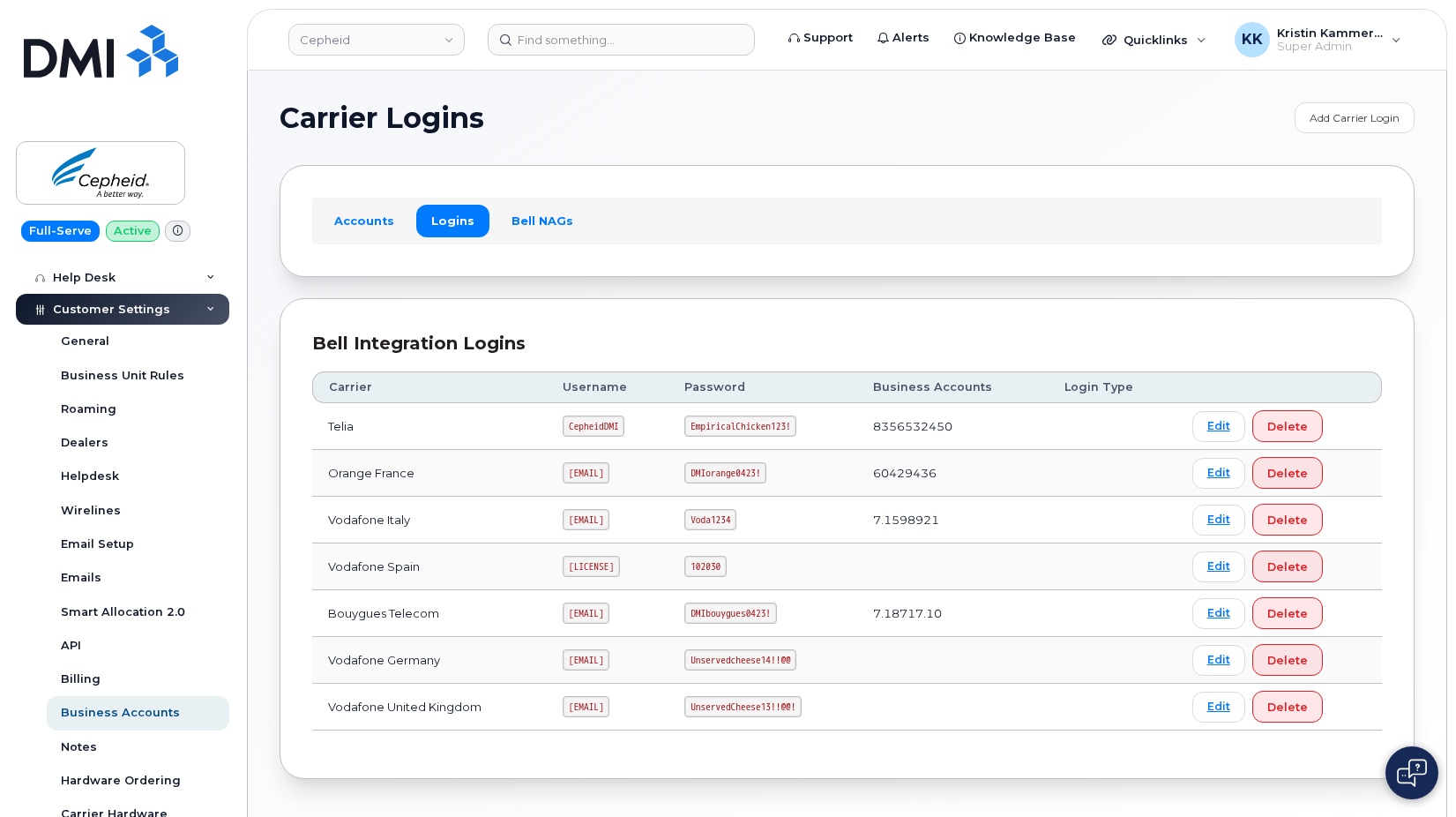 click on "UnservedCheese13!!@@!" at bounding box center (743, 707) 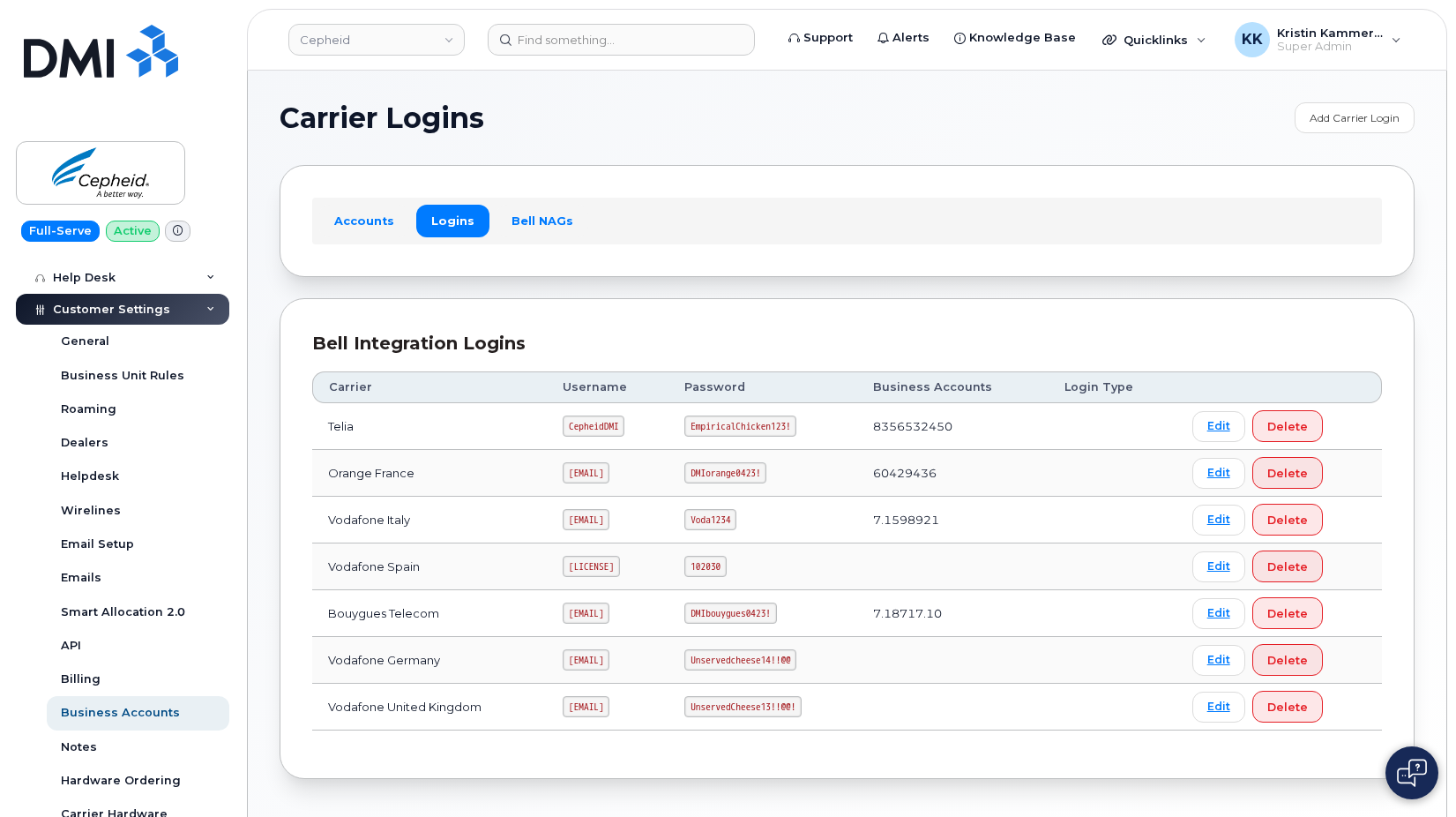 click on "72113799D" at bounding box center [591, 566] 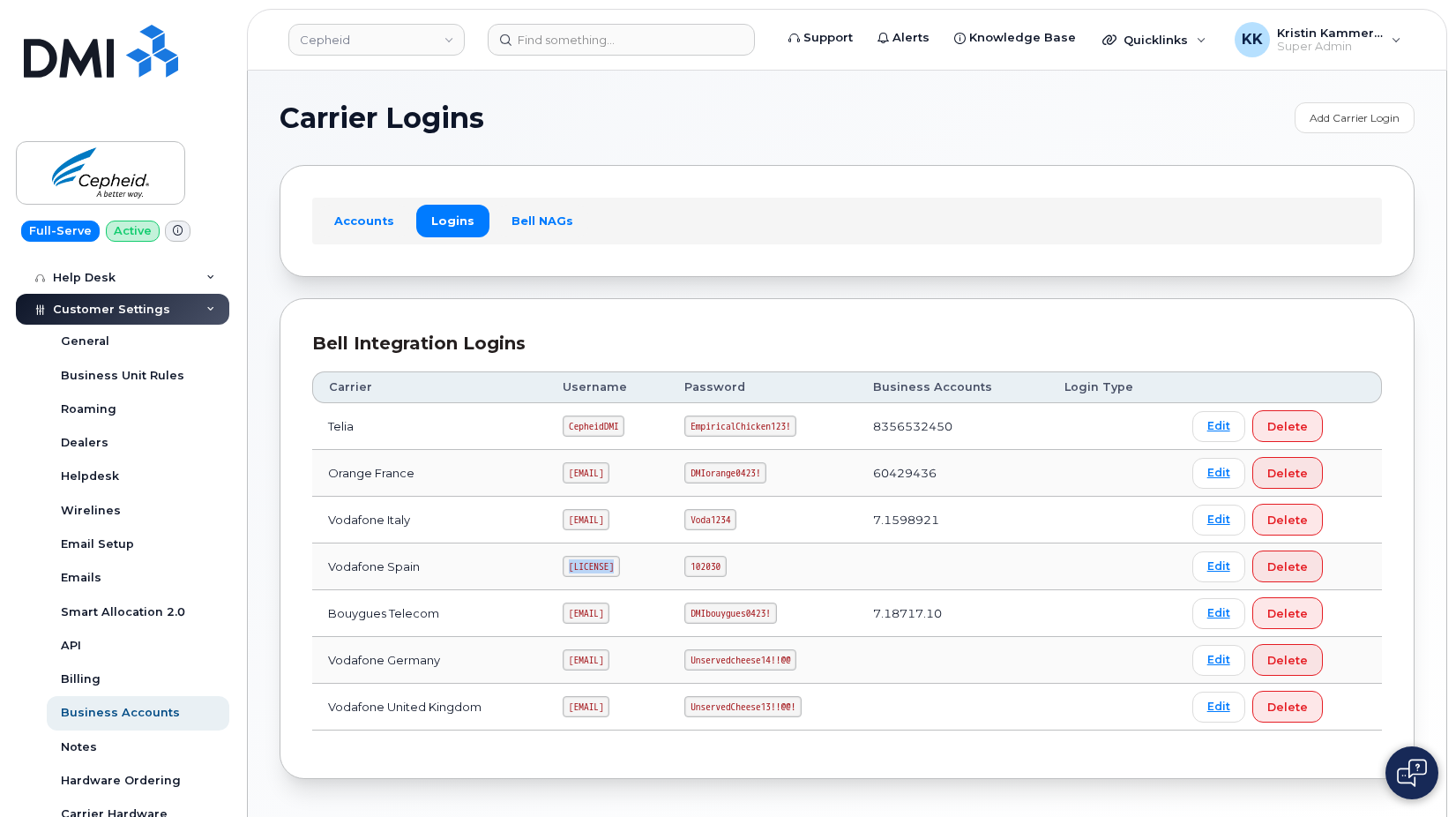 click on "72113799D" at bounding box center [591, 566] 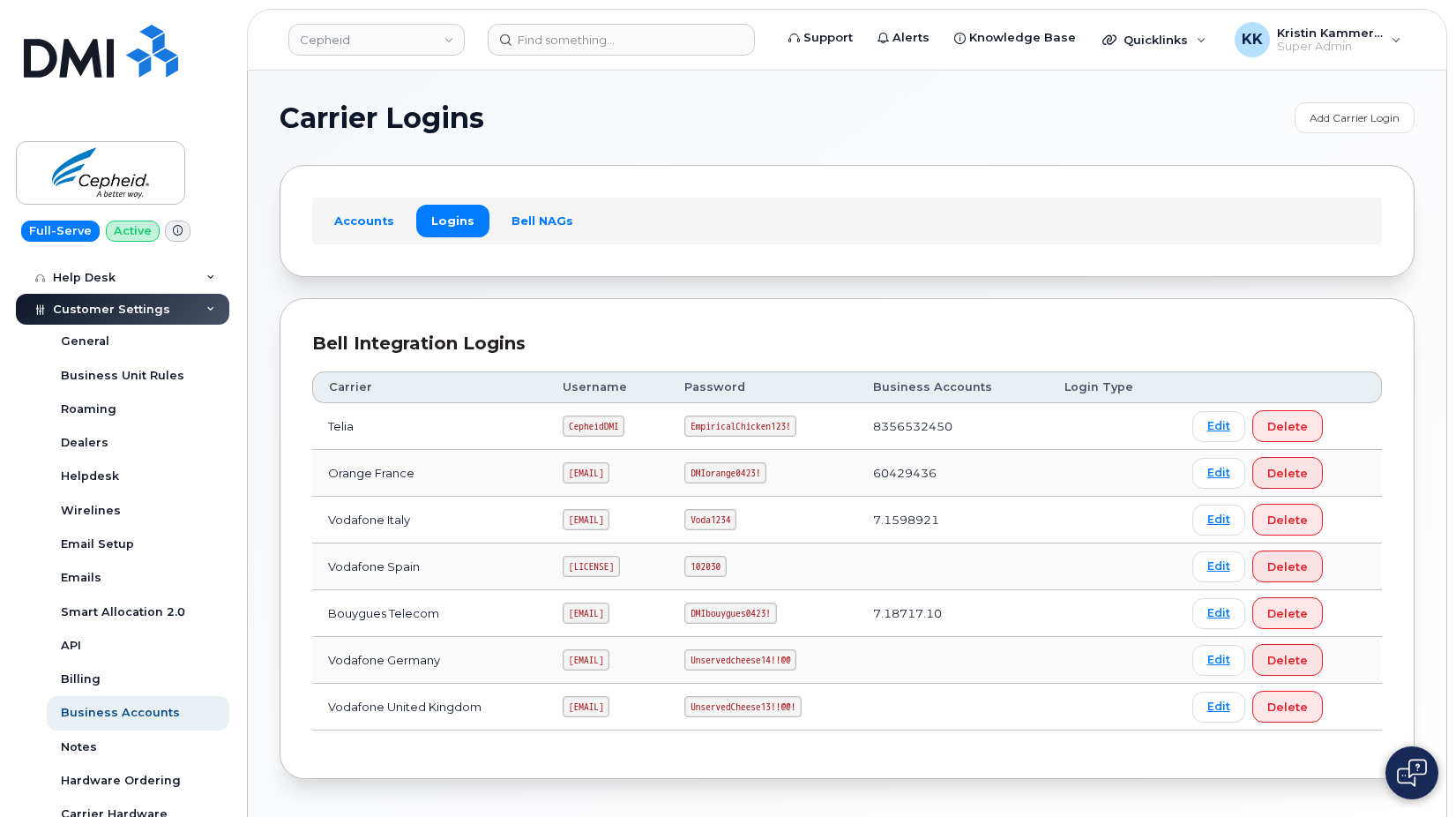 click on "102030" at bounding box center (705, 566) 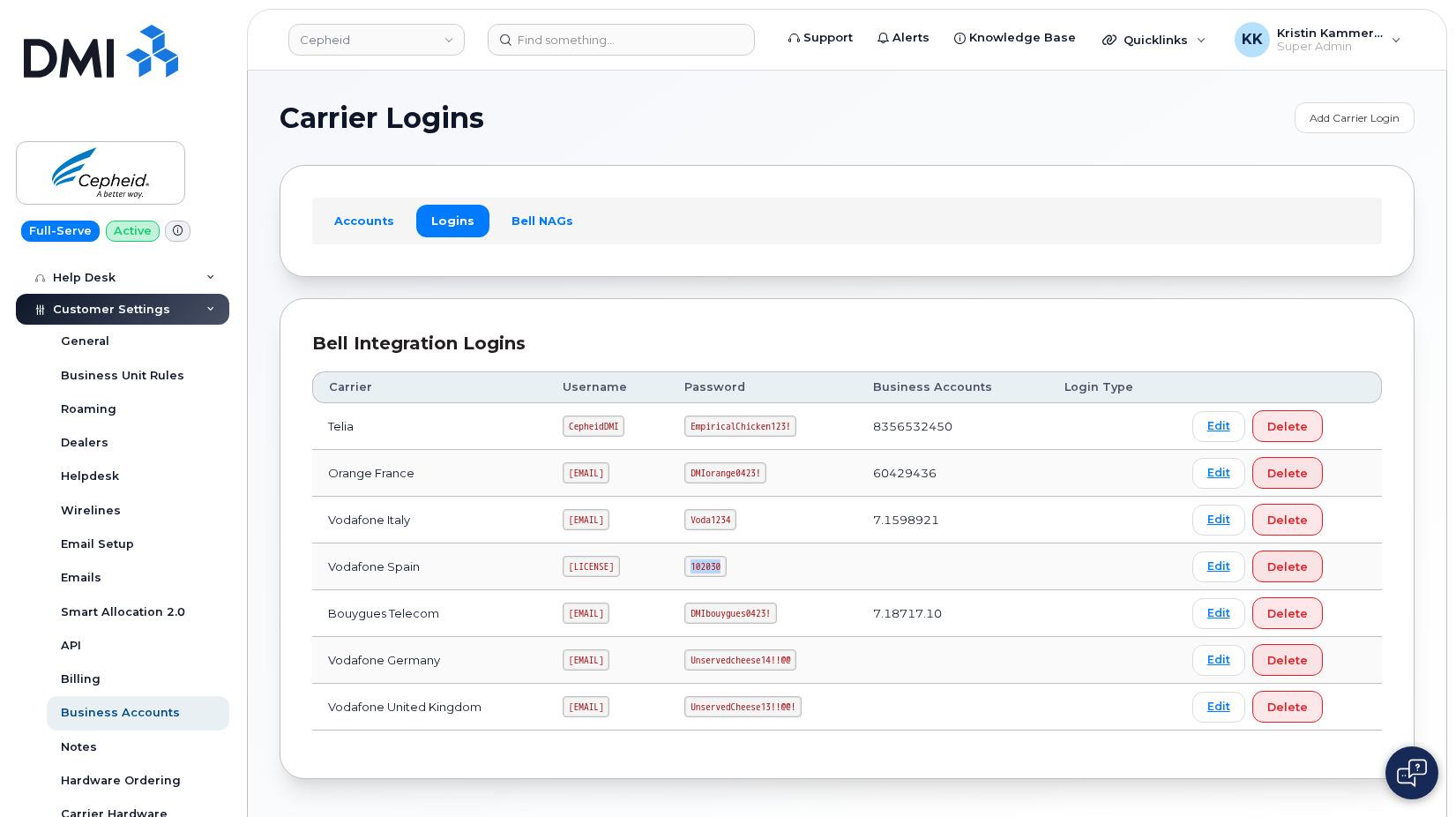 click on "102030" at bounding box center [705, 566] 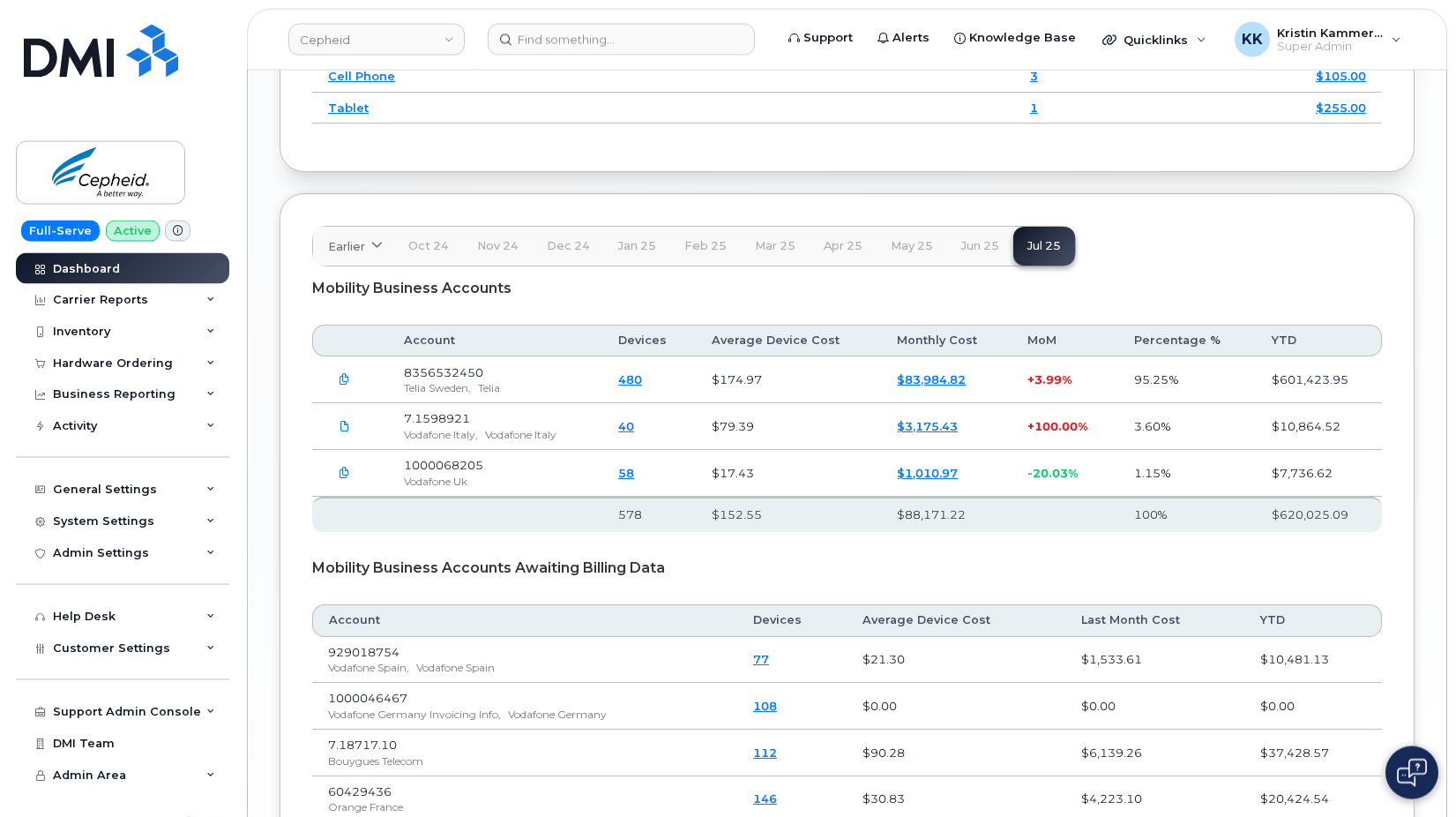 scroll, scrollTop: 2408, scrollLeft: 0, axis: vertical 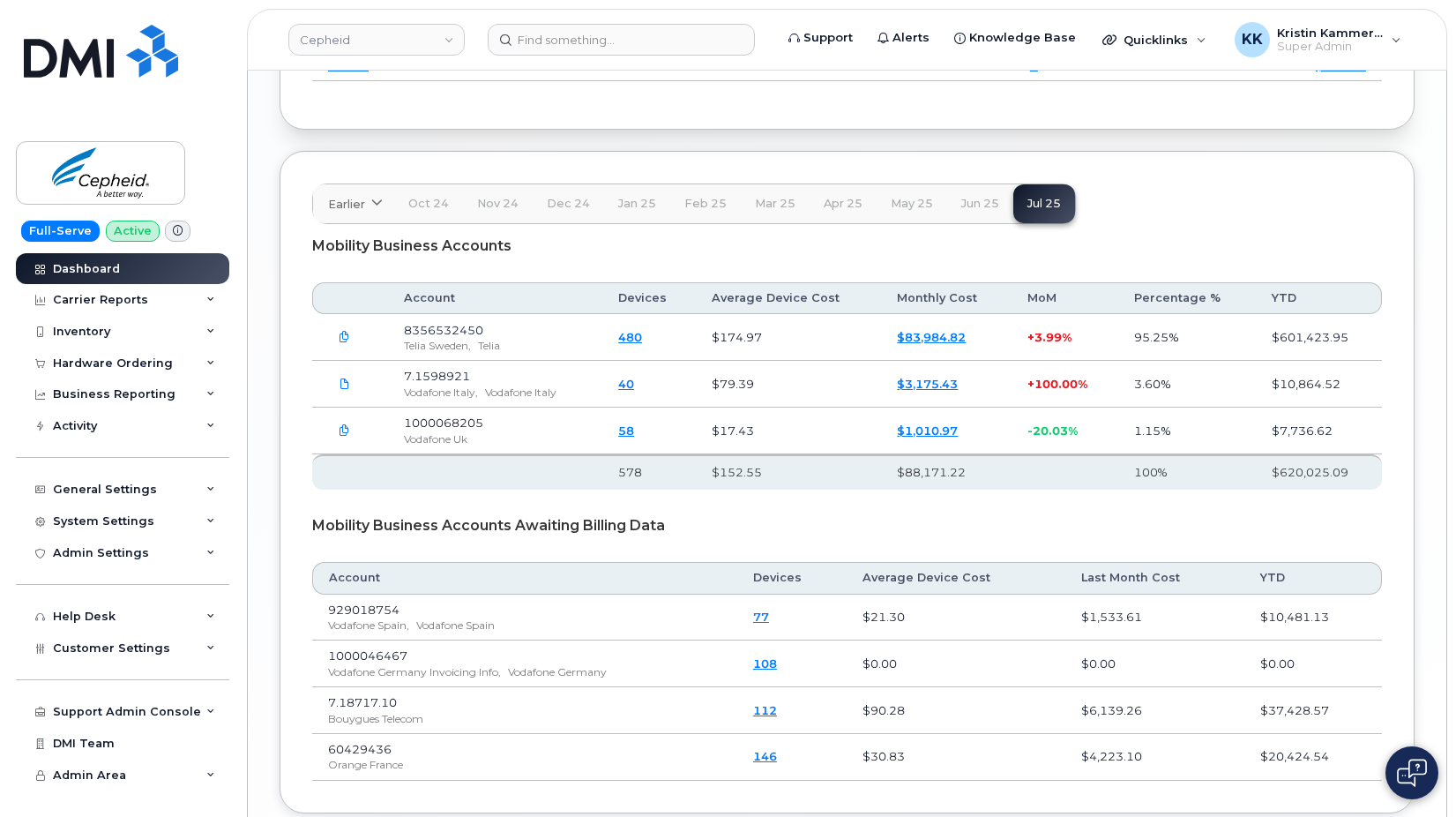 click on "Jun 25" at bounding box center [980, 204] 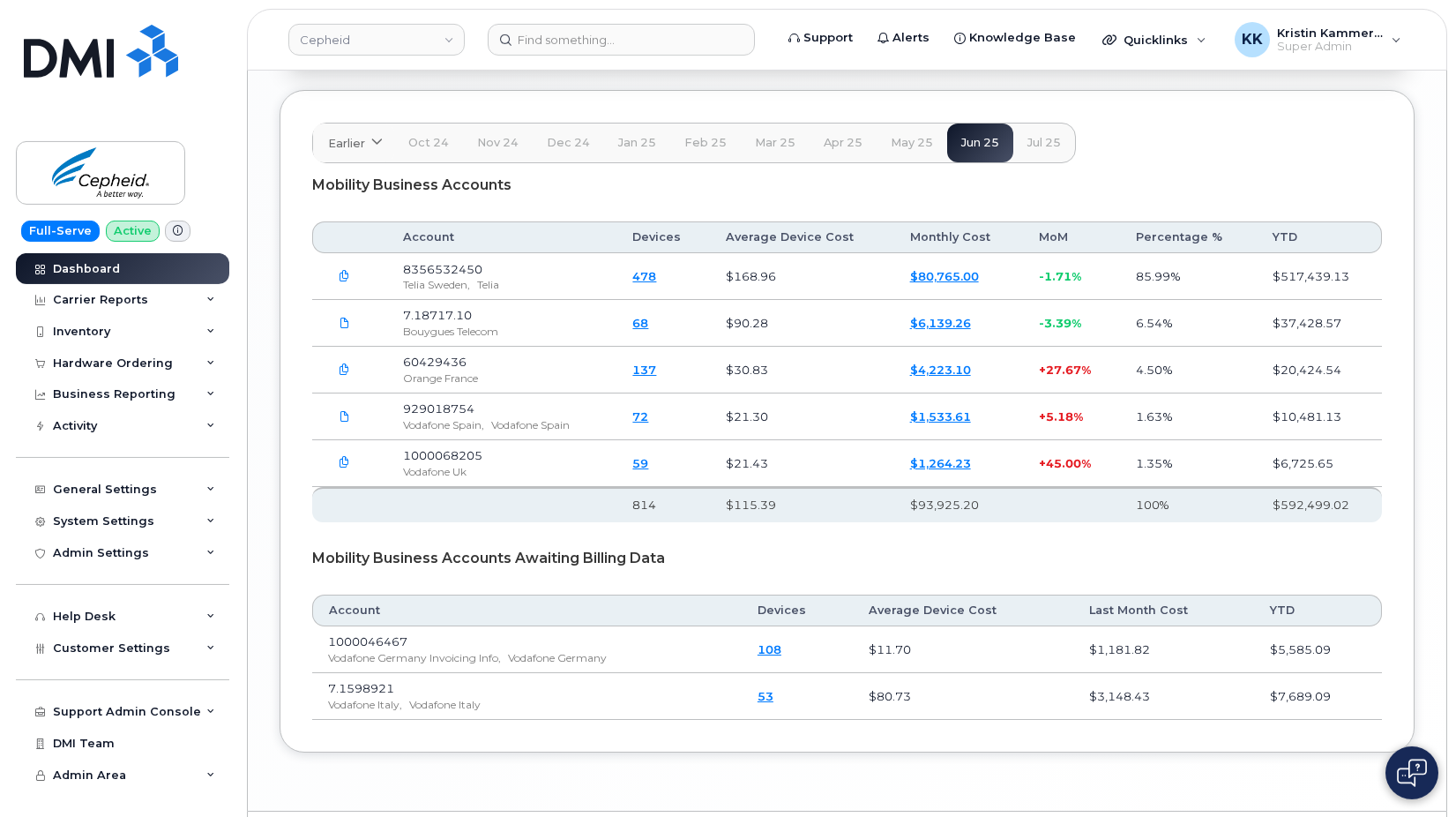 scroll, scrollTop: 2429, scrollLeft: 0, axis: vertical 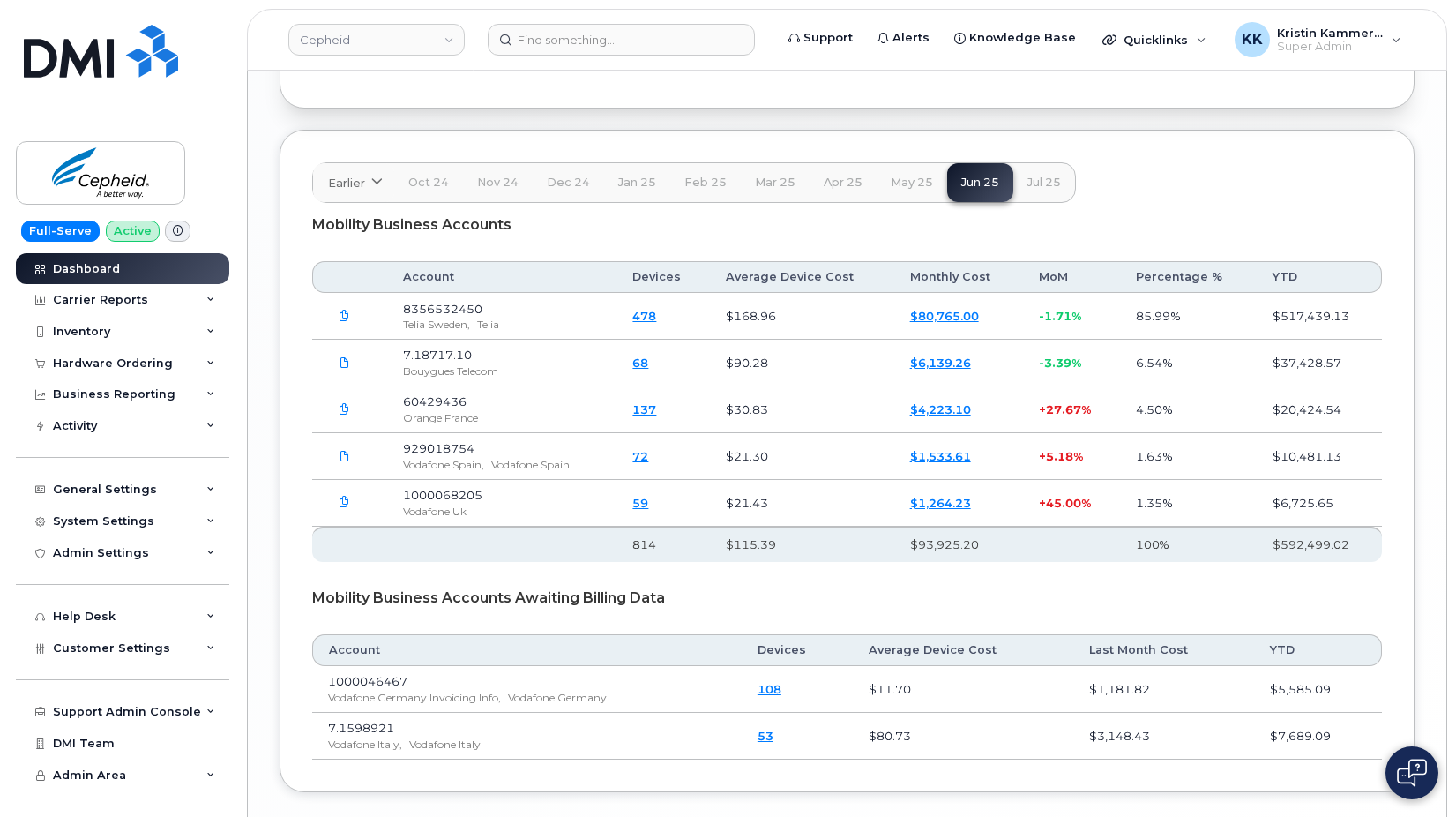 click on "Jul 25" at bounding box center [1044, 183] 